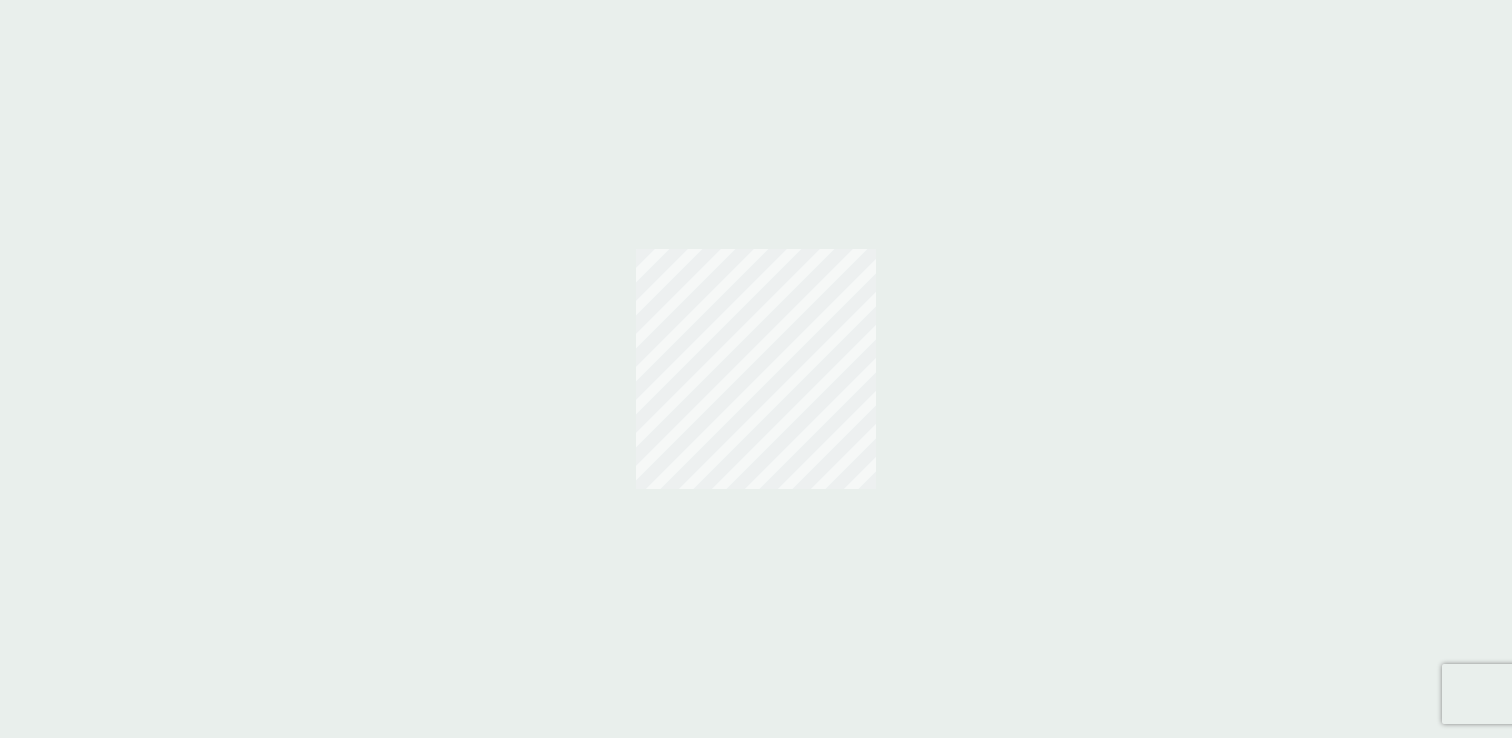 scroll, scrollTop: 0, scrollLeft: 0, axis: both 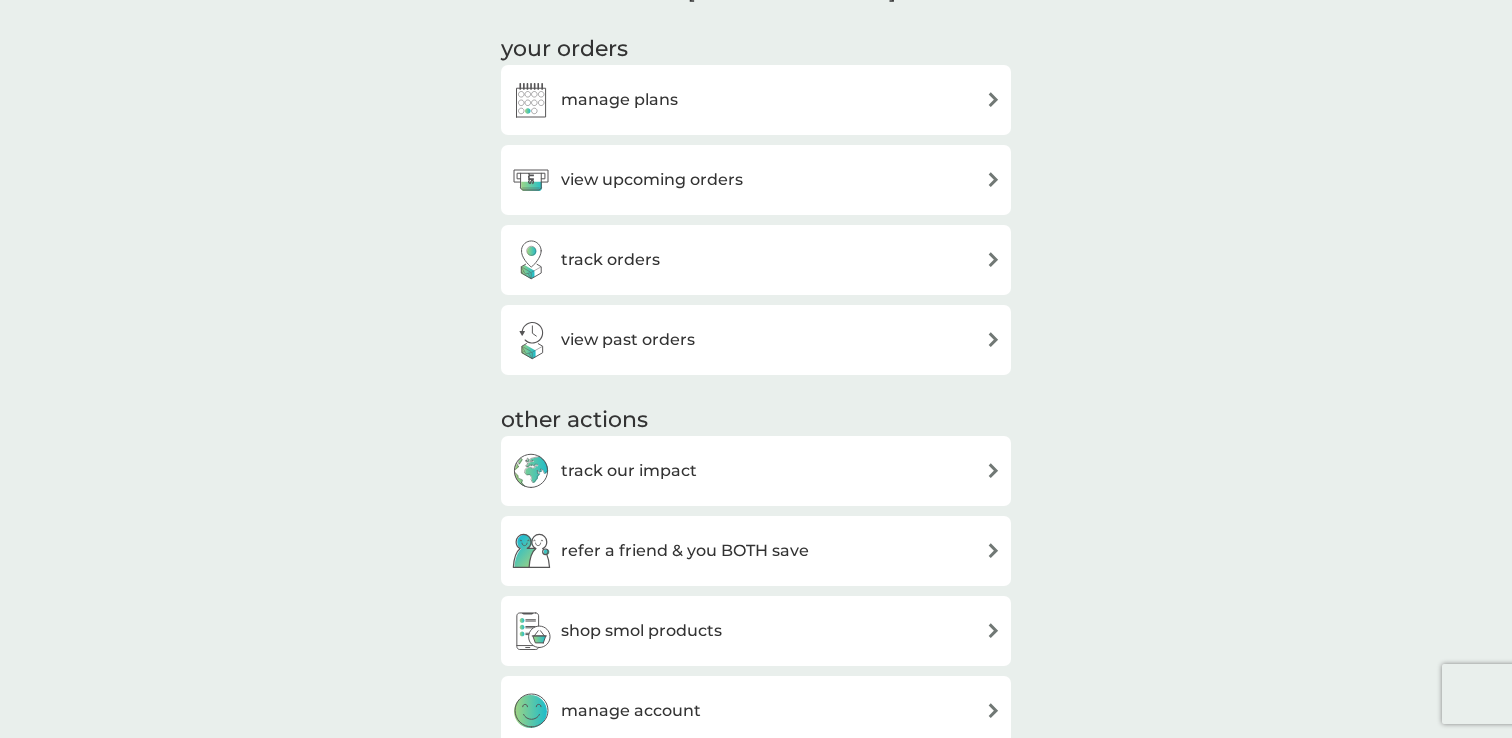 click on "manage plans" at bounding box center (756, 100) 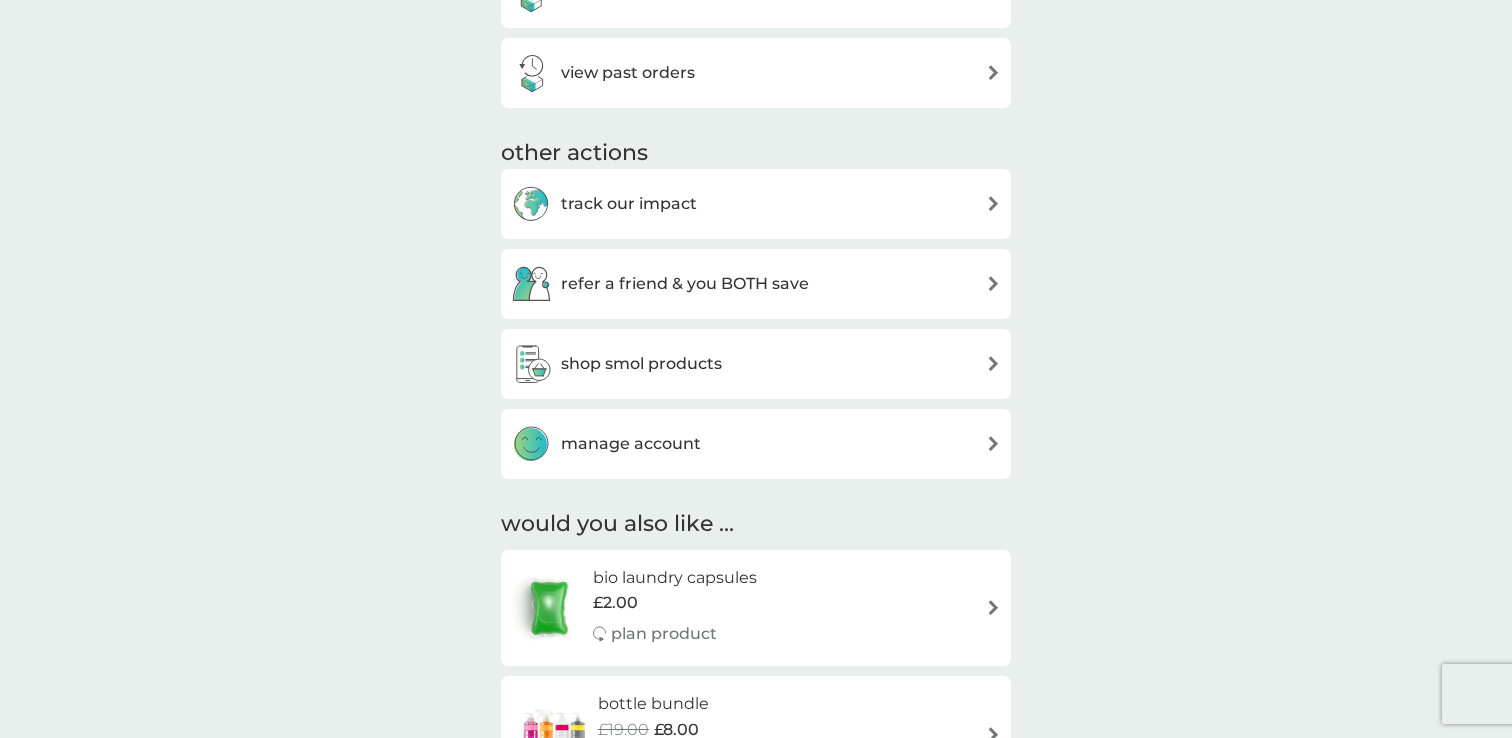 scroll, scrollTop: 944, scrollLeft: 0, axis: vertical 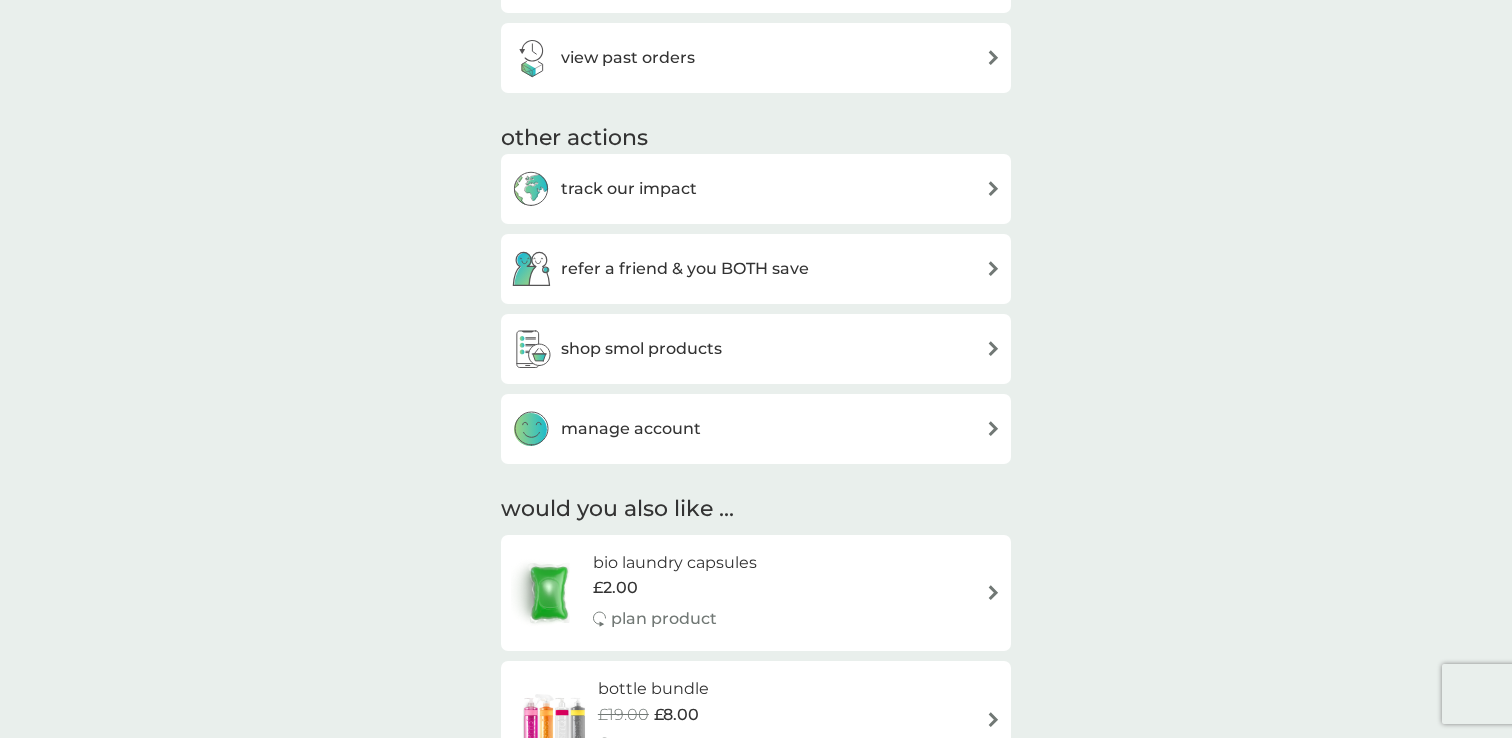 click on "shop smol products" at bounding box center [616, 349] 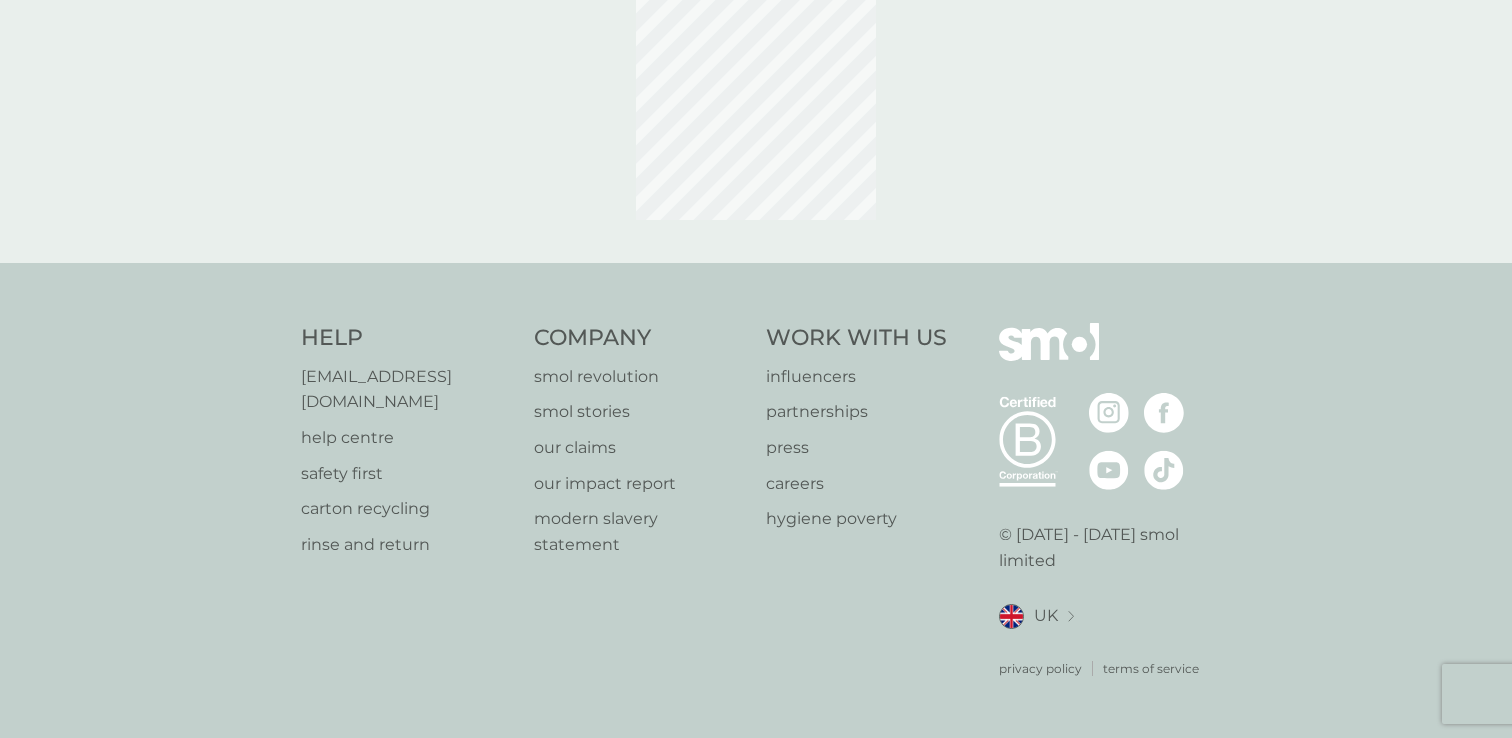 scroll, scrollTop: 0, scrollLeft: 0, axis: both 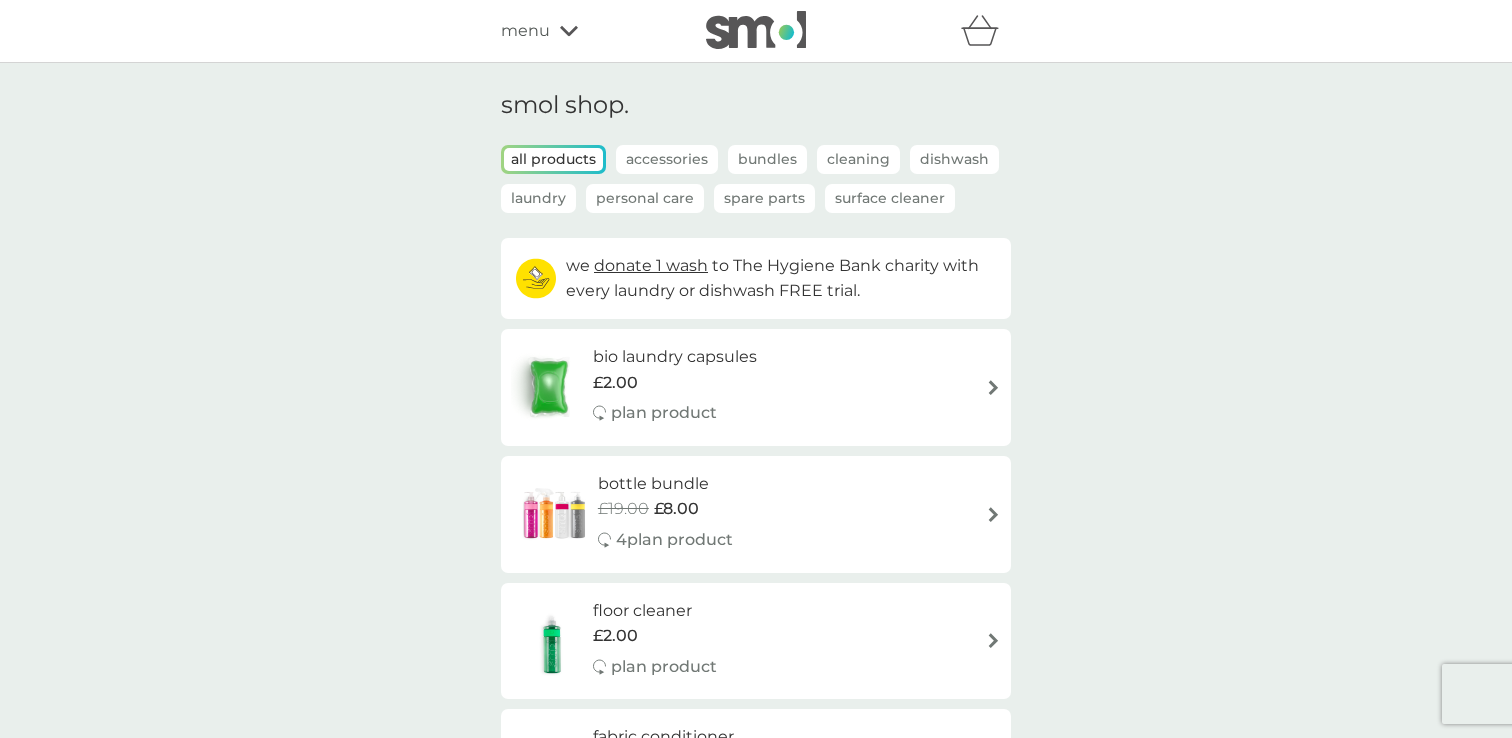 click on "Spare Parts" at bounding box center [764, 198] 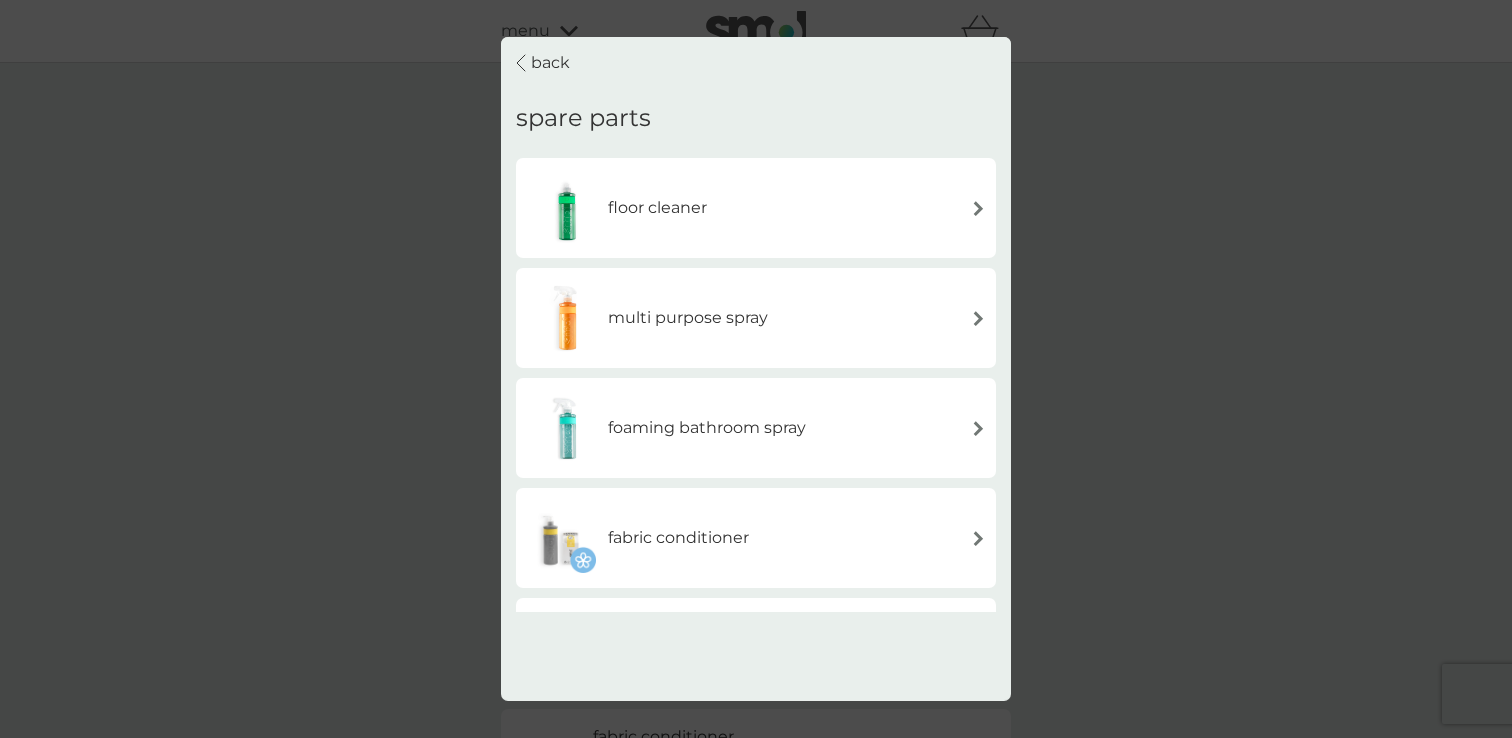 click on "back" at bounding box center (550, 63) 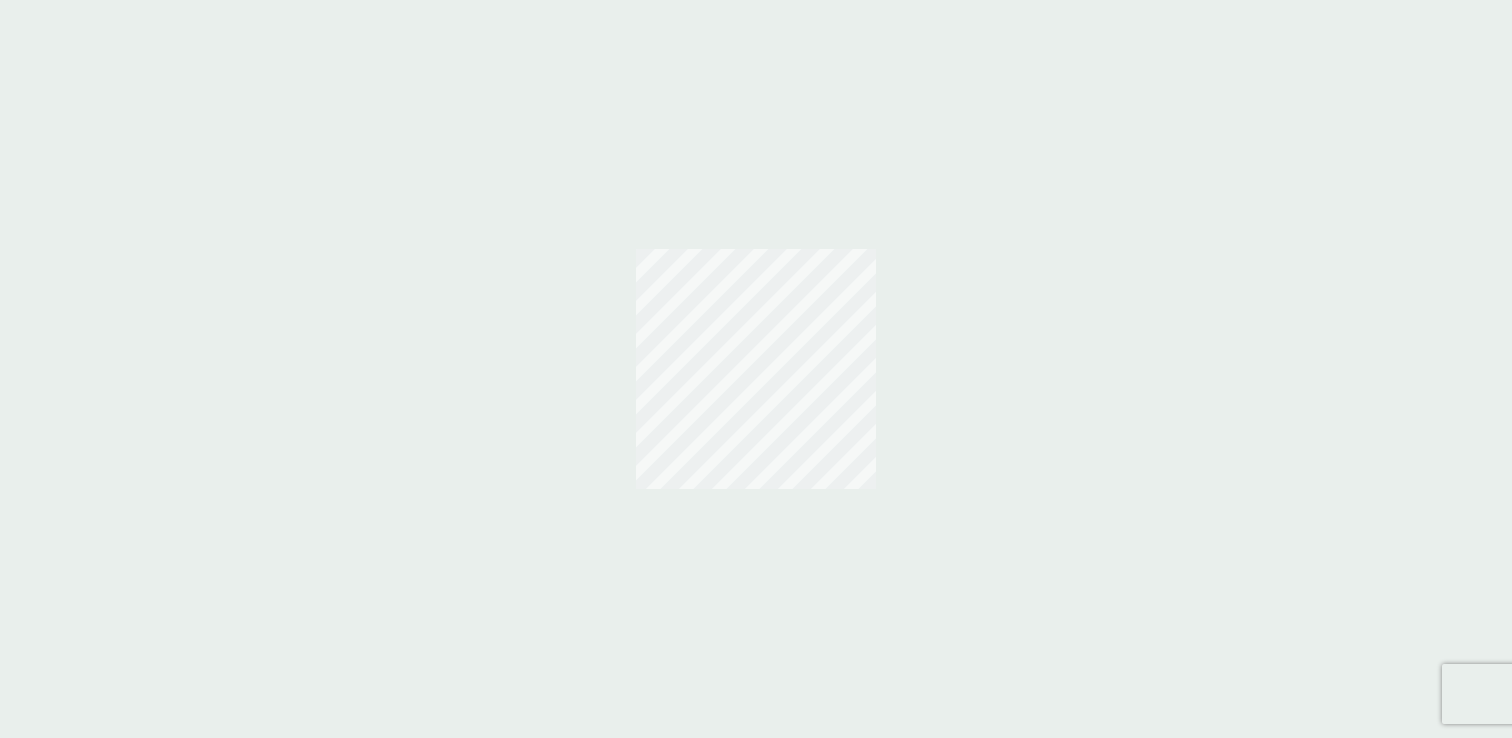 scroll, scrollTop: 0, scrollLeft: 0, axis: both 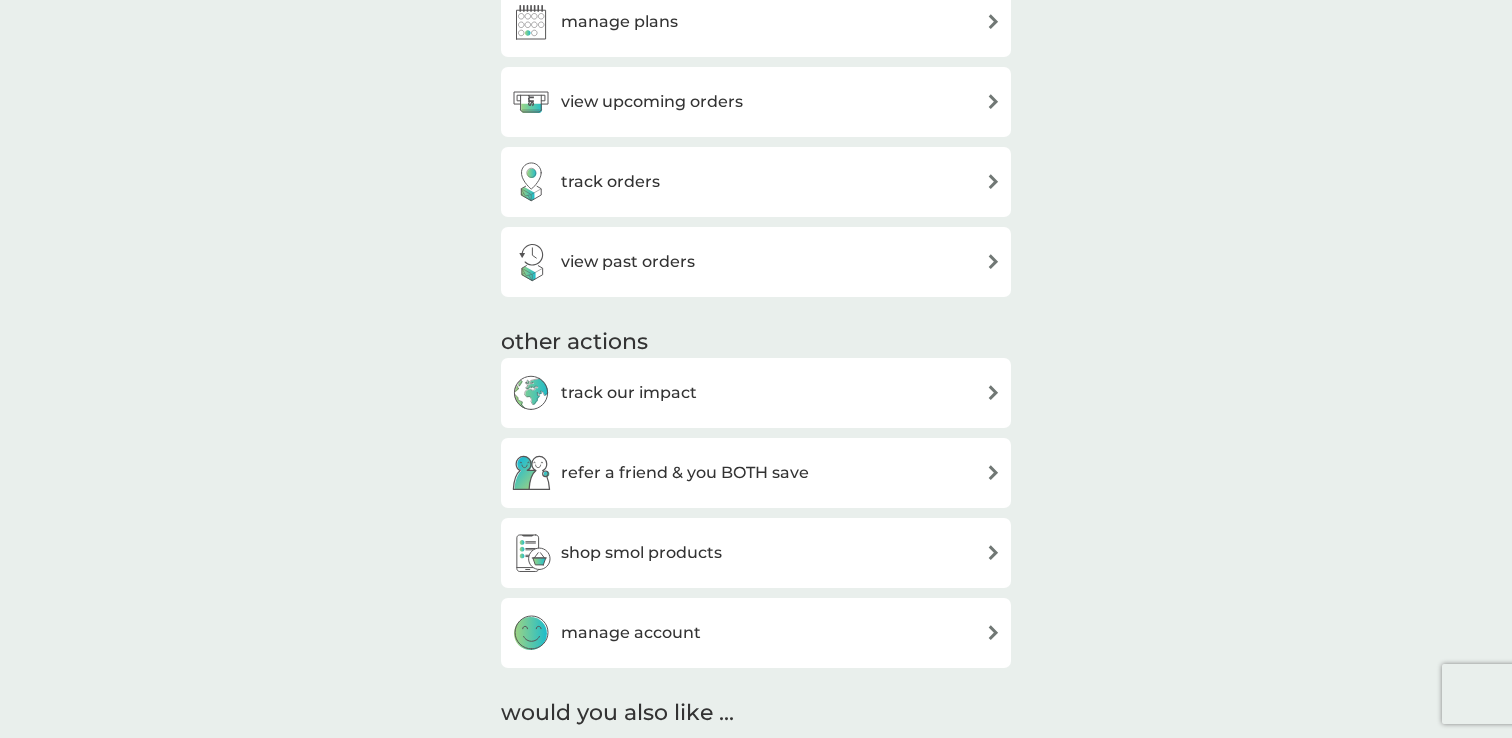 click on "shop smol products" at bounding box center (756, 553) 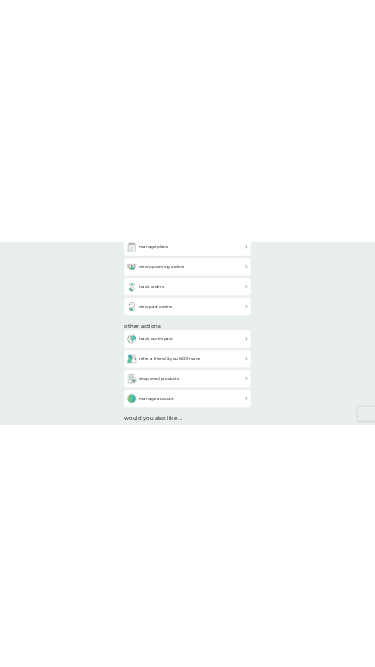 scroll, scrollTop: 0, scrollLeft: 0, axis: both 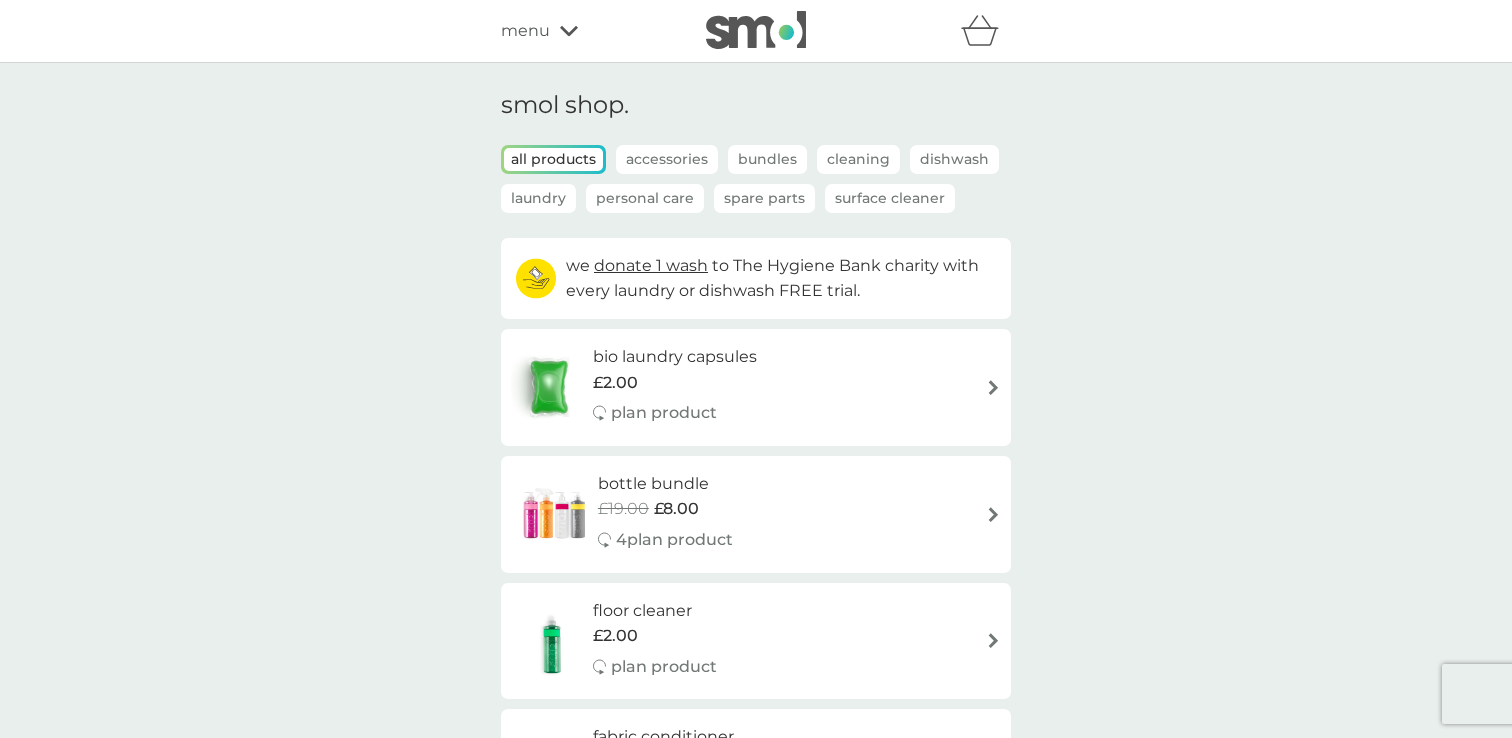 click on "£2.00" at bounding box center (675, 383) 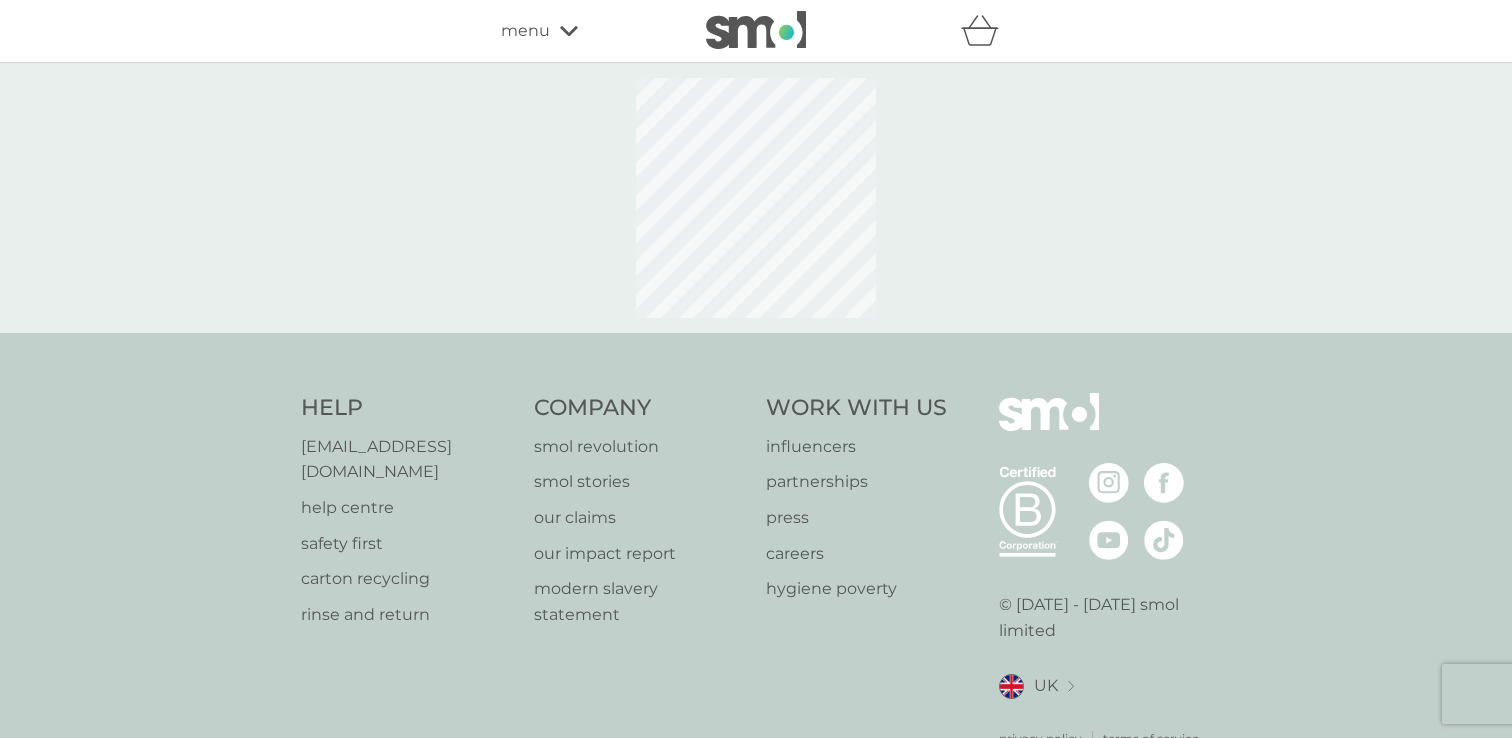 select on "42" 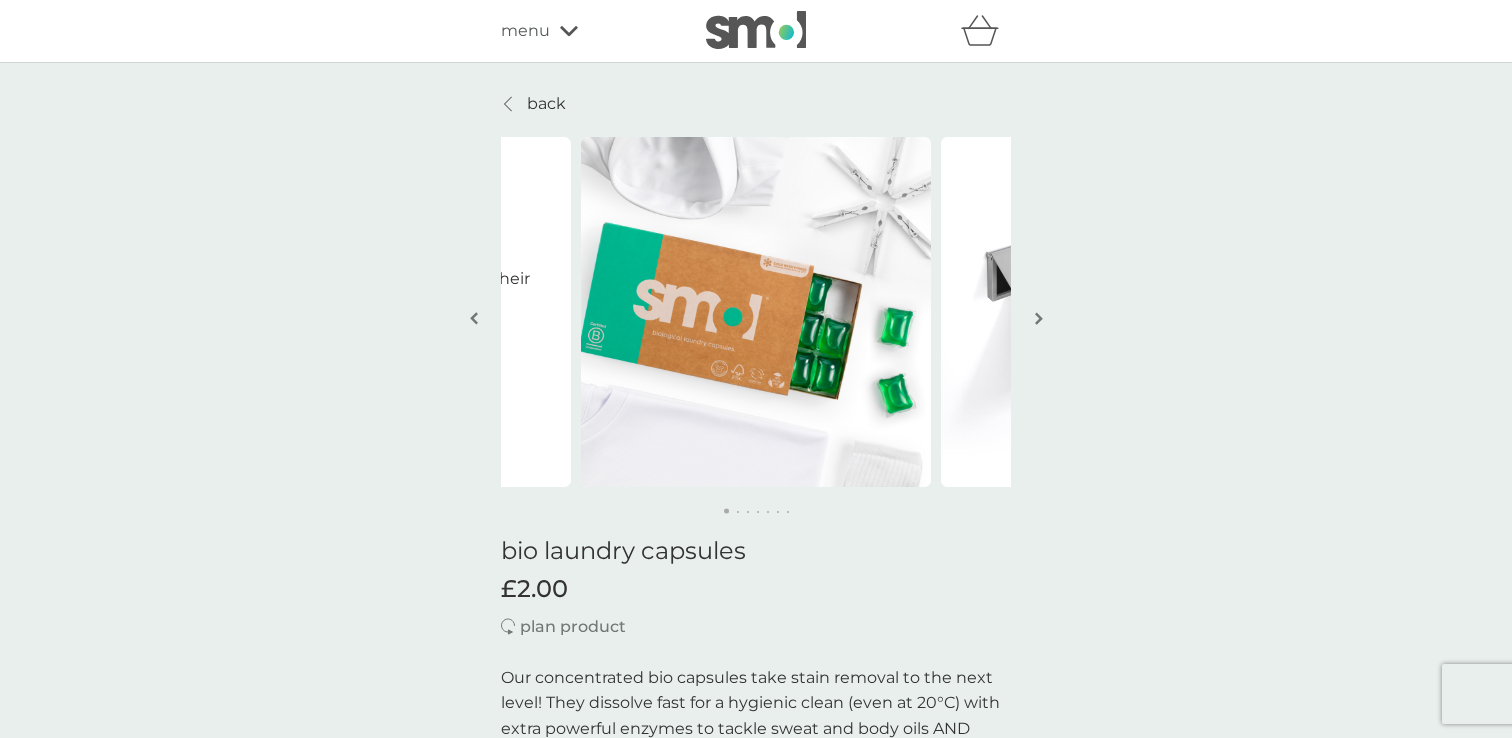 click on "back" at bounding box center (546, 104) 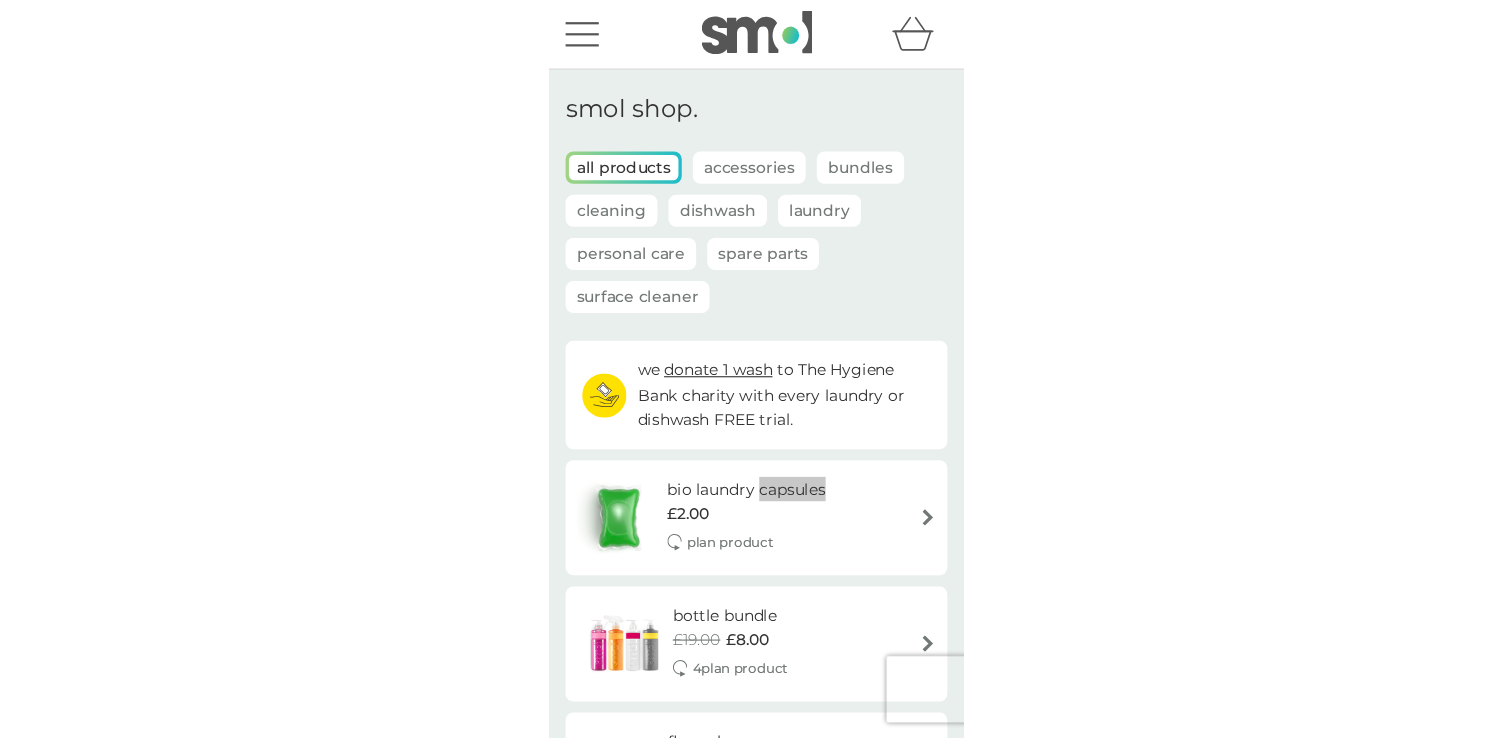 scroll, scrollTop: 98, scrollLeft: 0, axis: vertical 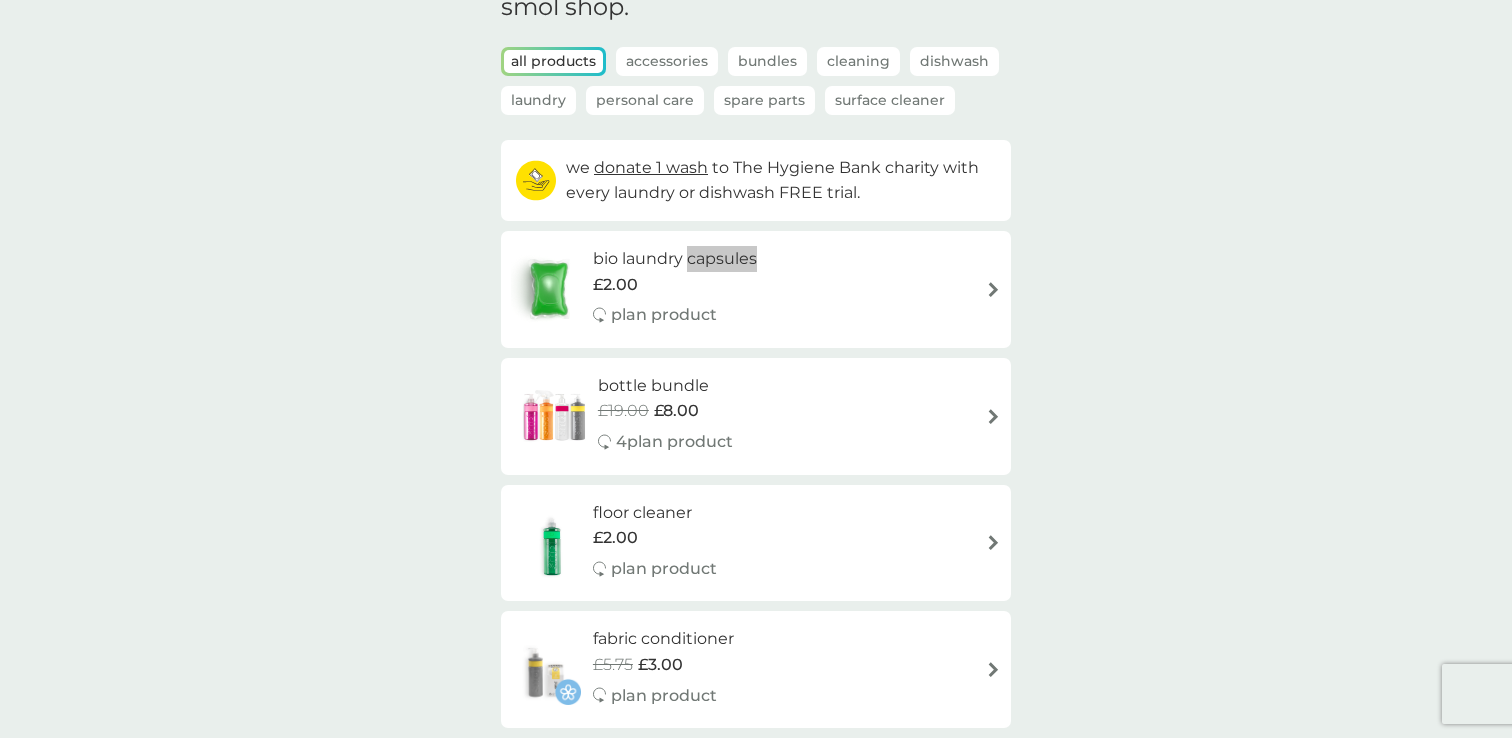 drag, startPoint x: 687, startPoint y: 349, endPoint x: 1442, endPoint y: 2, distance: 830.9236 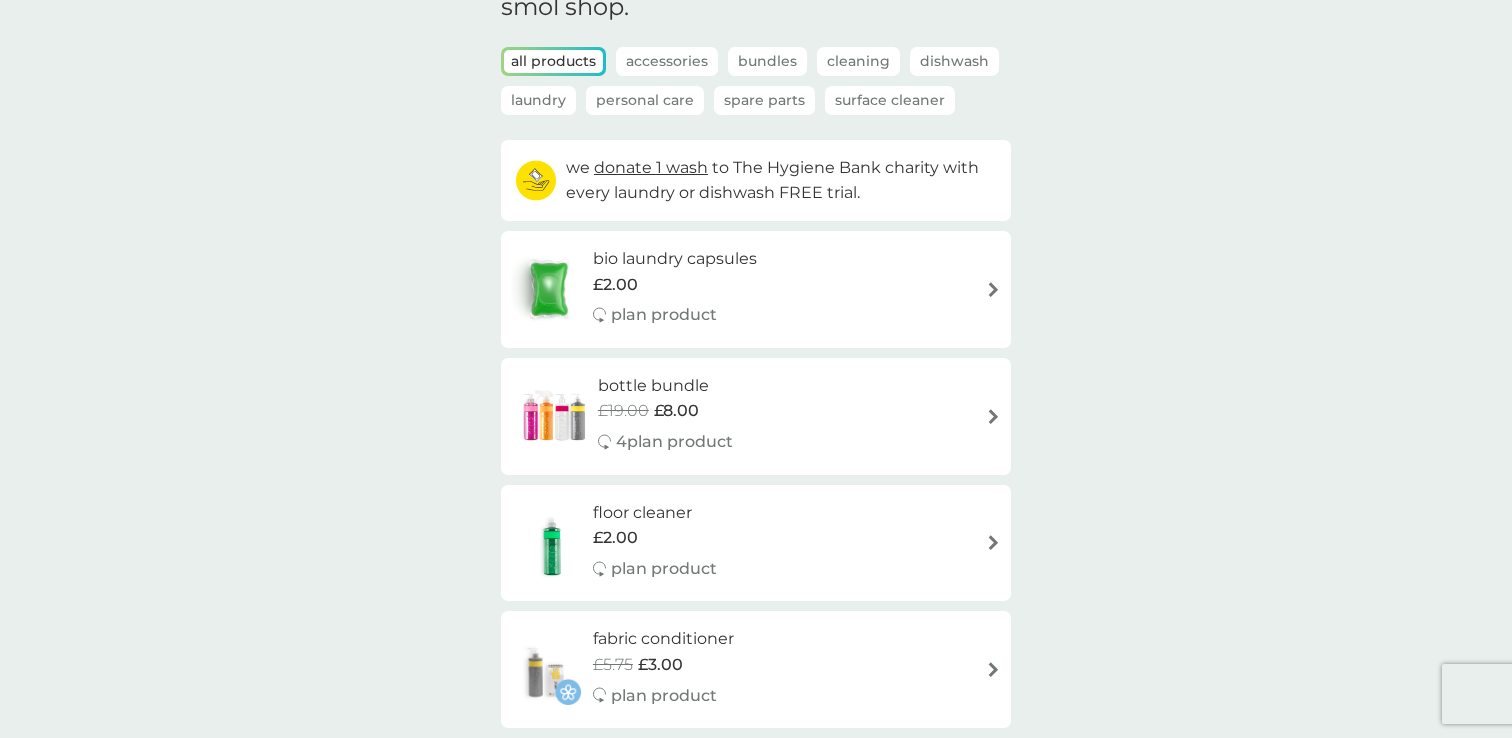 click on "Spare Parts" at bounding box center [764, 100] 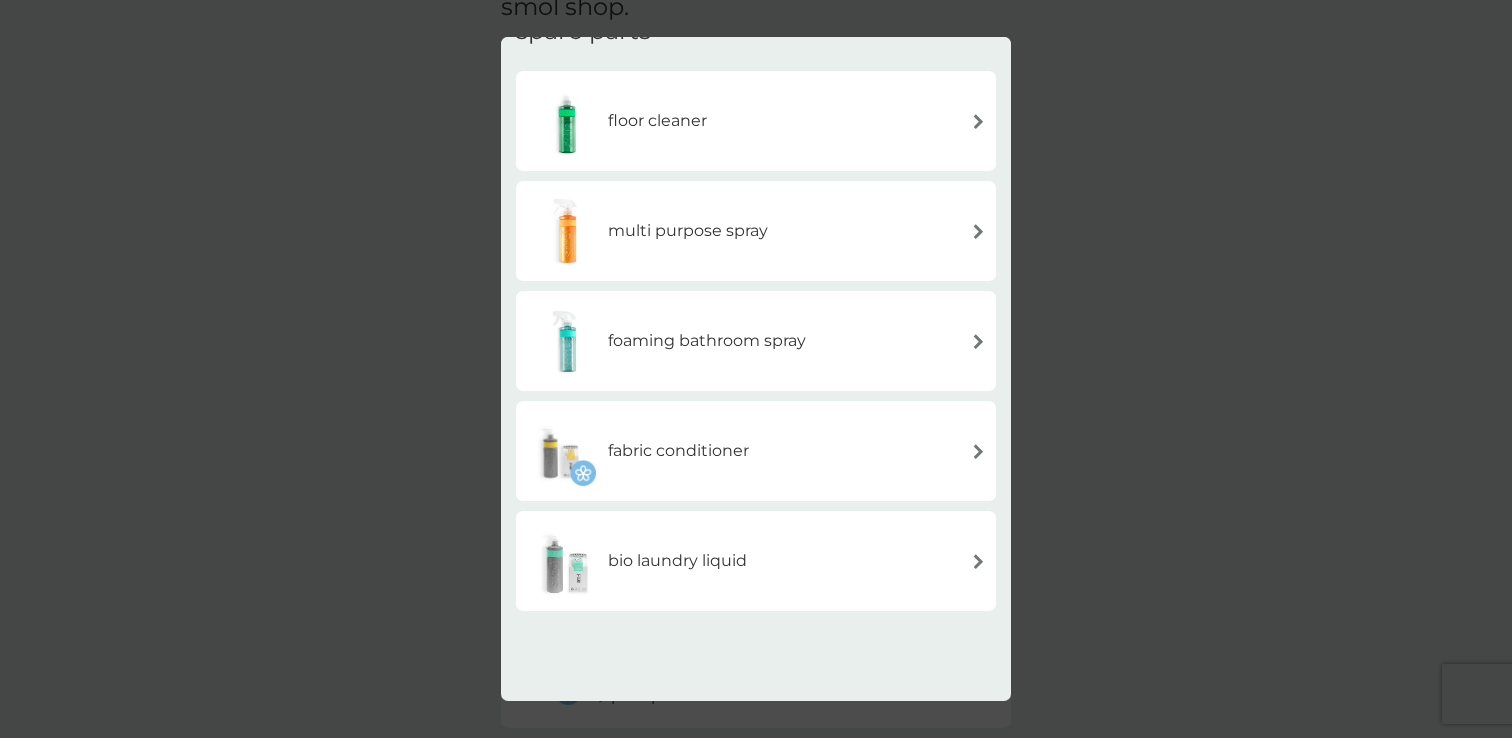 scroll, scrollTop: 147, scrollLeft: 0, axis: vertical 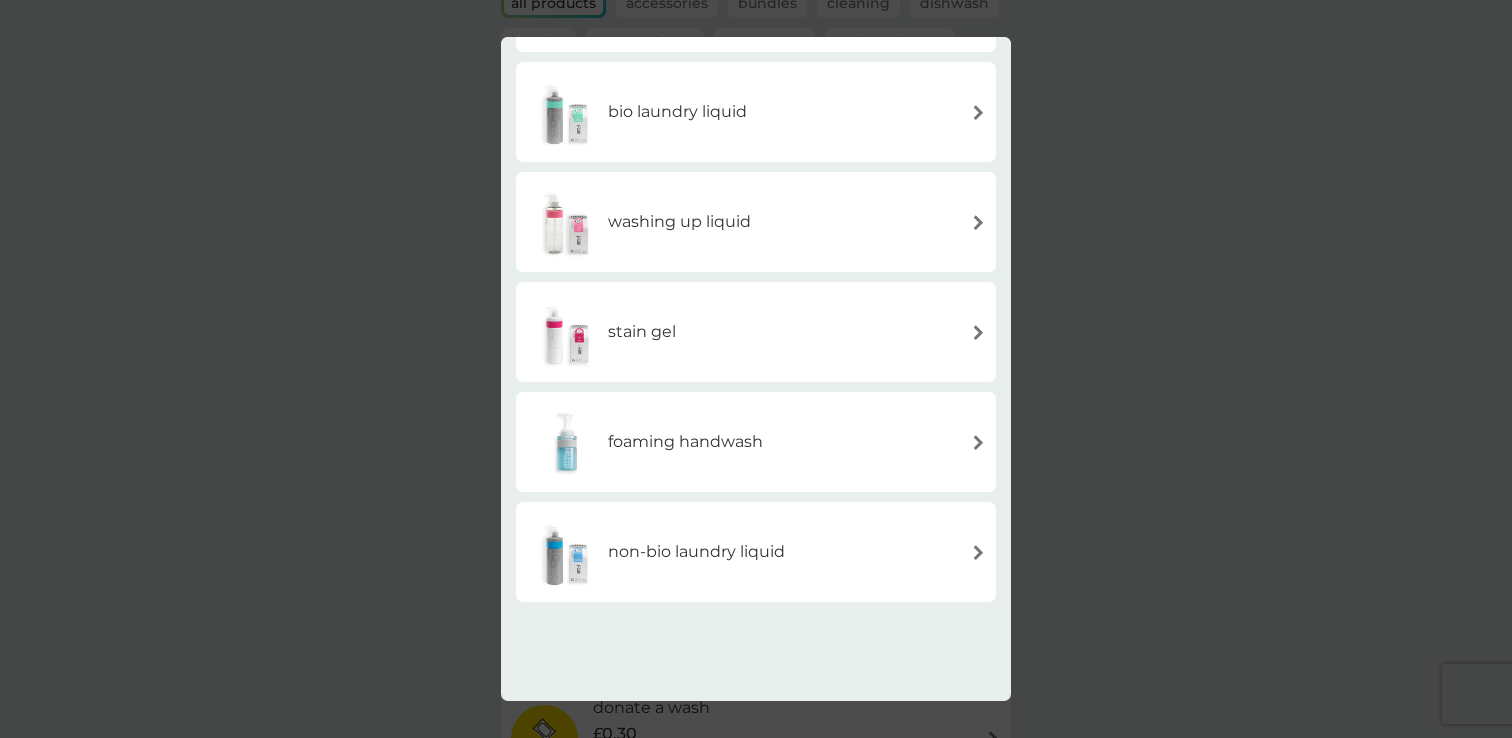 click on "foaming handwash" at bounding box center [644, 442] 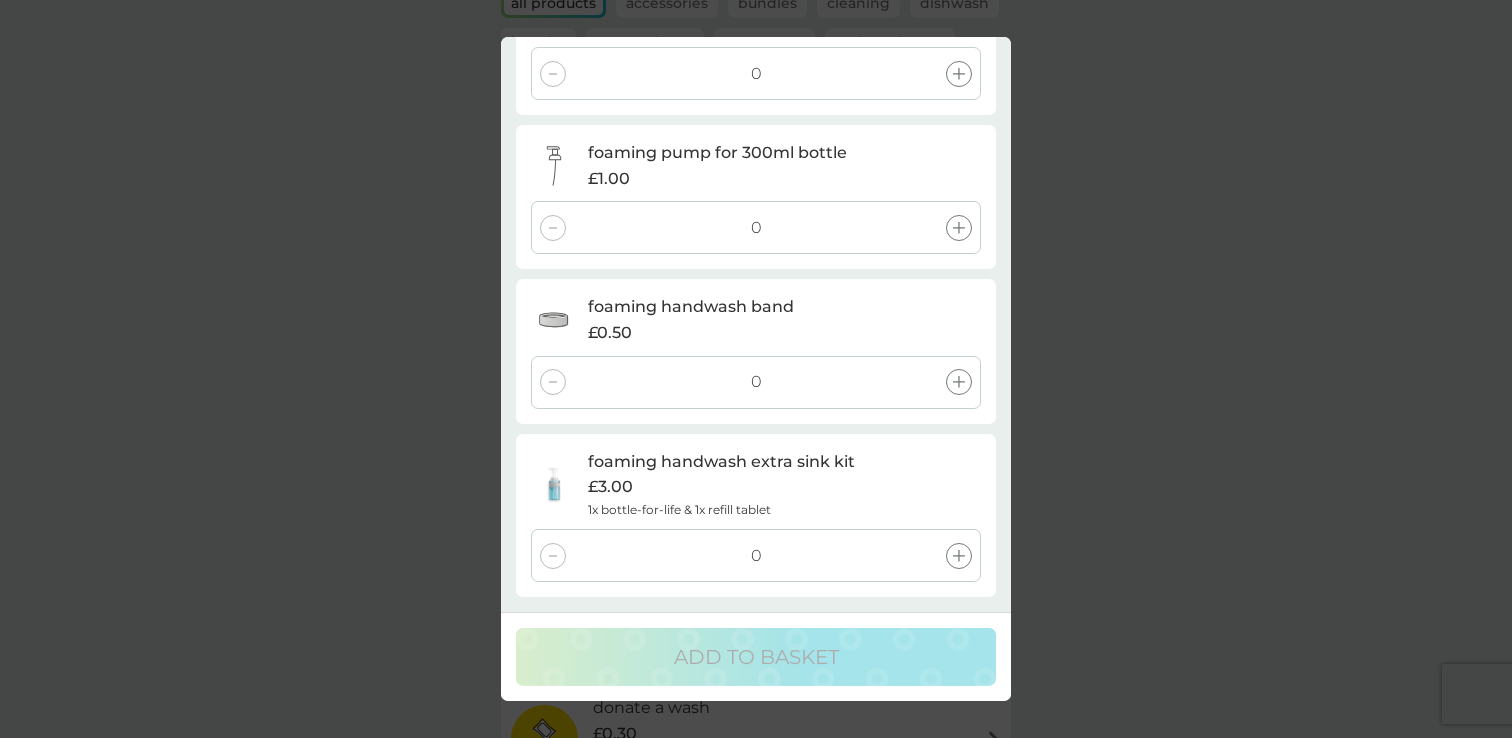 scroll, scrollTop: 0, scrollLeft: 0, axis: both 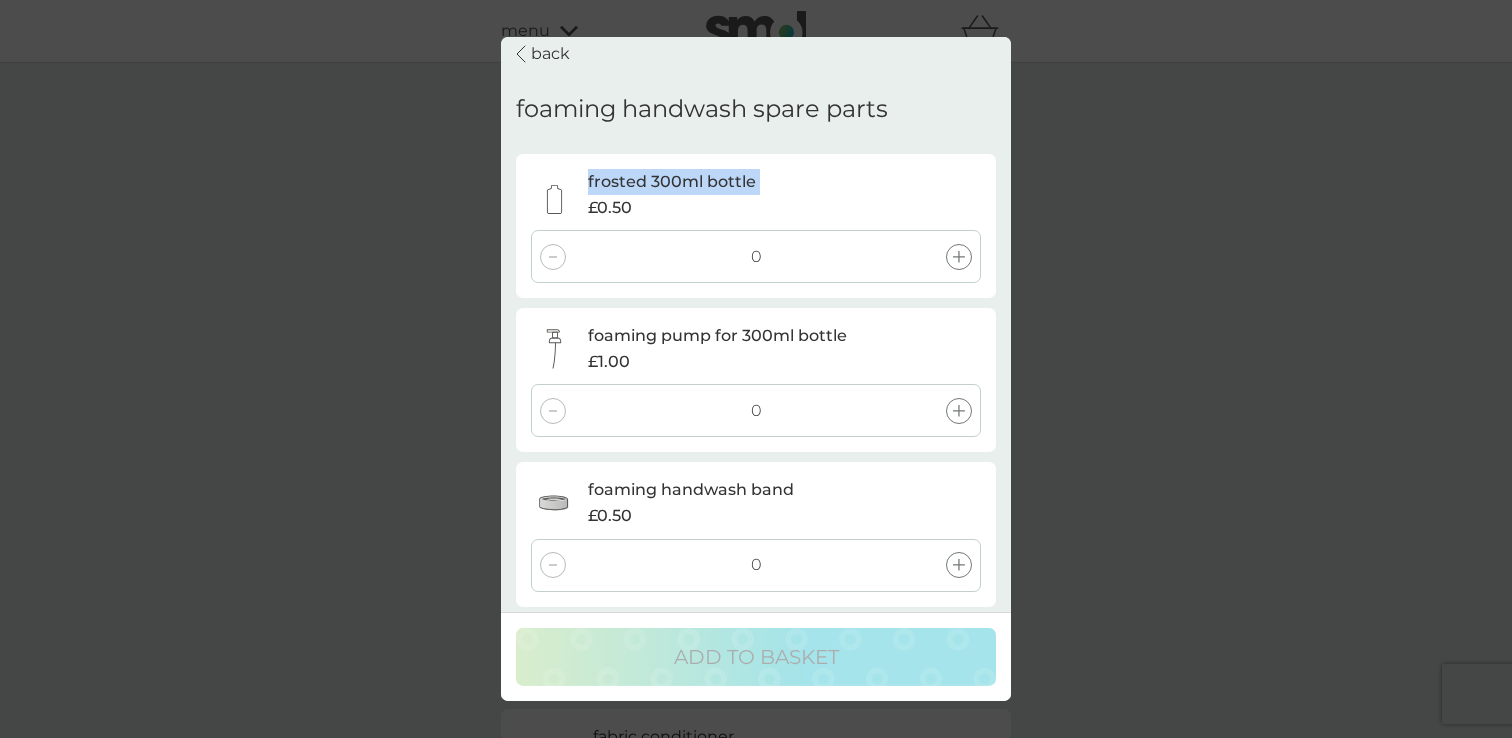 drag, startPoint x: 674, startPoint y: 178, endPoint x: 779, endPoint y: 178, distance: 105 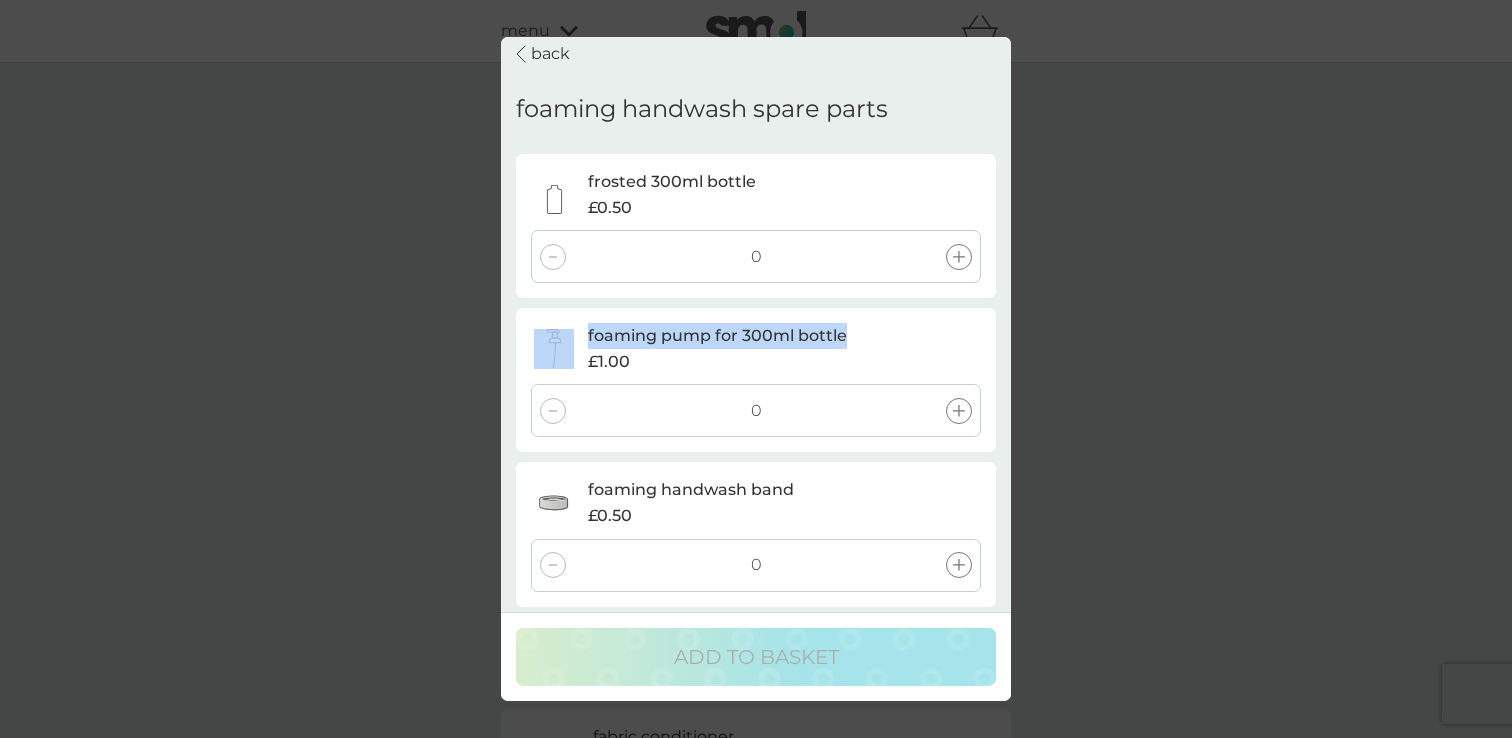 drag, startPoint x: 851, startPoint y: 336, endPoint x: 577, endPoint y: 343, distance: 274.08942 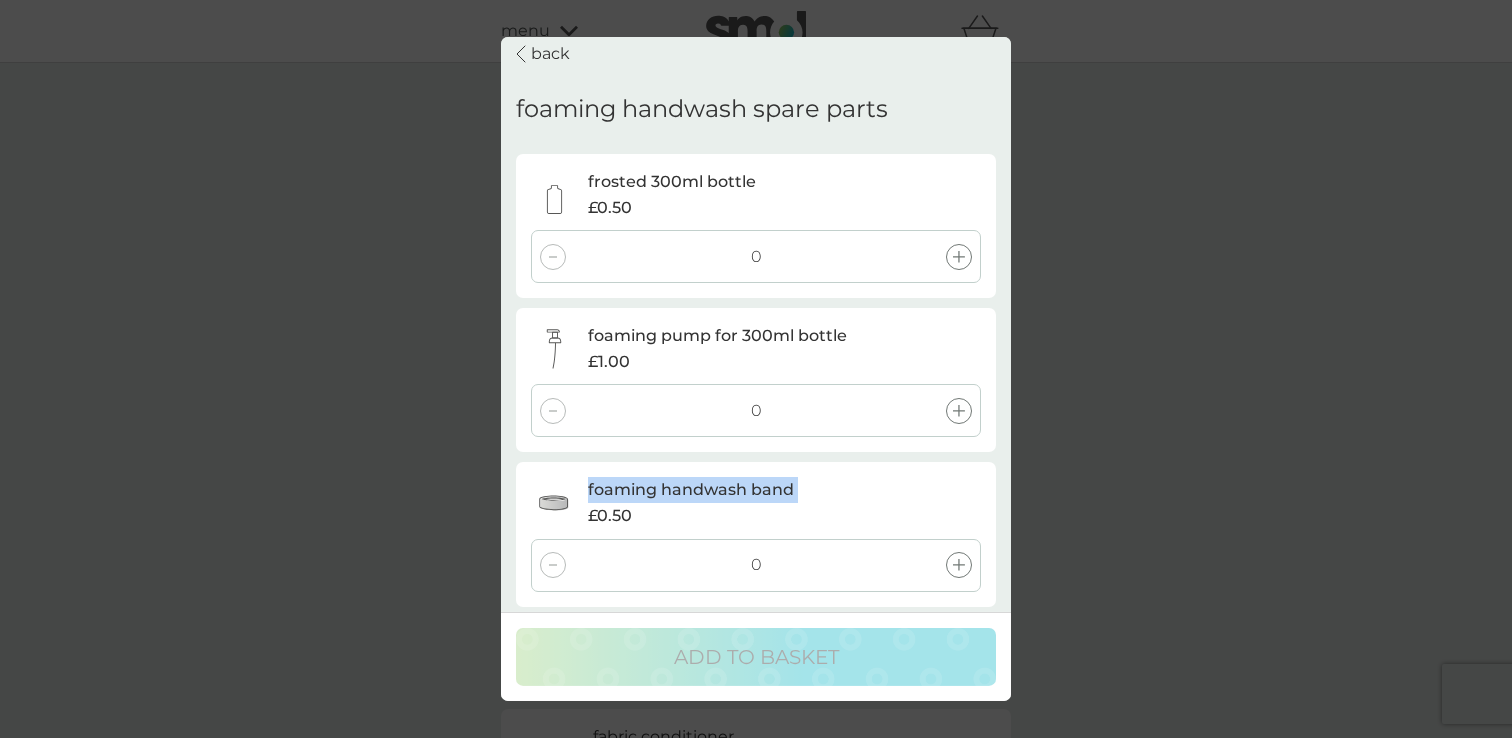 drag, startPoint x: 587, startPoint y: 485, endPoint x: 925, endPoint y: 485, distance: 338 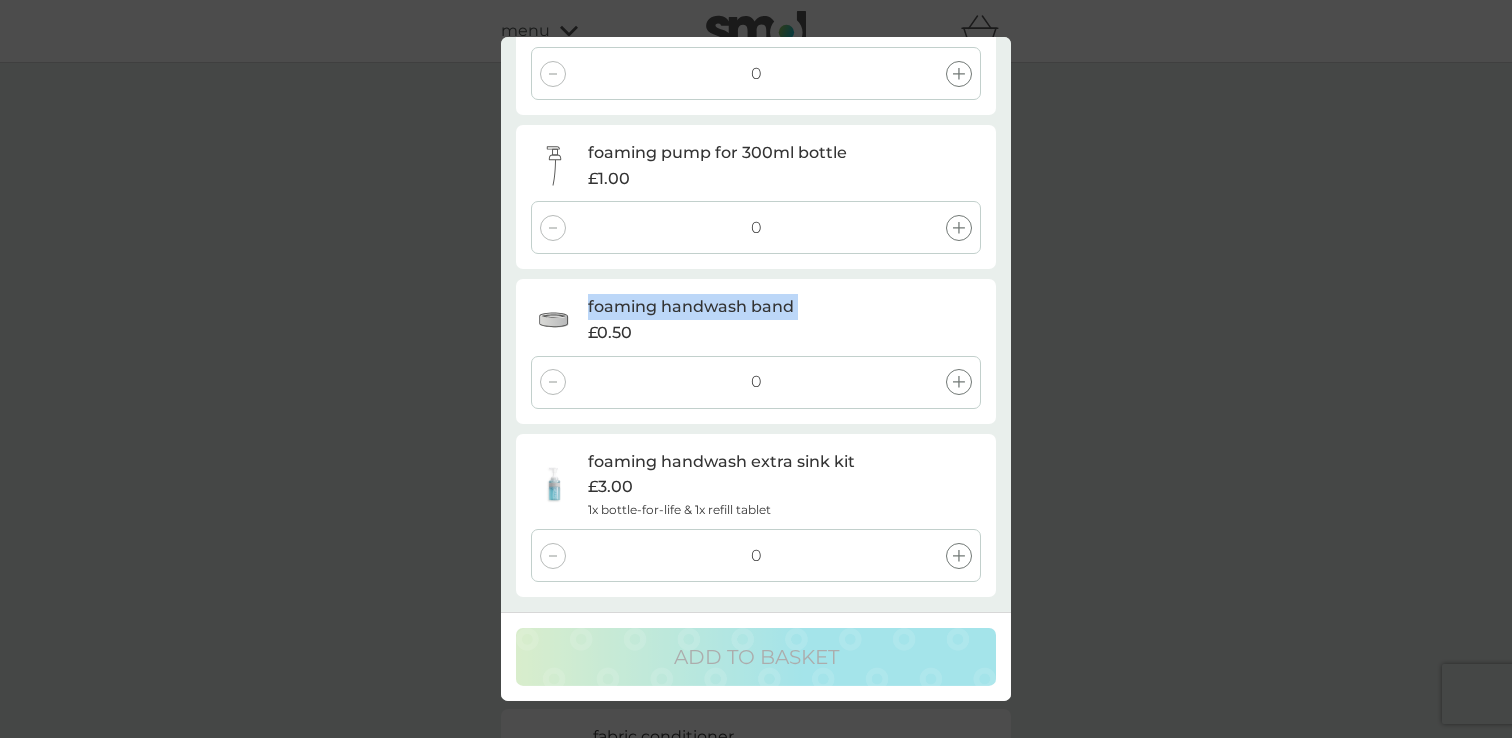 scroll, scrollTop: 0, scrollLeft: 0, axis: both 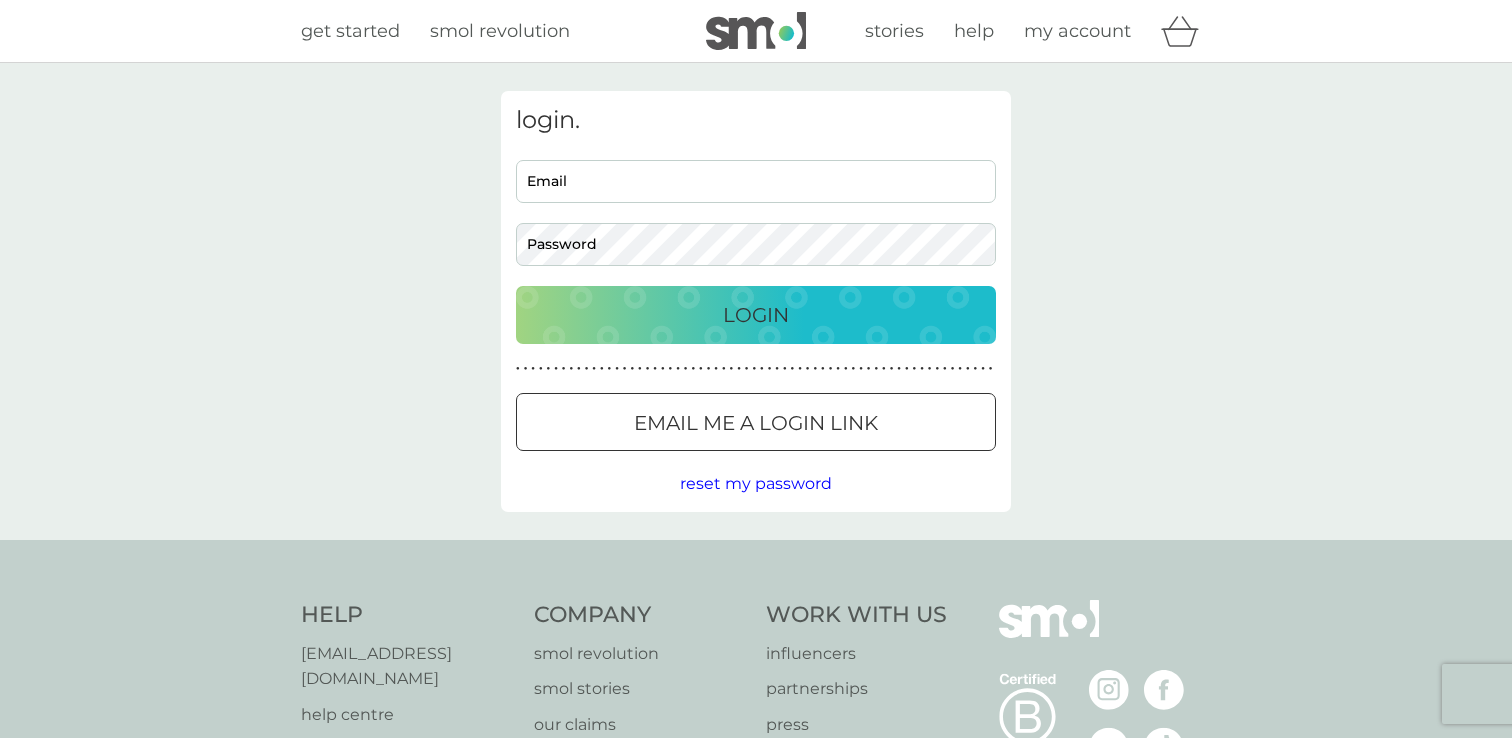 type on "[EMAIL_ADDRESS][DOMAIN_NAME]" 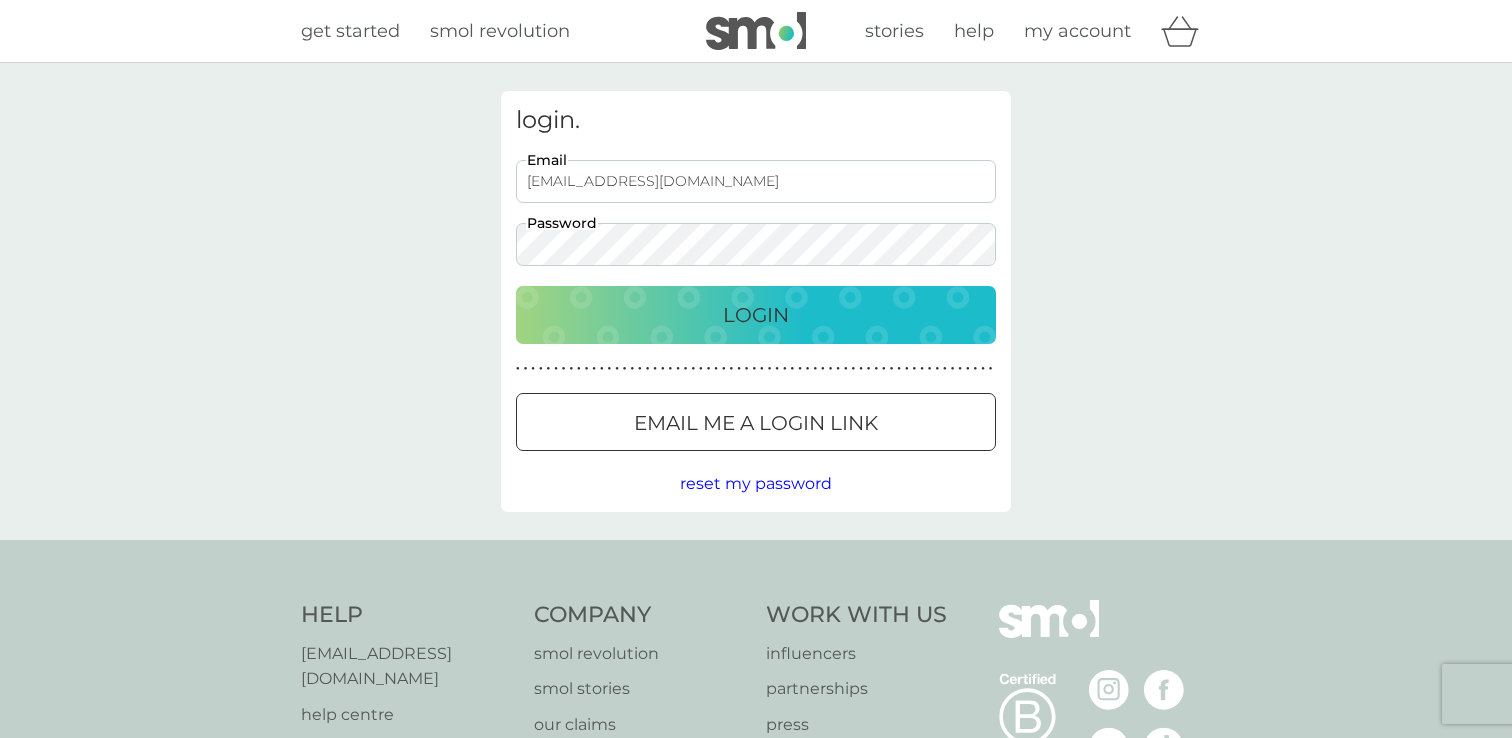 click on "Login" at bounding box center (756, 315) 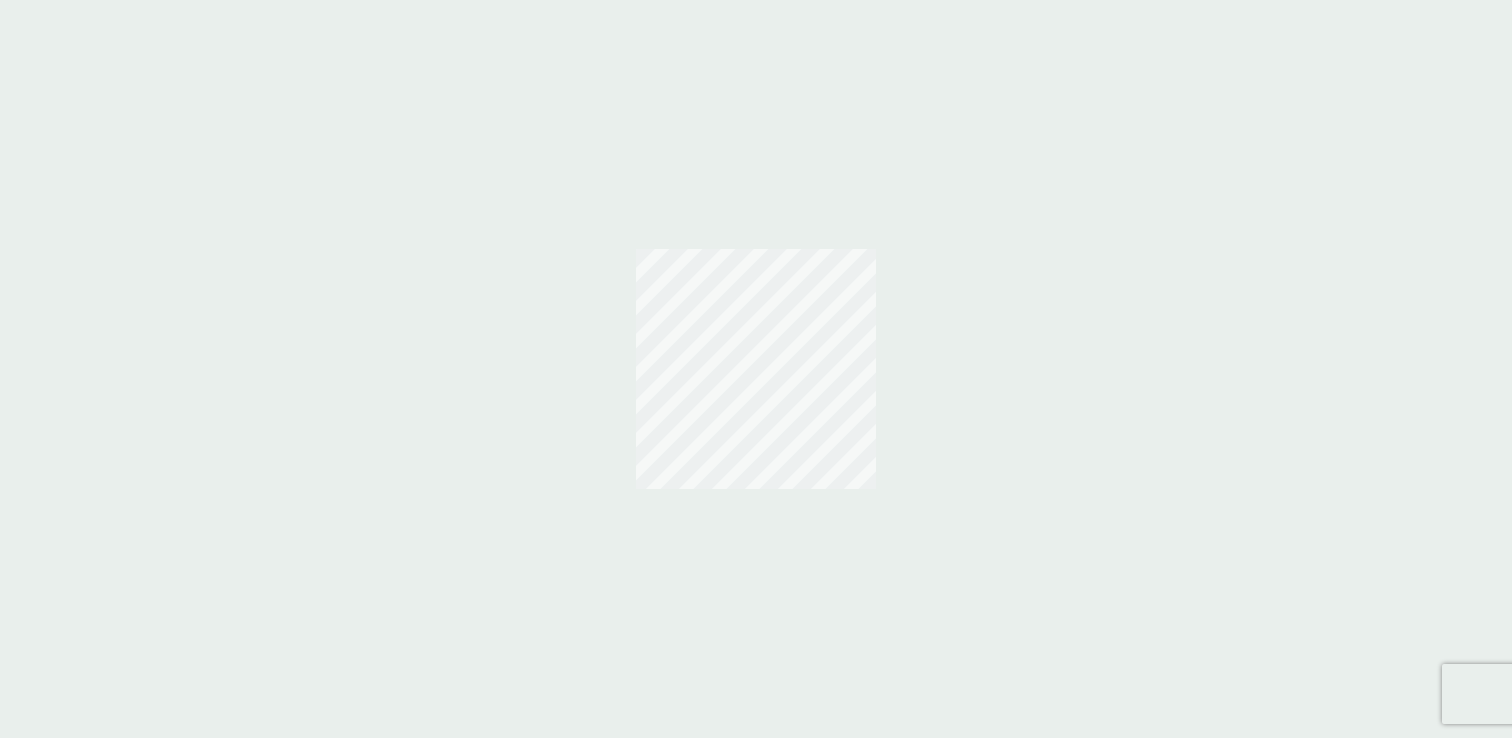 scroll, scrollTop: 0, scrollLeft: 0, axis: both 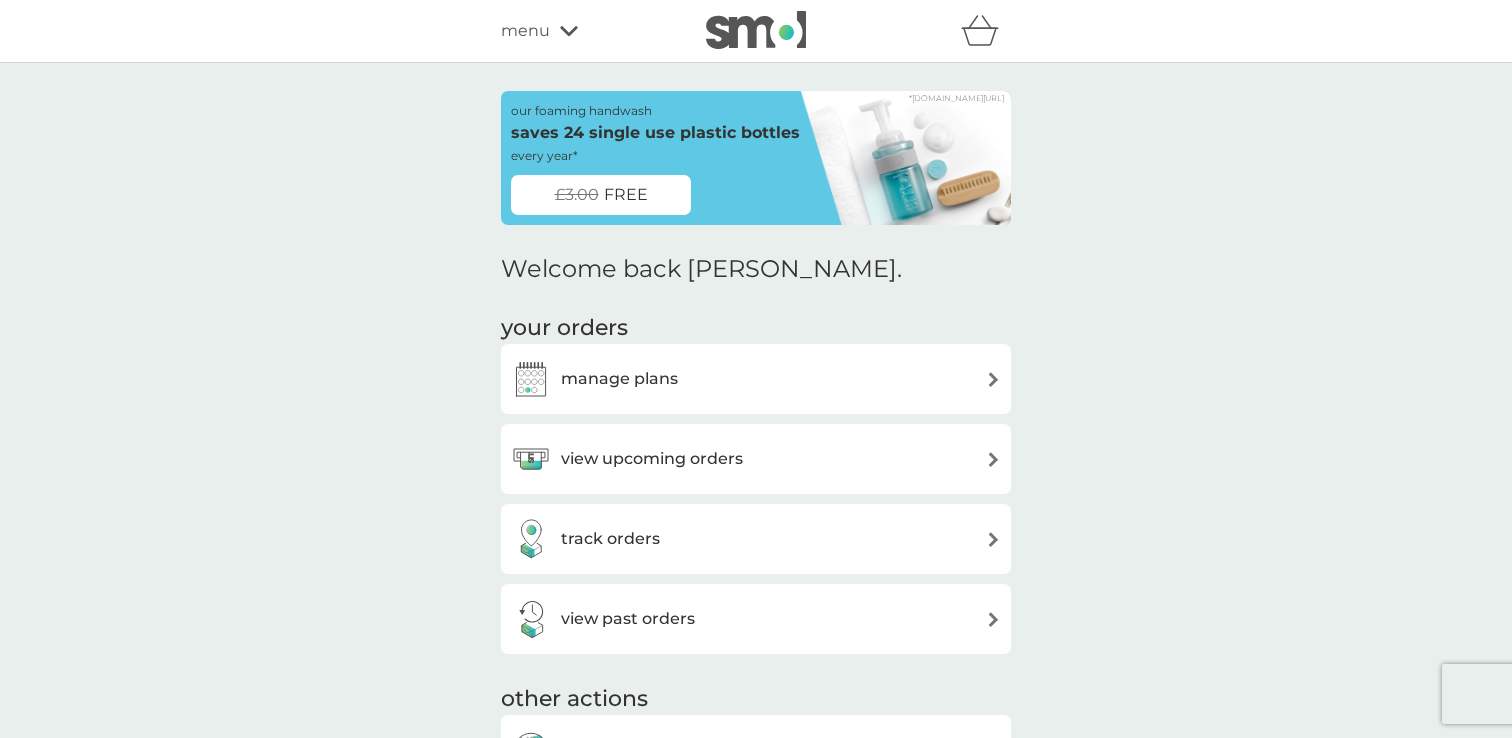 click on "manage plans" at bounding box center [756, 379] 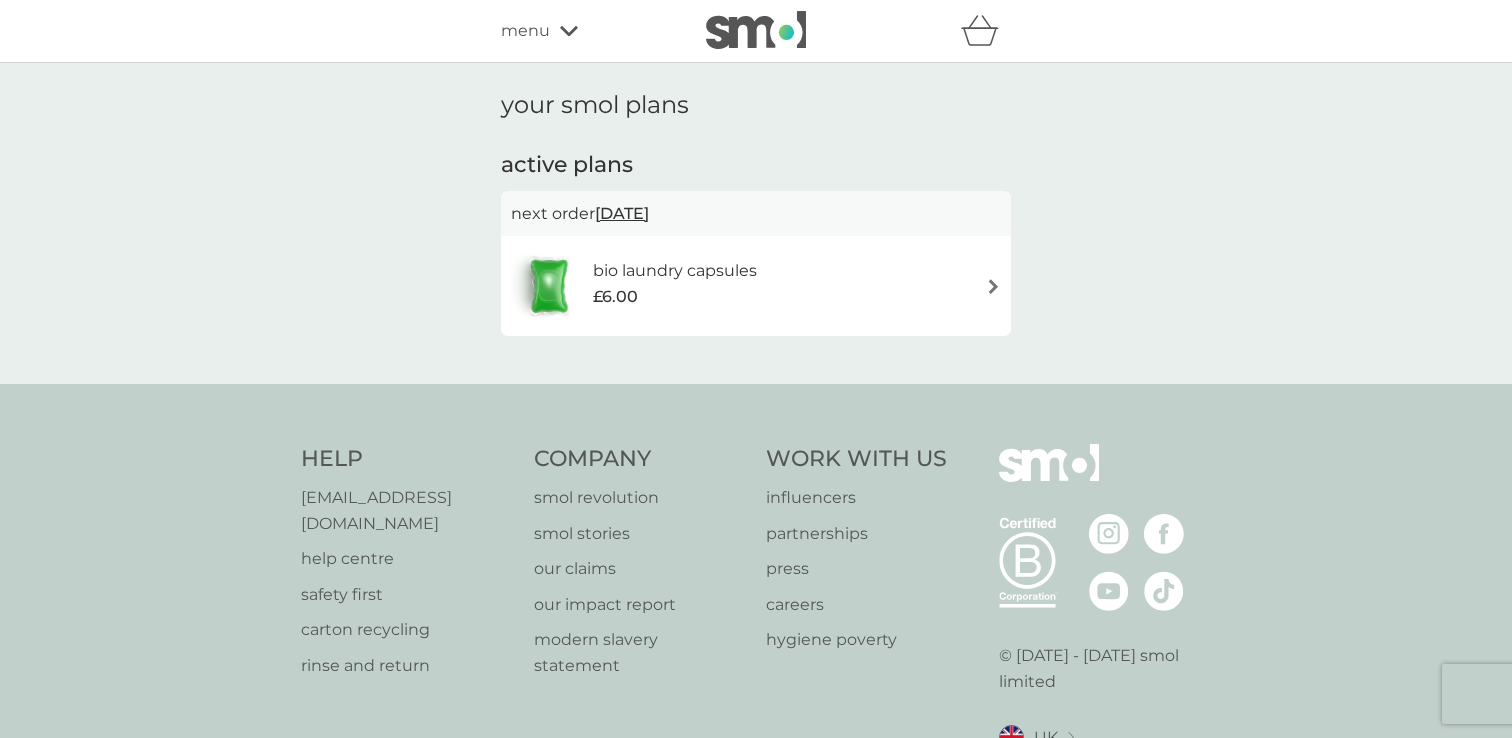 click at bounding box center (756, 30) 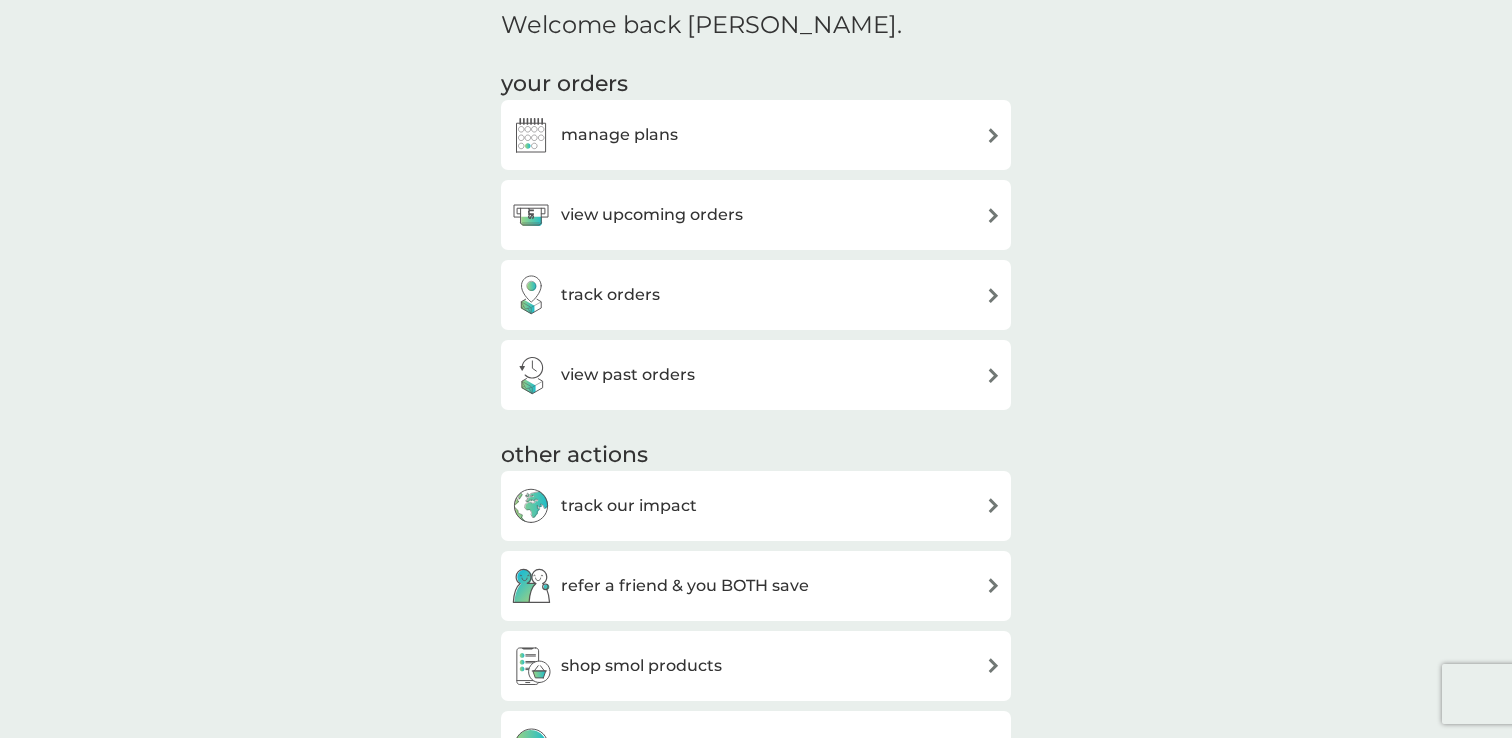 scroll, scrollTop: 254, scrollLeft: 0, axis: vertical 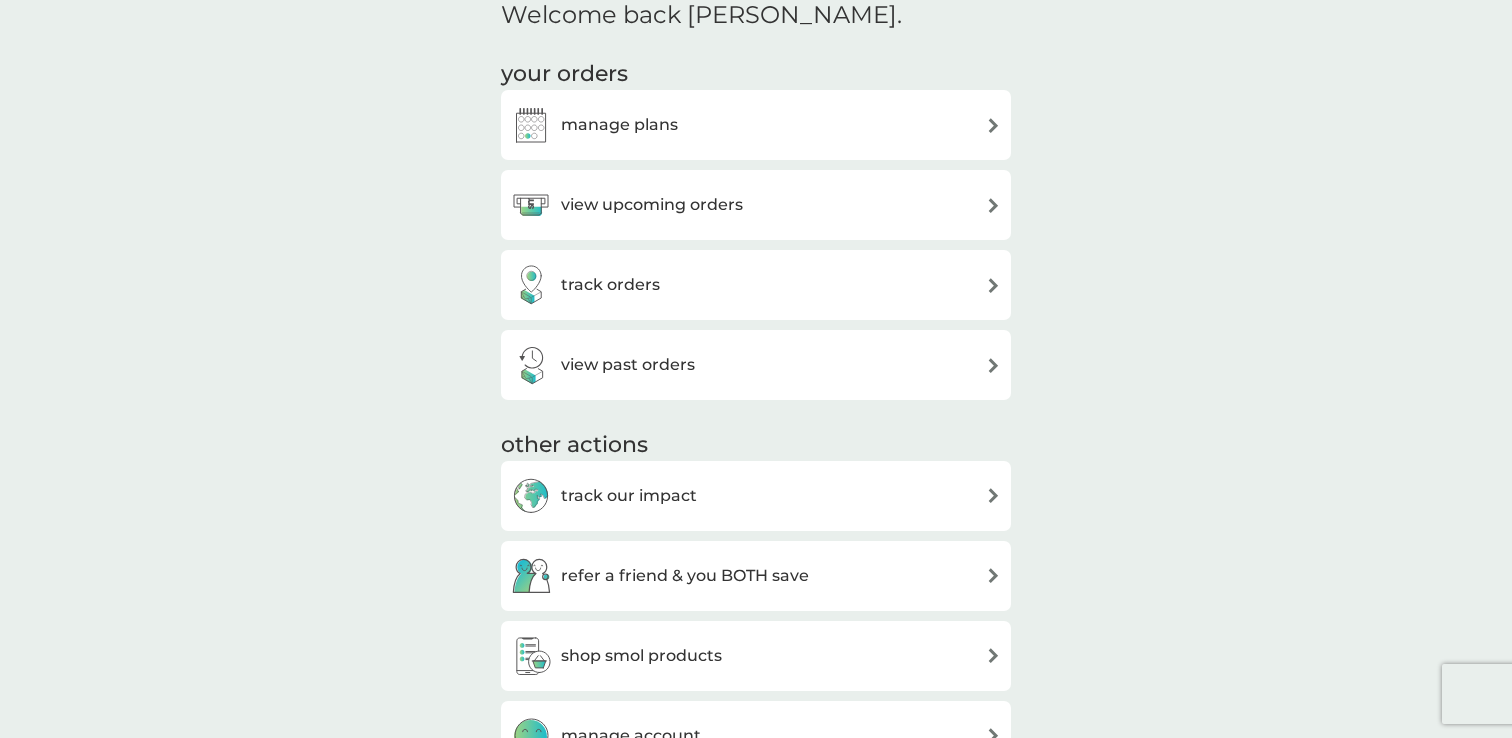 click on "view upcoming orders" at bounding box center [756, 205] 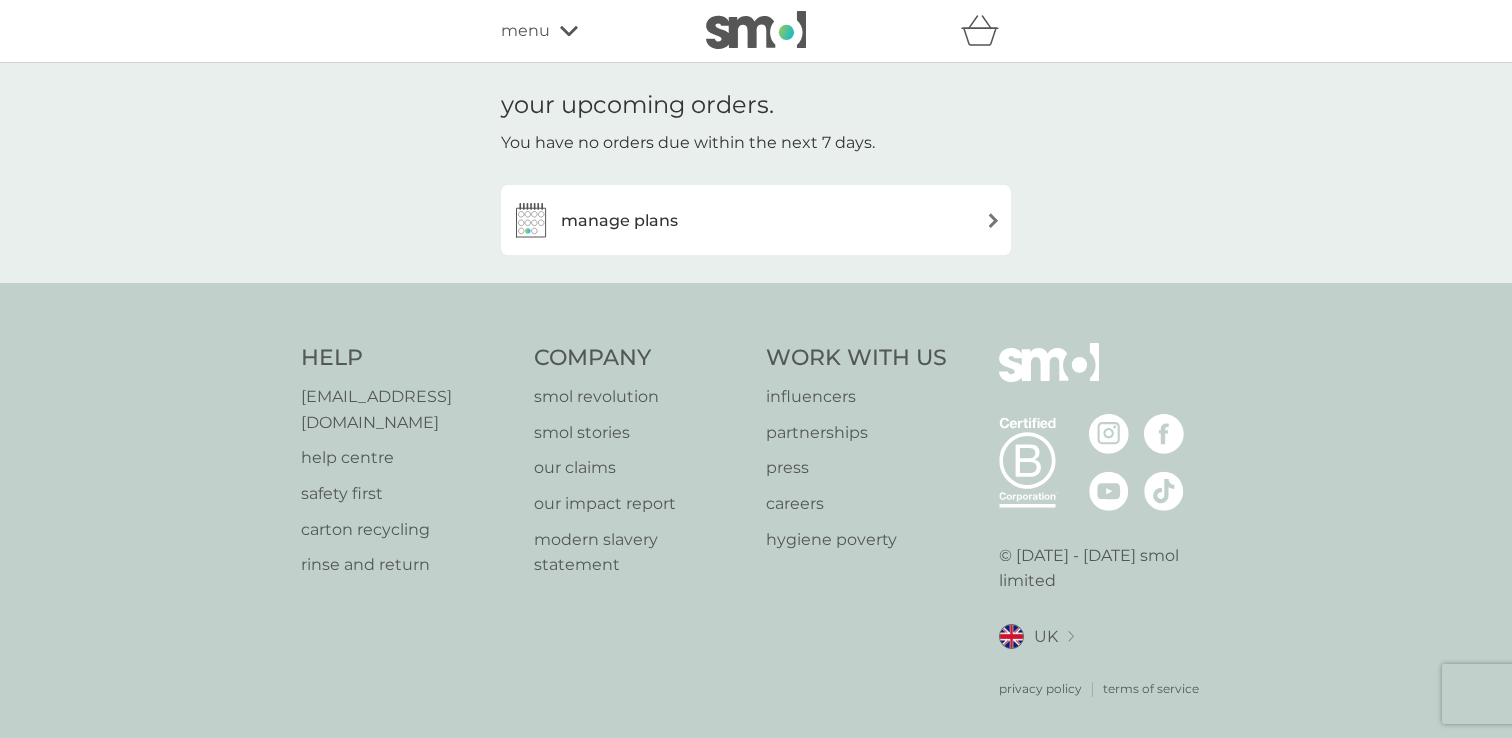 click at bounding box center (756, 30) 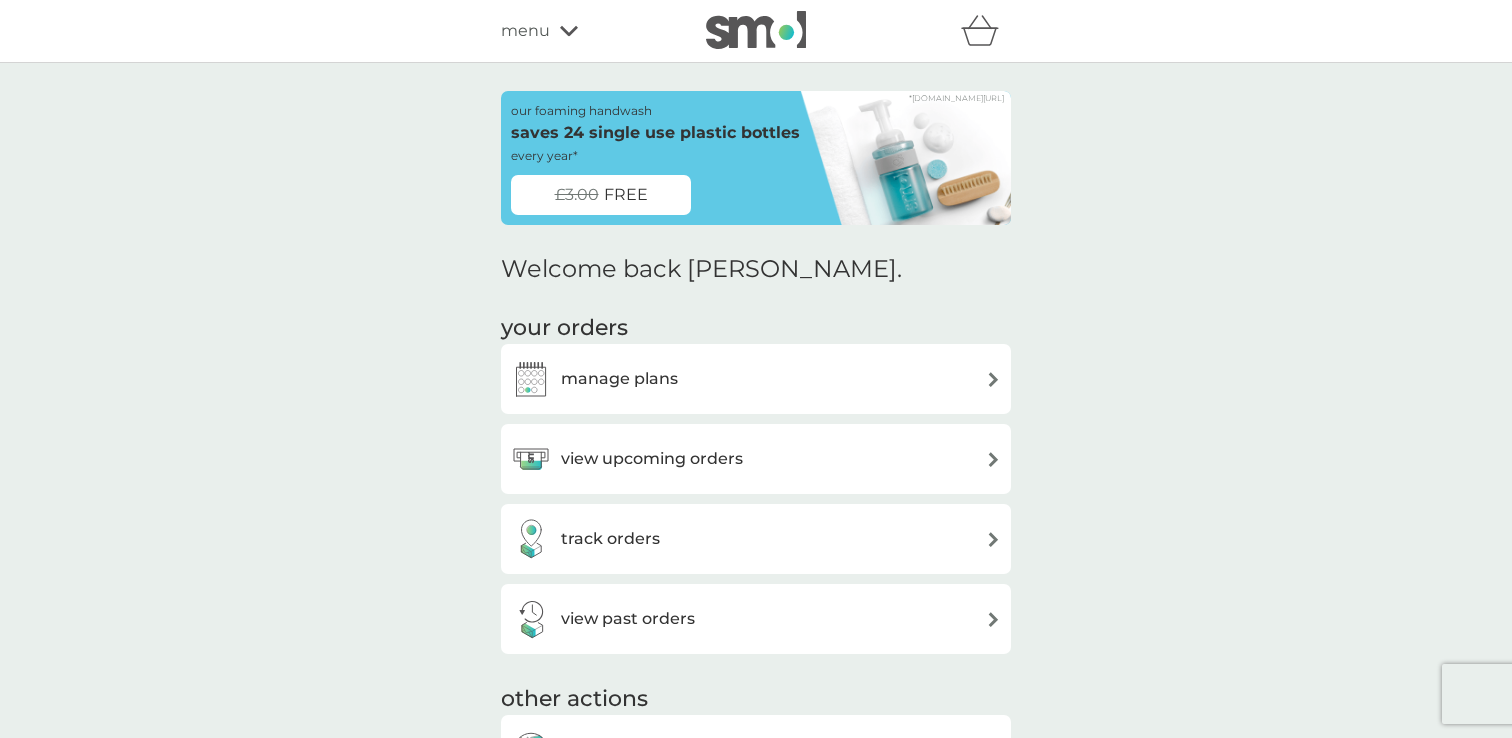 click on "manage plans" at bounding box center [756, 379] 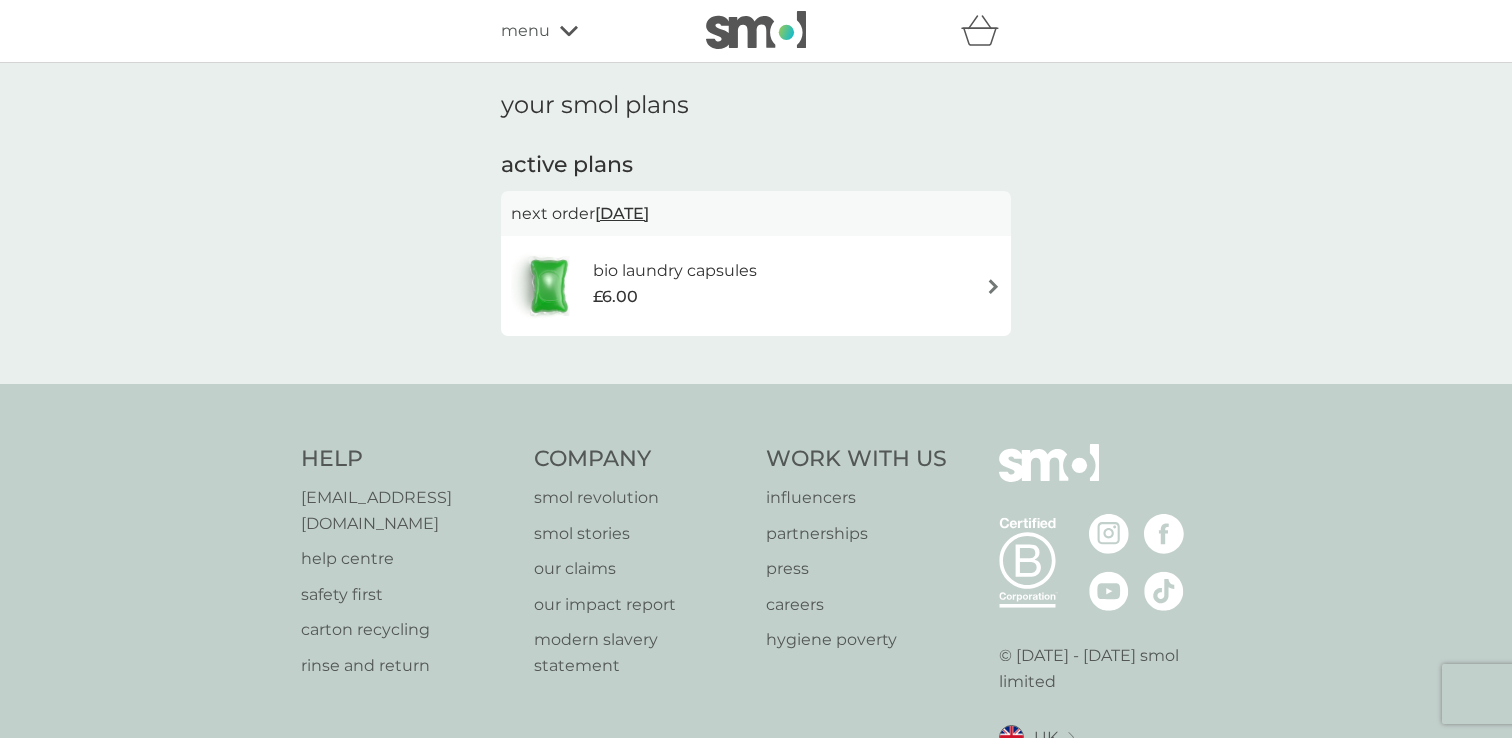 click at bounding box center [756, 30] 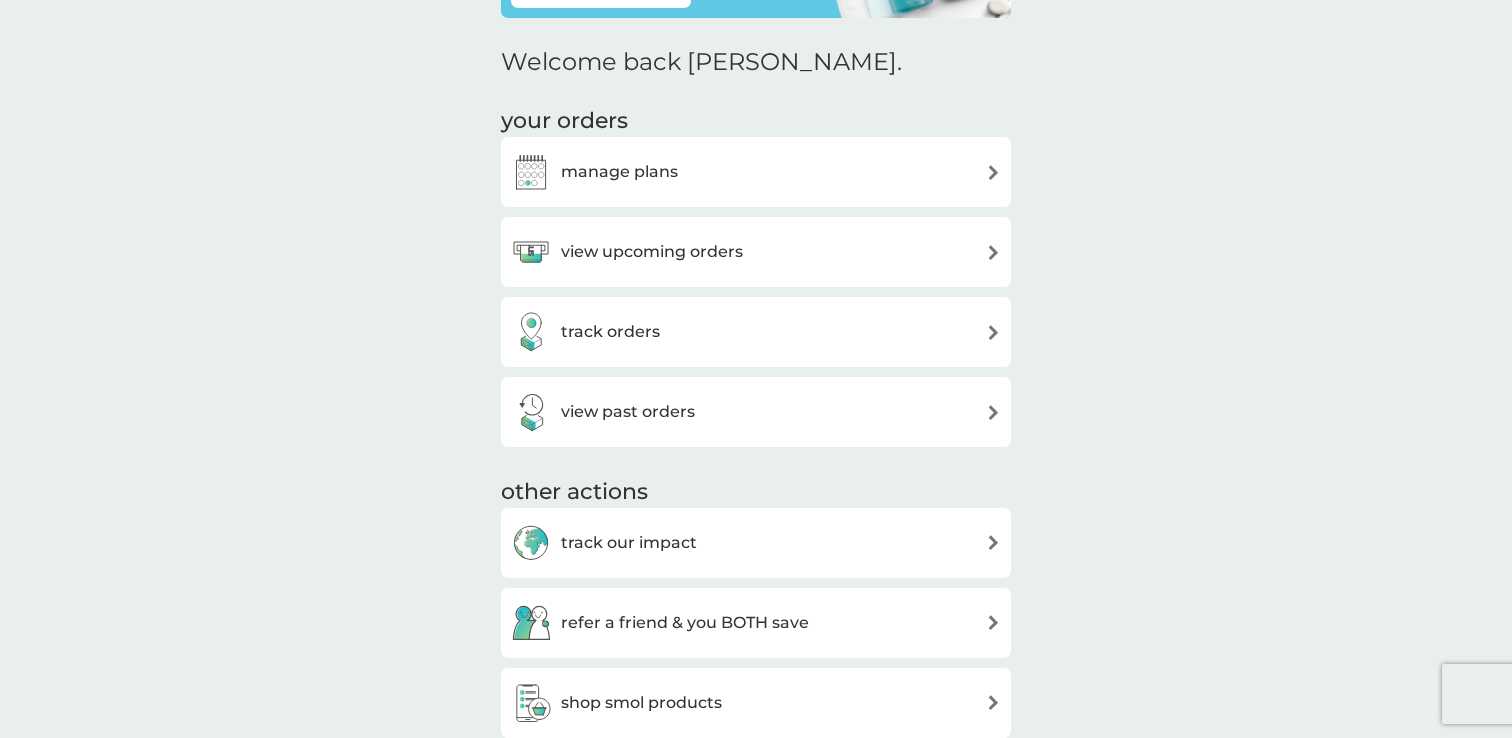 scroll, scrollTop: 245, scrollLeft: 0, axis: vertical 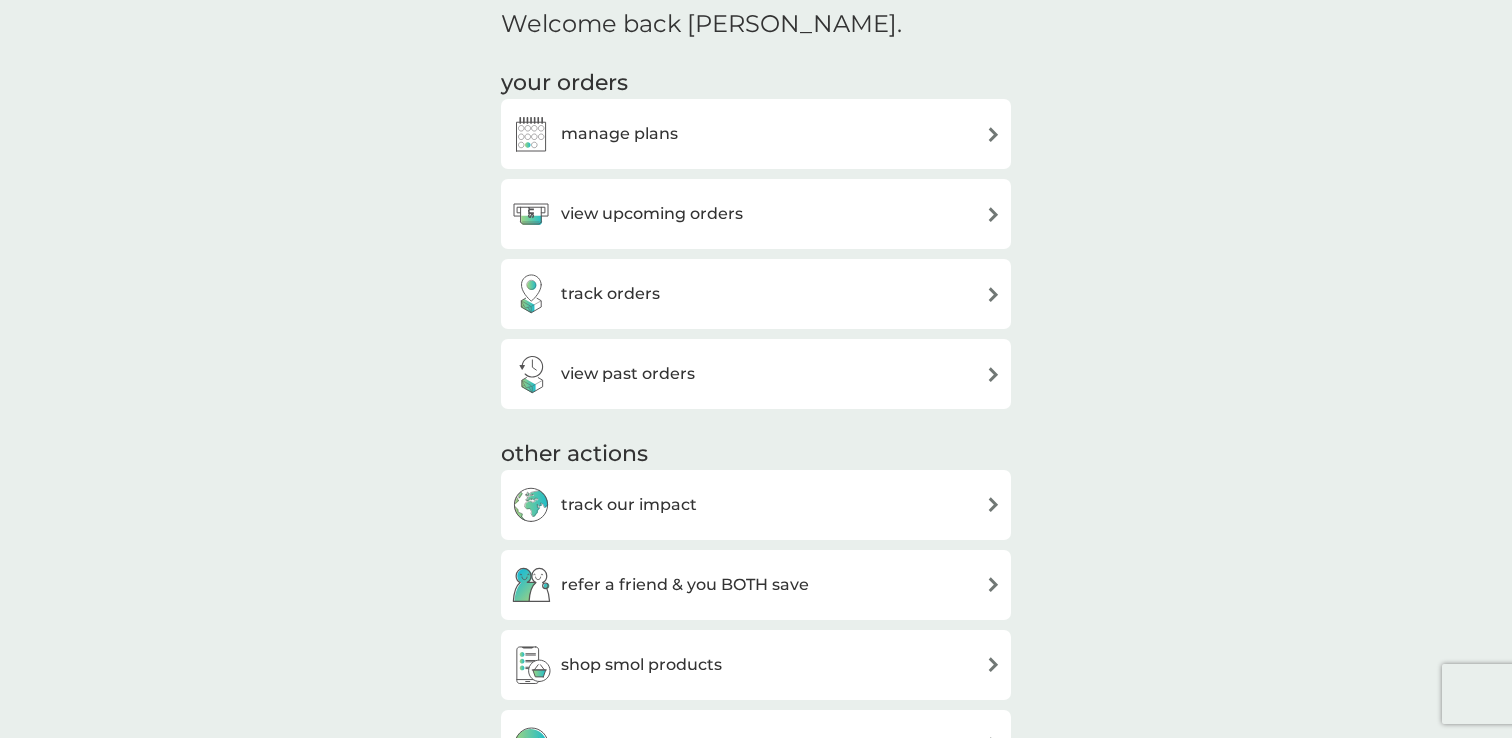 click on "track orders" at bounding box center [756, 294] 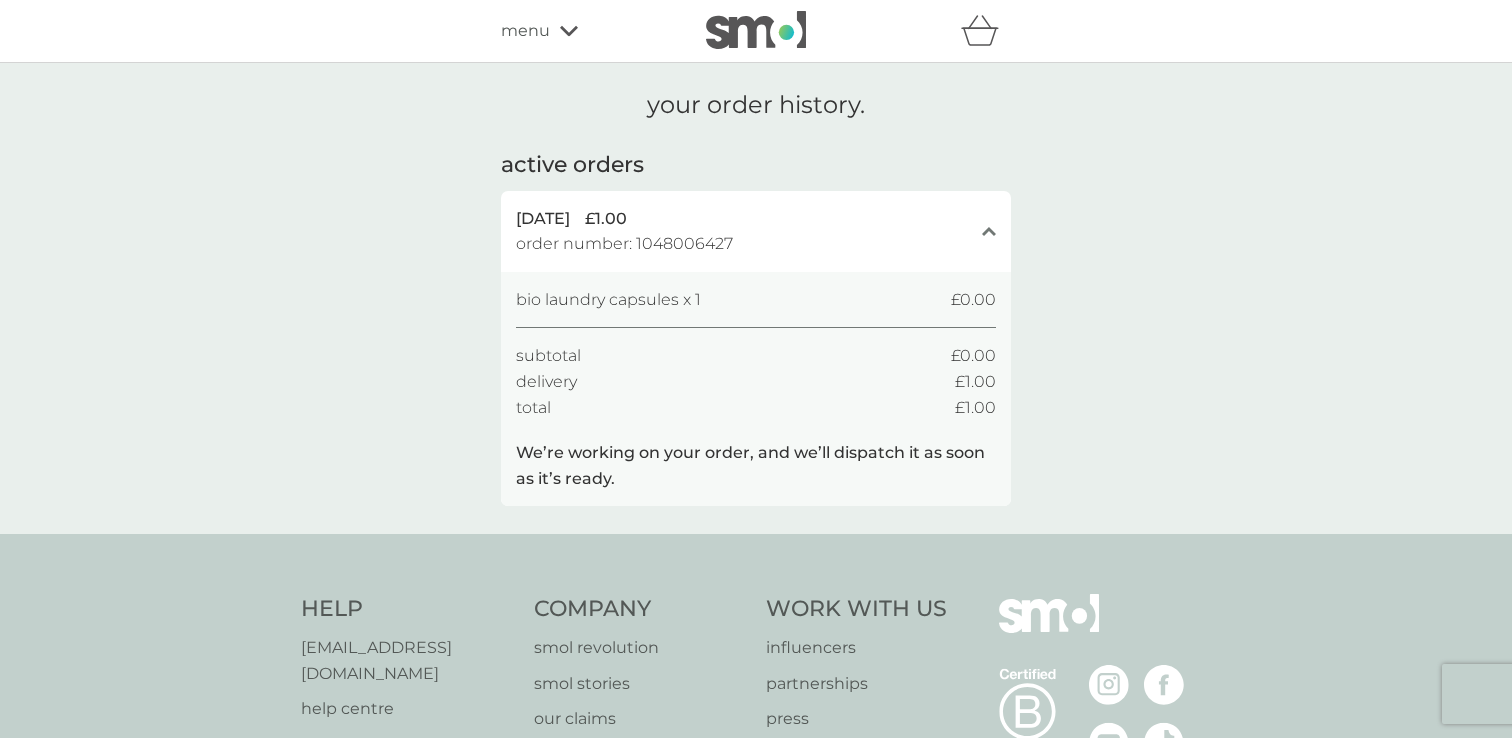 click at bounding box center (756, 30) 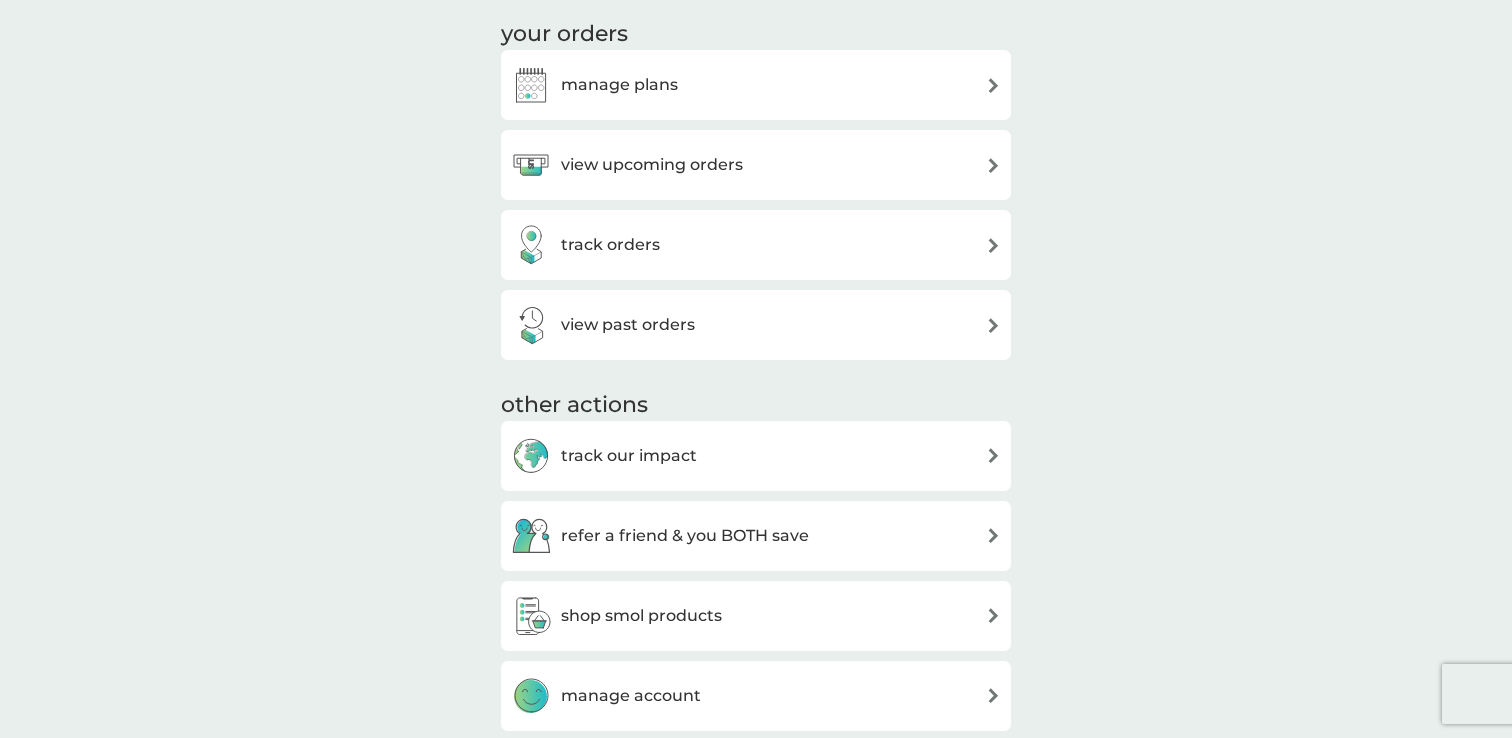 scroll, scrollTop: 423, scrollLeft: 0, axis: vertical 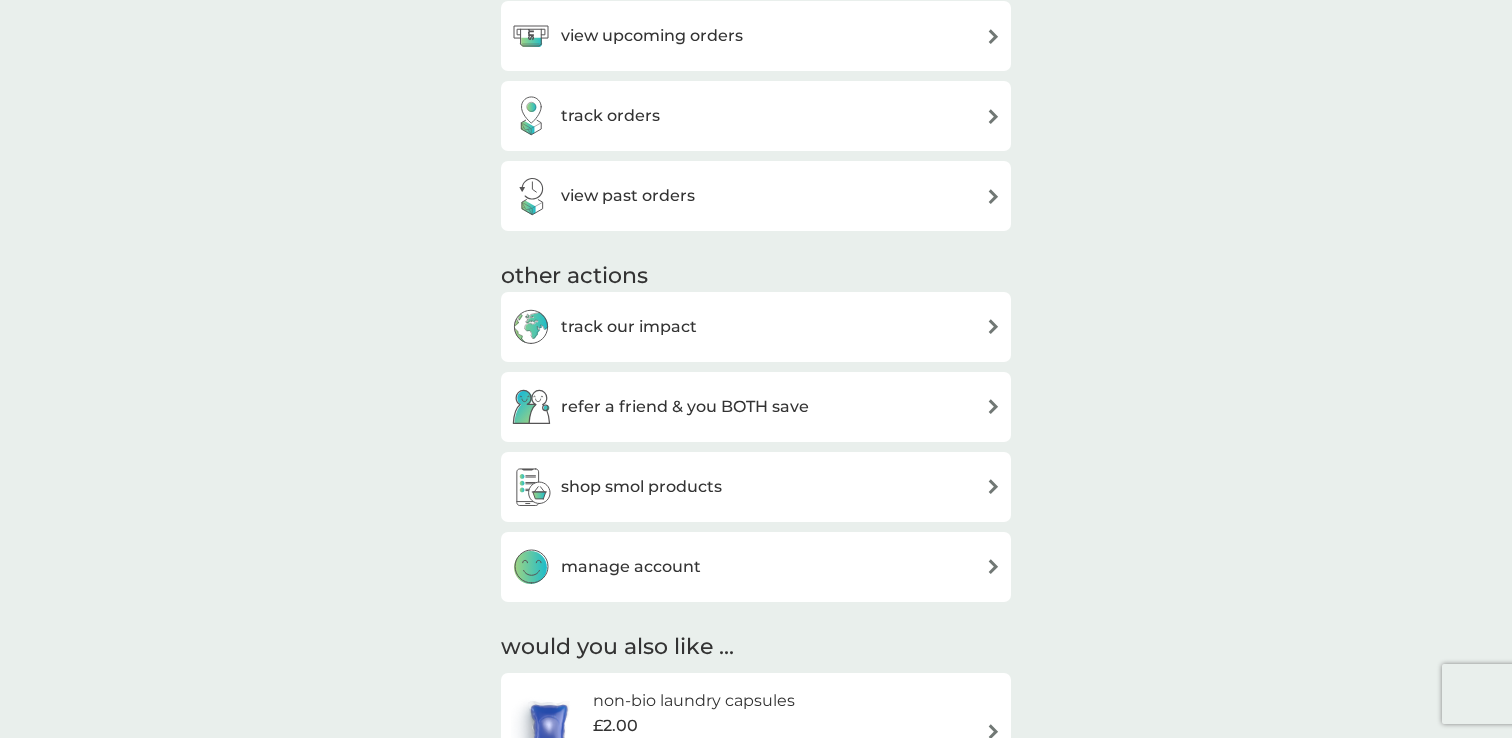 click on "view past orders" at bounding box center (756, 196) 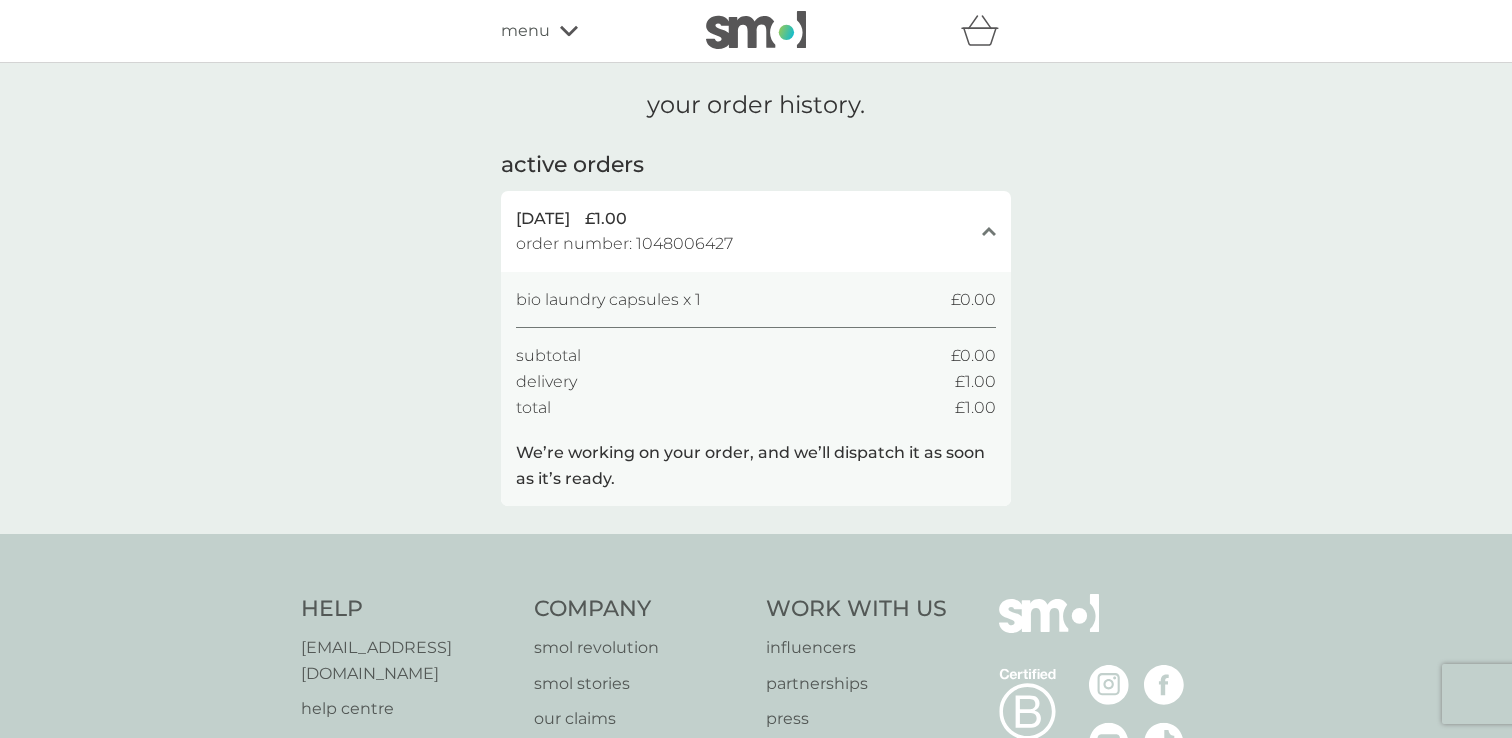 click at bounding box center (756, 30) 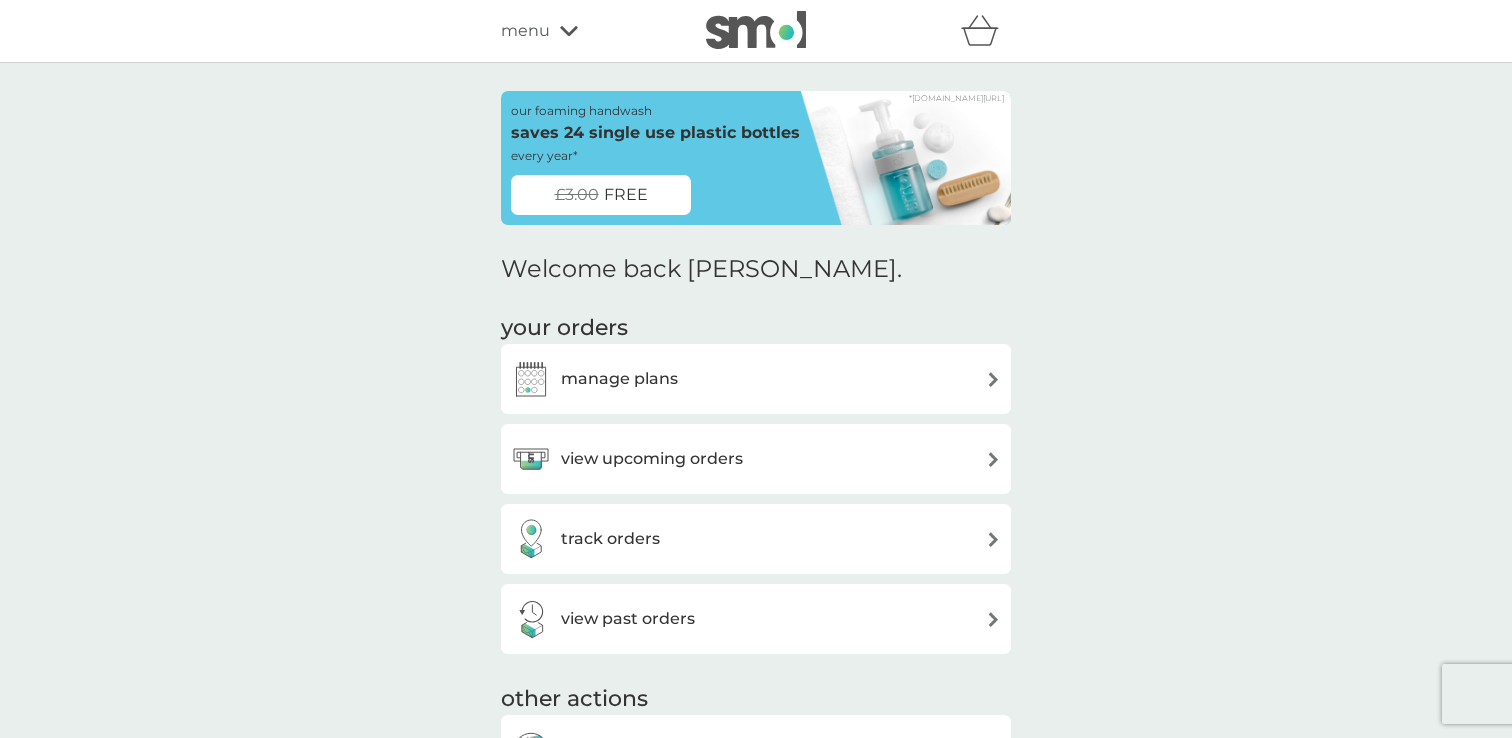 click on "view past orders" at bounding box center [756, 619] 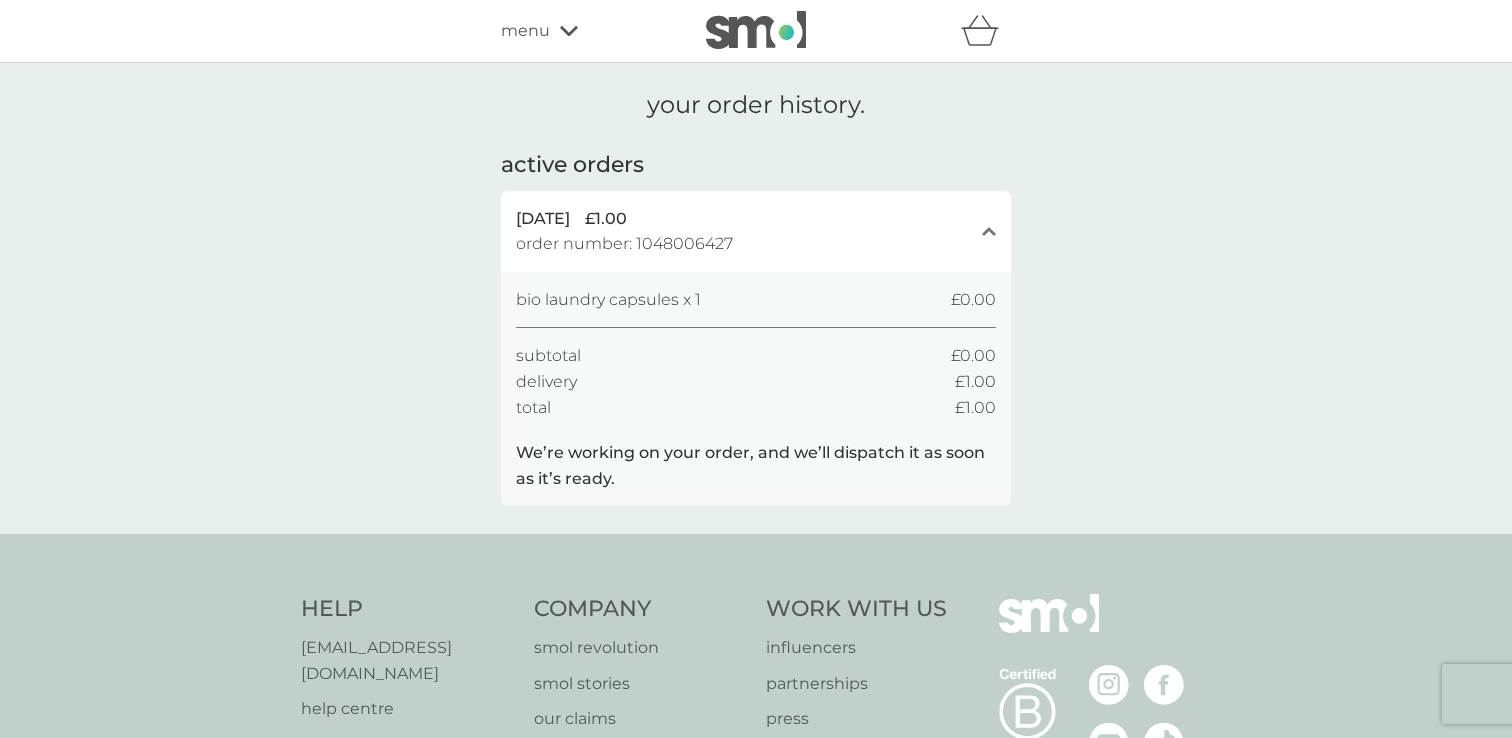 click on "9 Jul 2025 £1.00 order number:   1048006427" at bounding box center [744, 231] 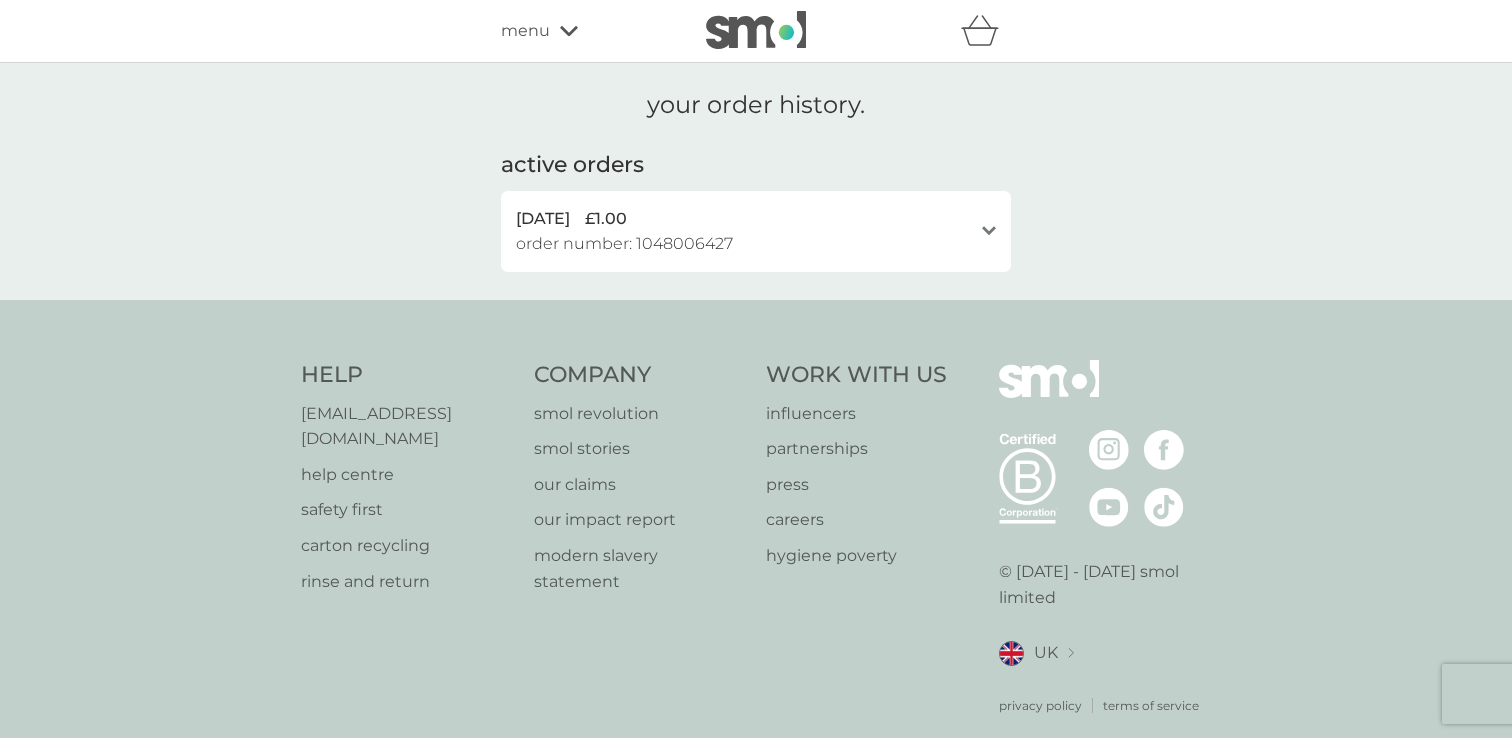 click on "9 Jul 2025 £1.00 order number:   1048006427" at bounding box center (744, 231) 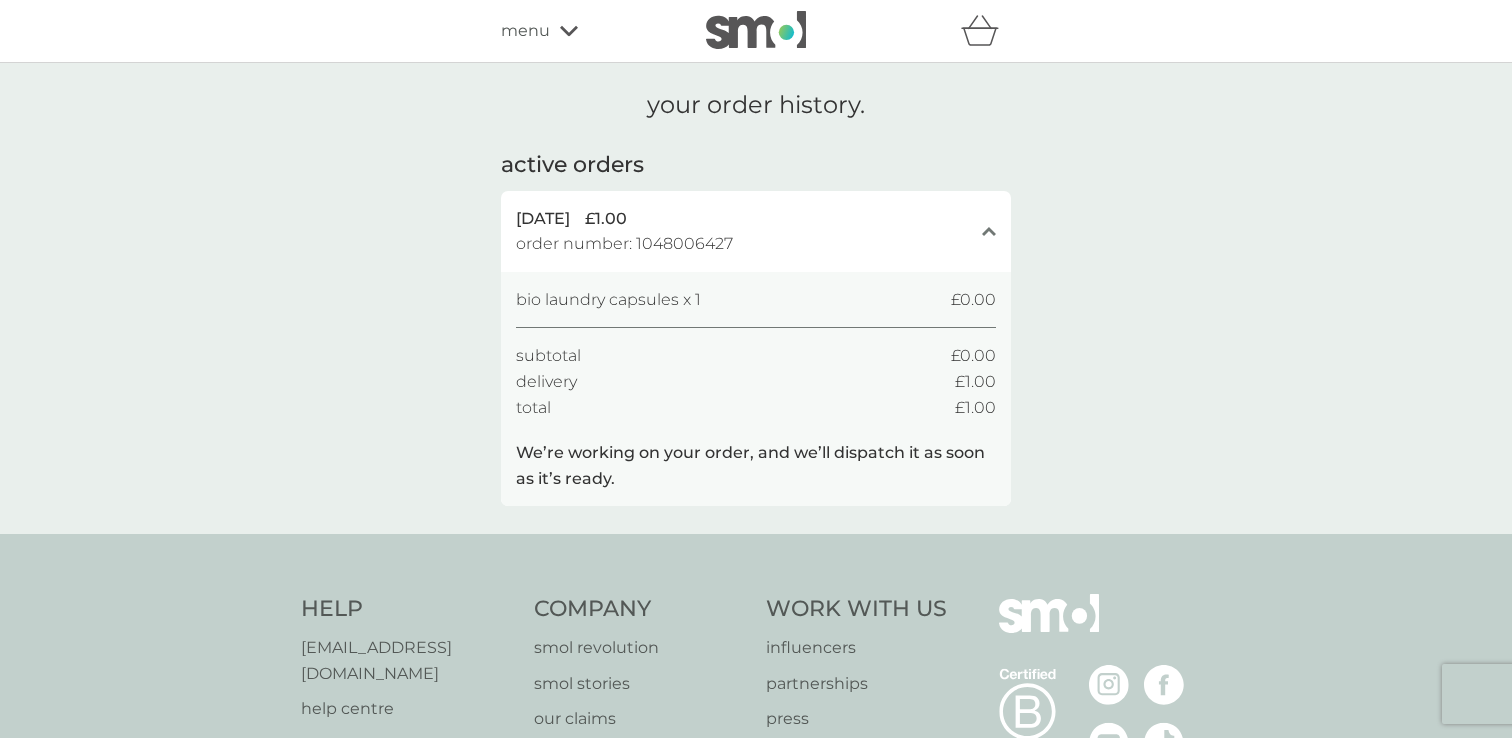 click on "9 Jul 2025 £1.00 order number:   1048006427" at bounding box center (744, 231) 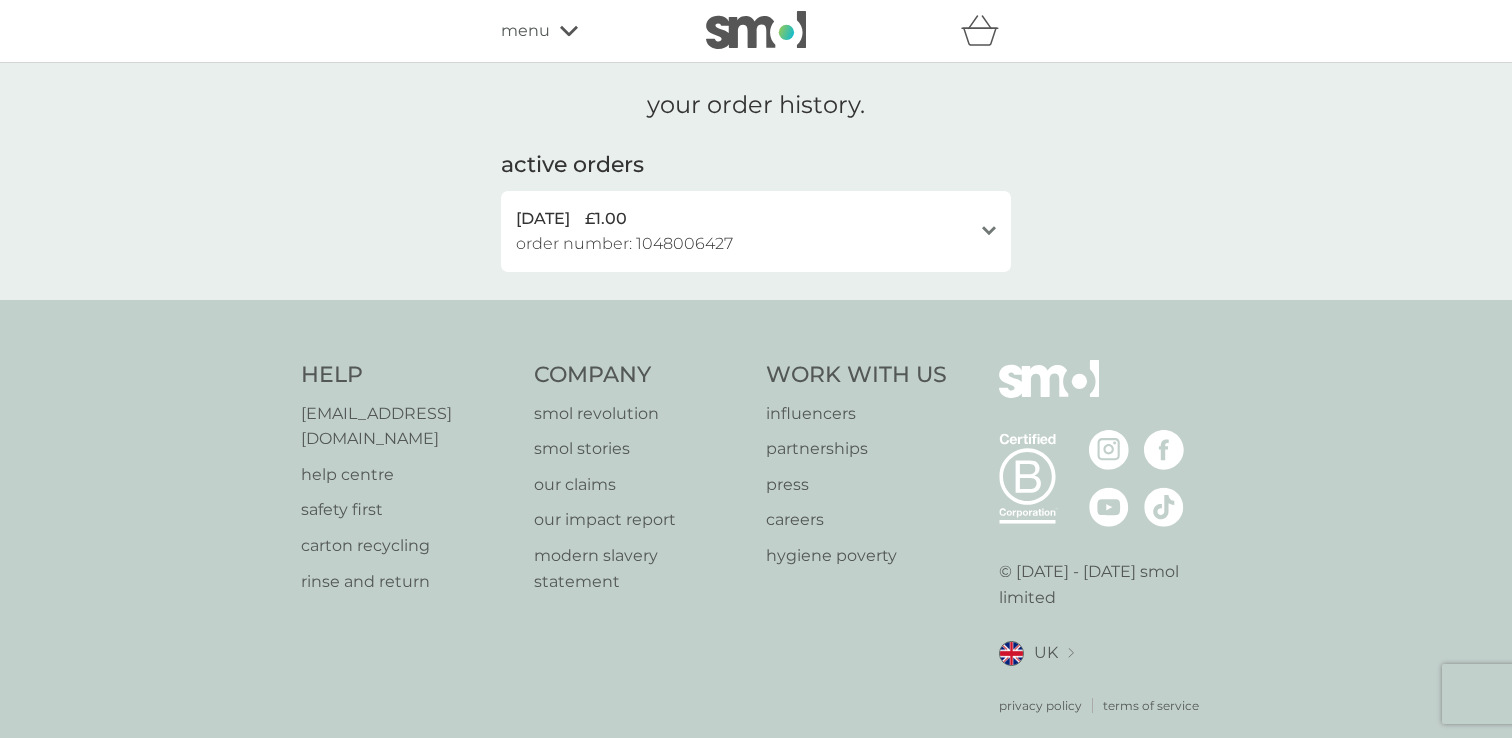 click on "9 Jul 2025 £1.00 order number:   1048006427" at bounding box center (744, 231) 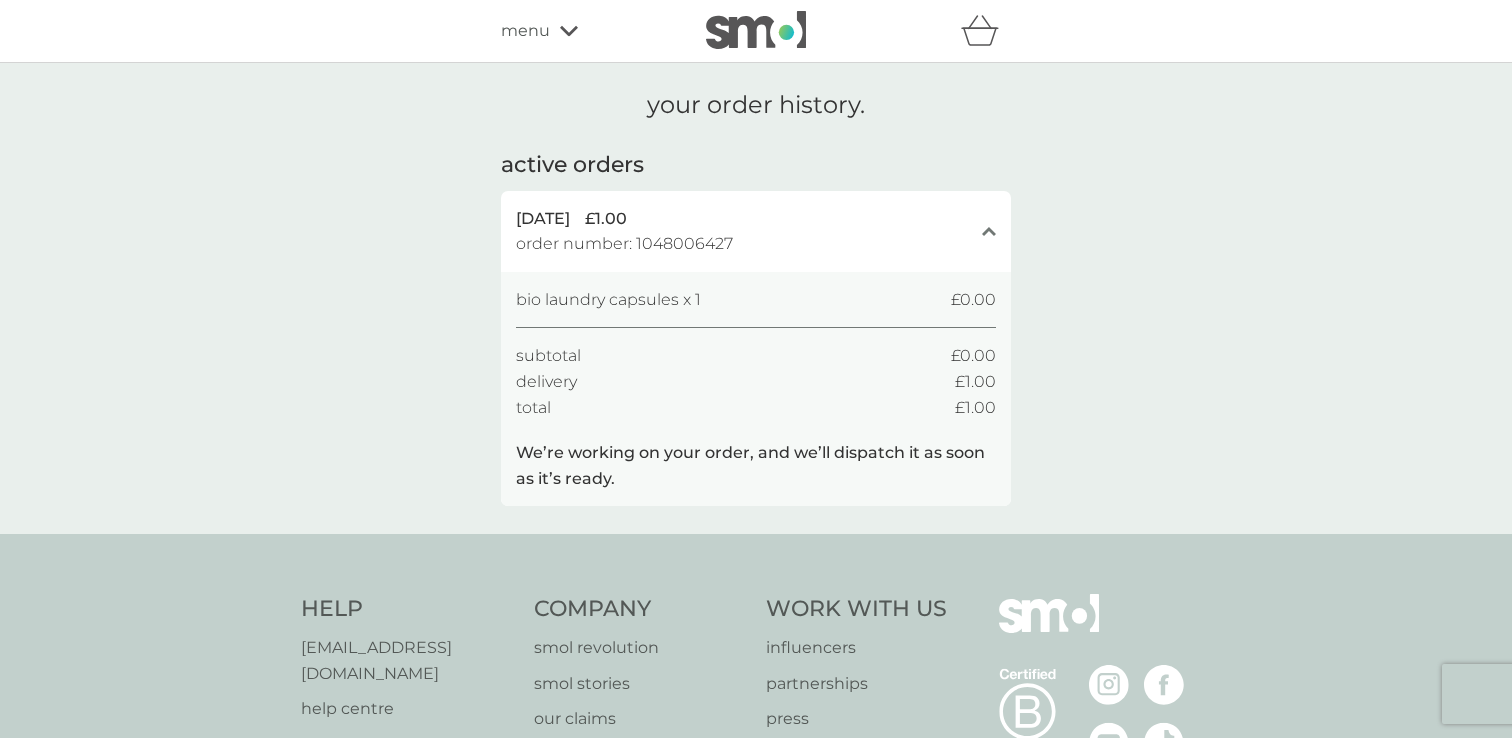 click on "9 Jul 2025 £1.00 order number:   1048006427" at bounding box center [744, 231] 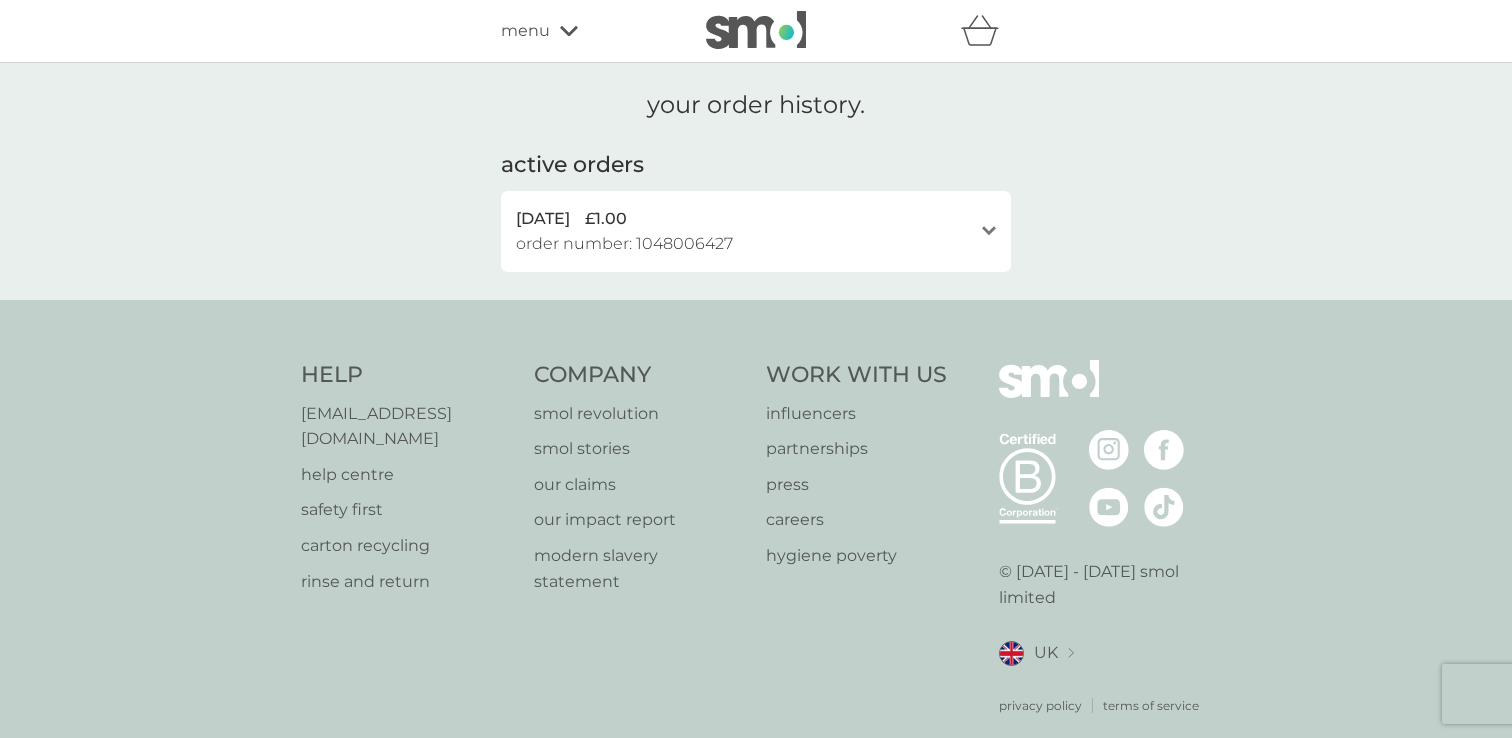 click on "your order history." at bounding box center (756, 105) 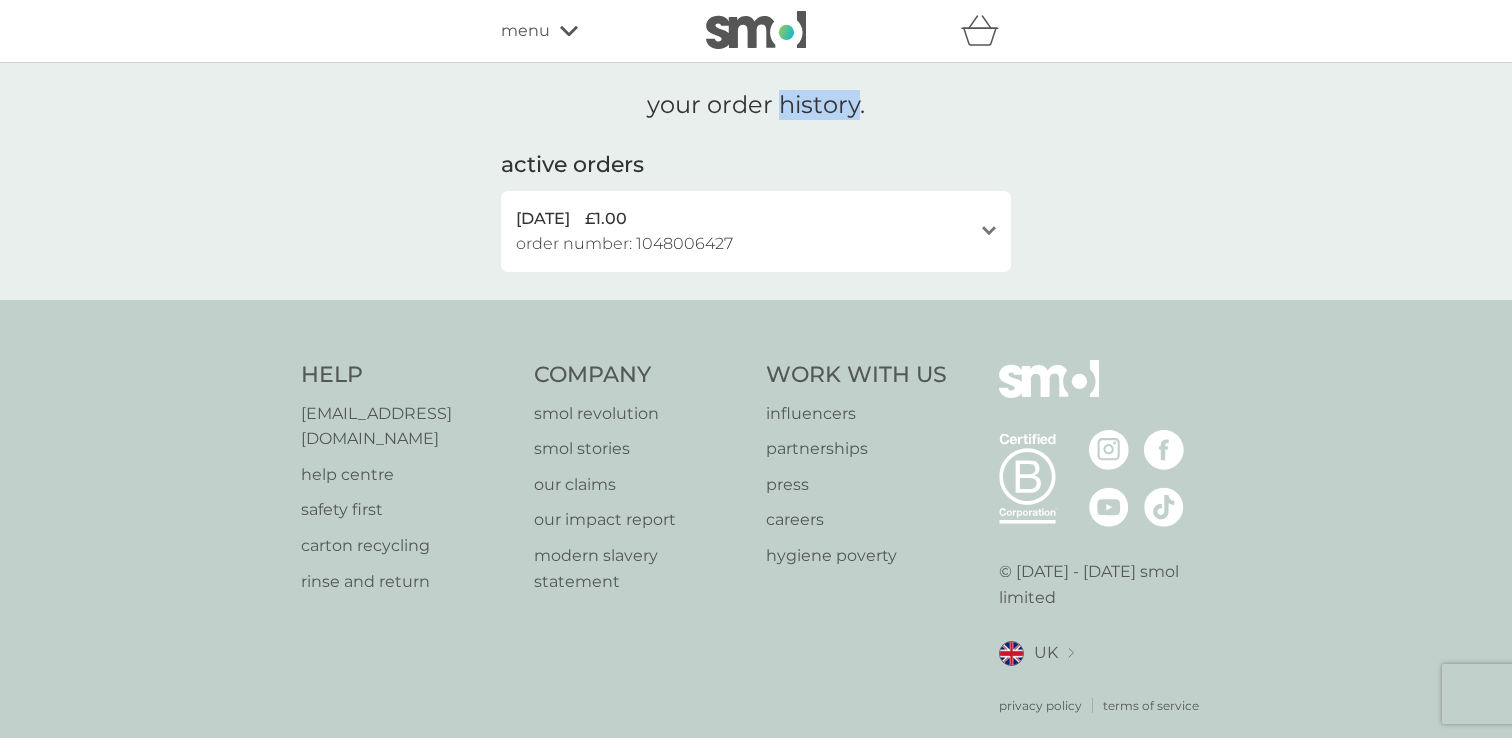 click on "your order history." at bounding box center [756, 105] 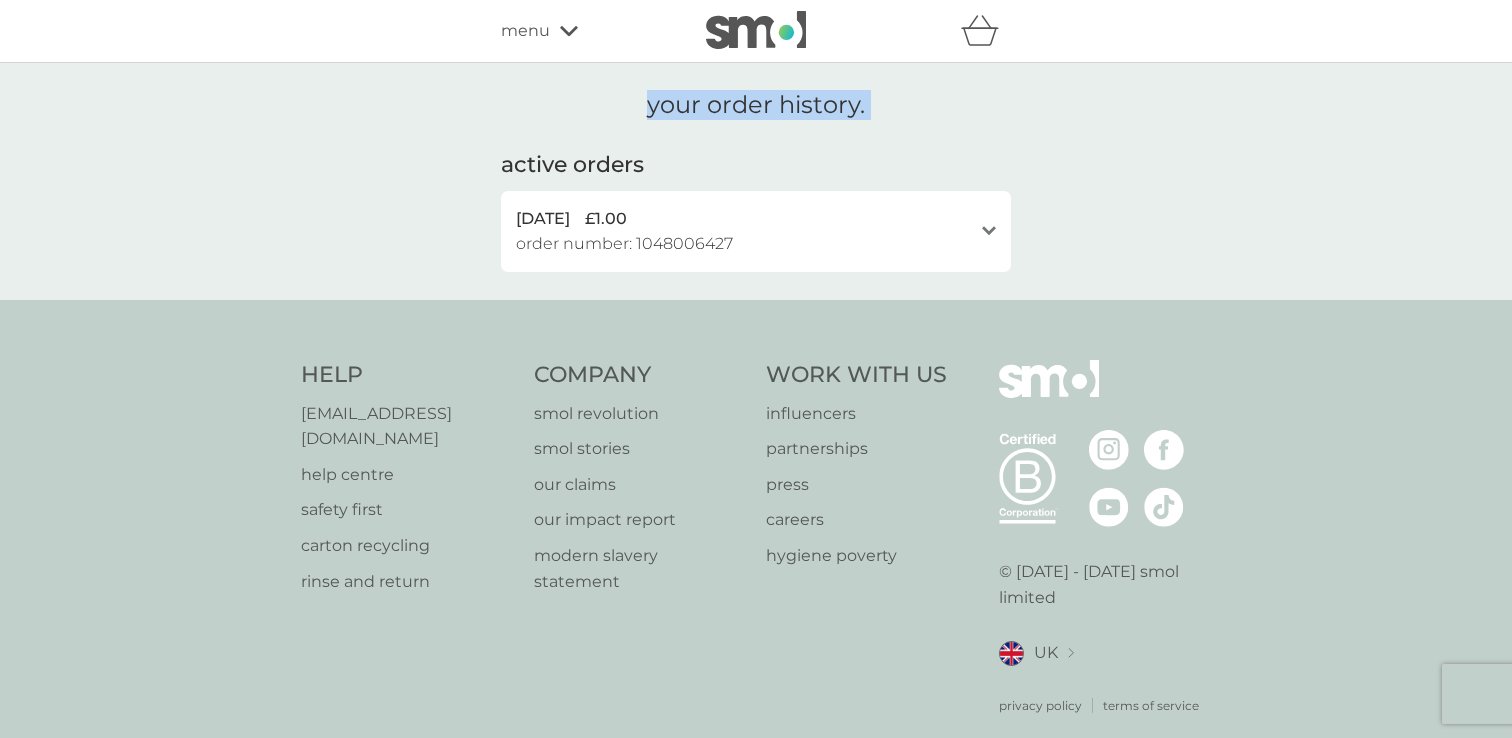 click on "your order history." at bounding box center [756, 105] 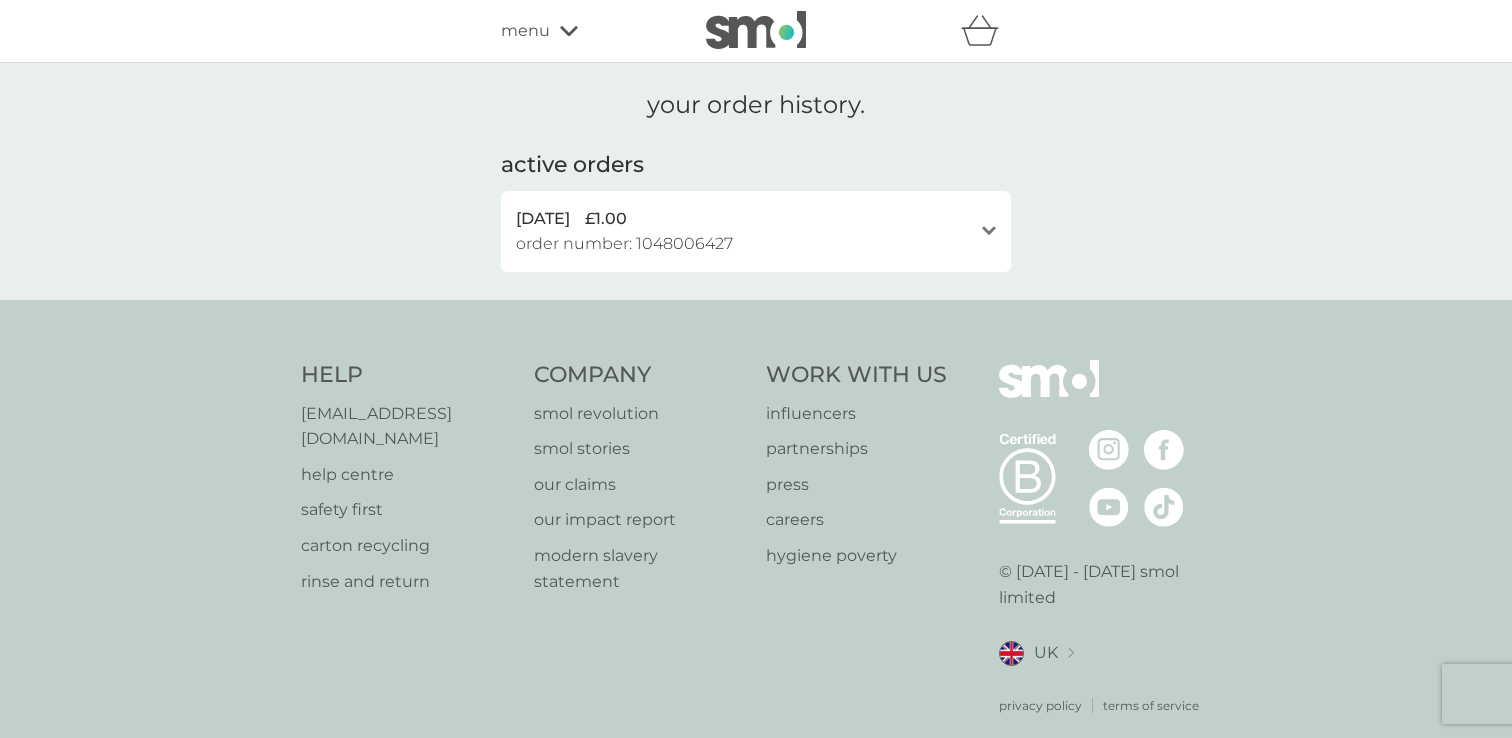click 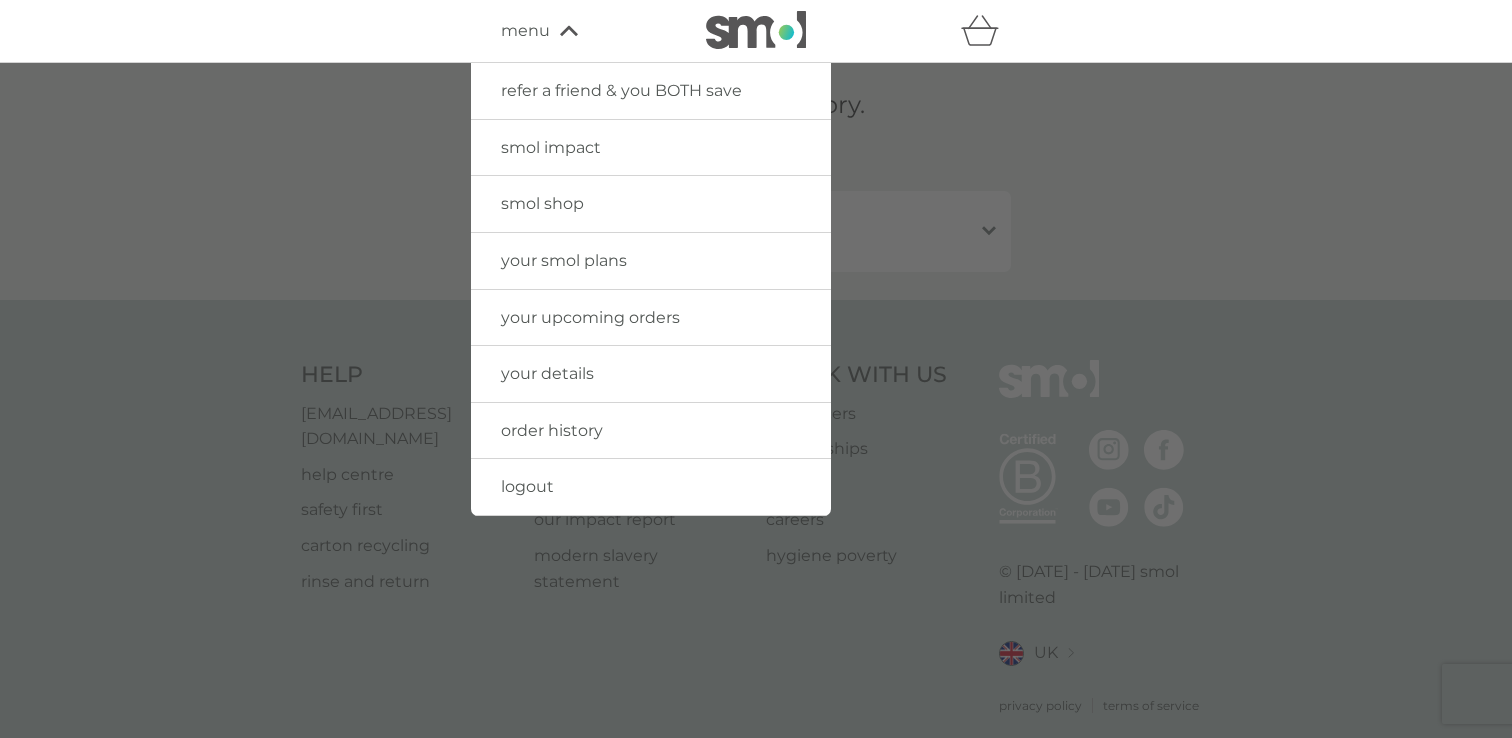 click on "your details" at bounding box center (547, 373) 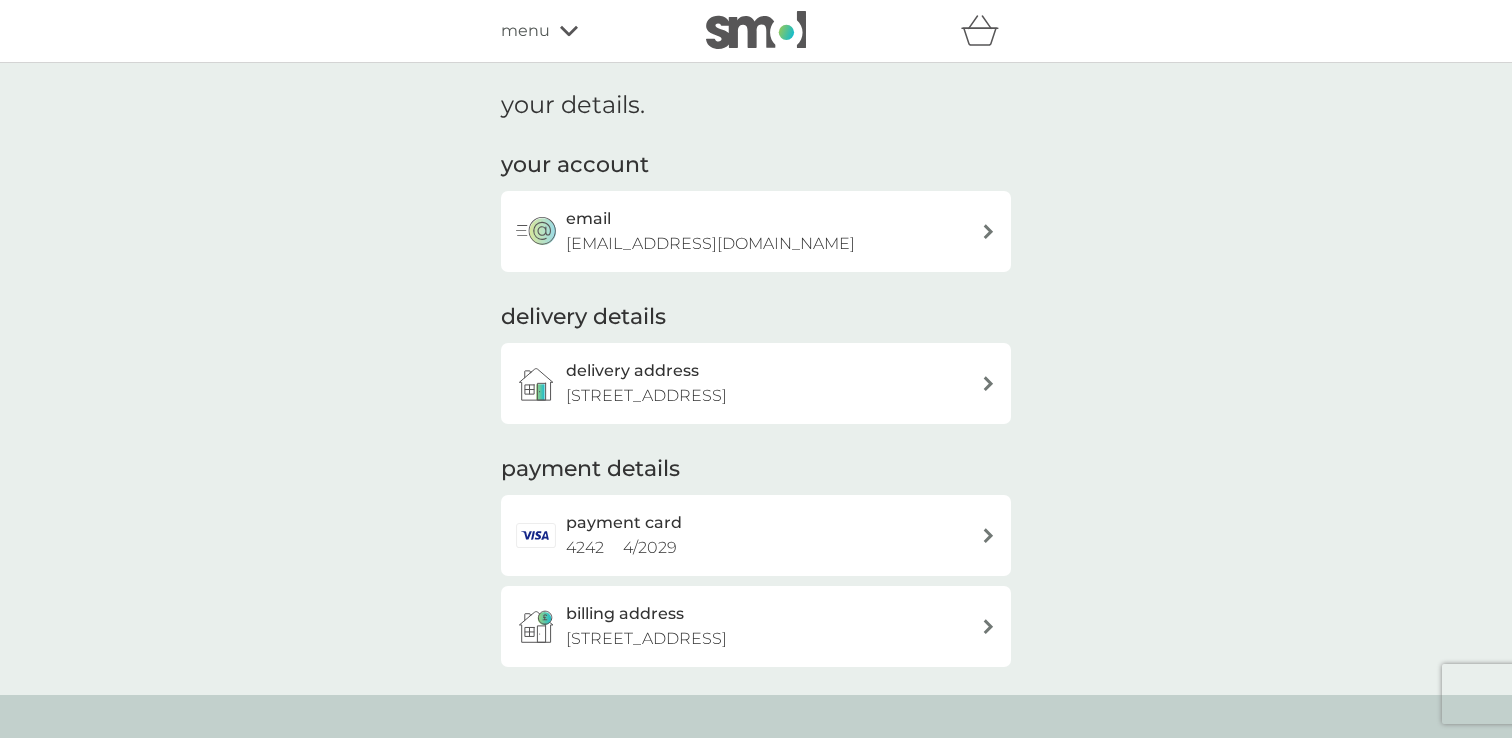 click at bounding box center [756, 30] 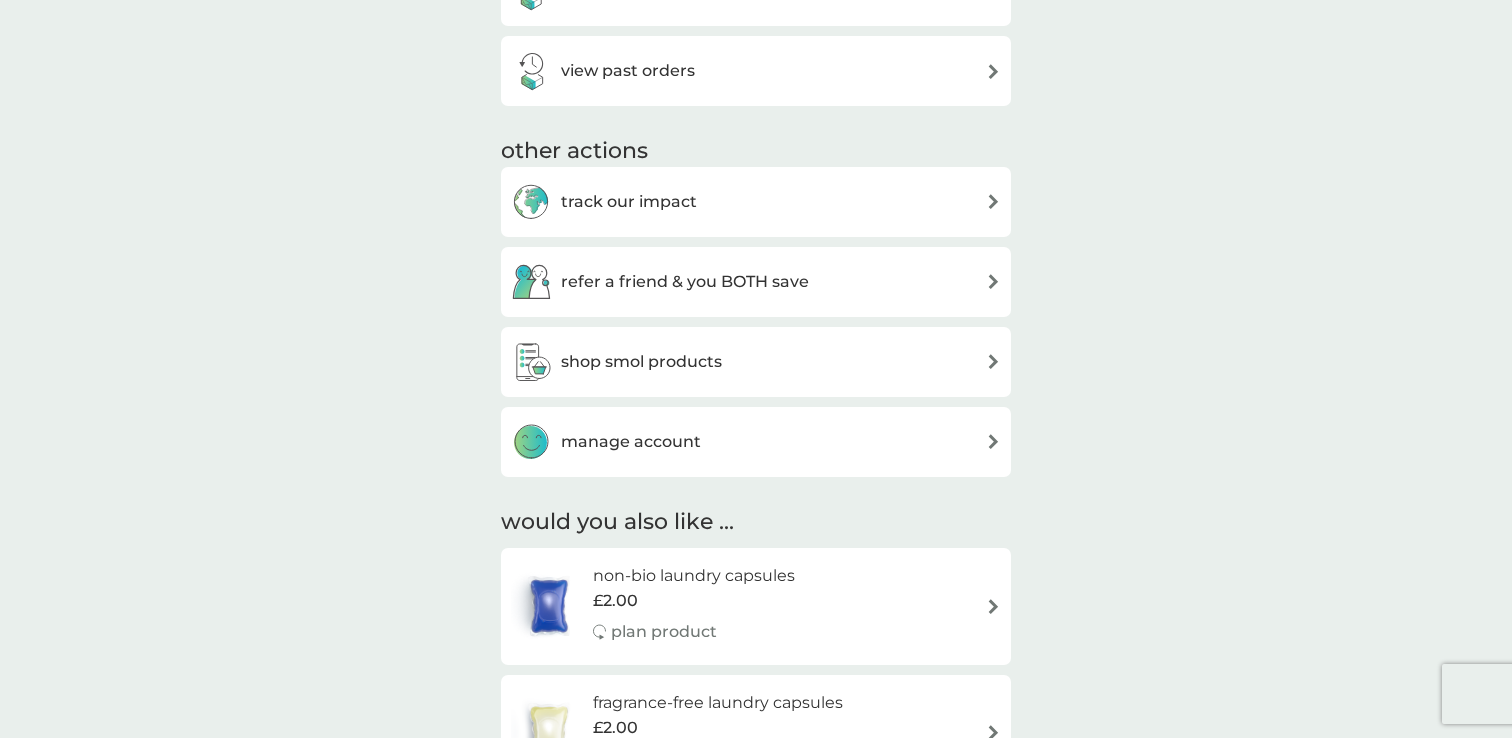 scroll, scrollTop: 579, scrollLeft: 0, axis: vertical 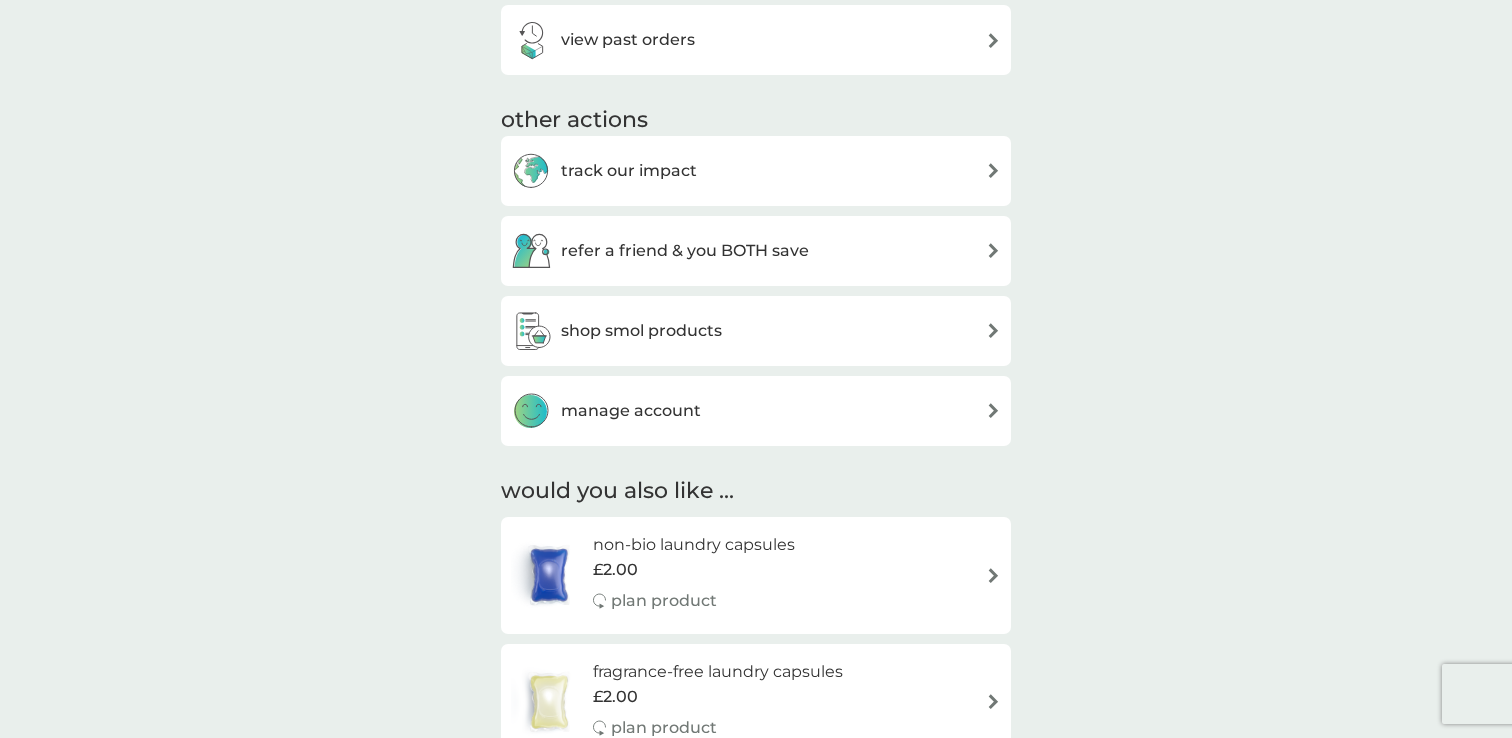 click on "refer a friend & you BOTH save" at bounding box center (685, 251) 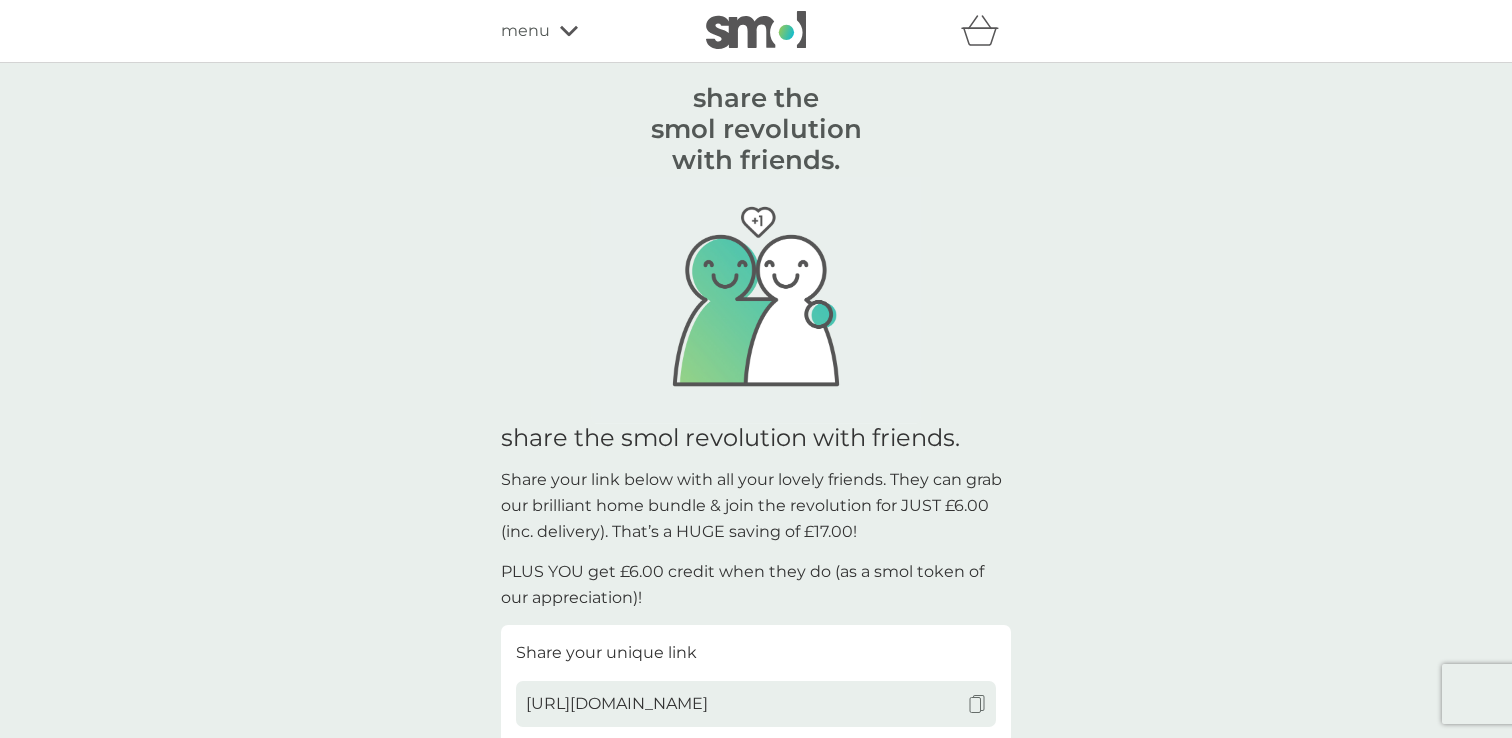 click at bounding box center (756, 30) 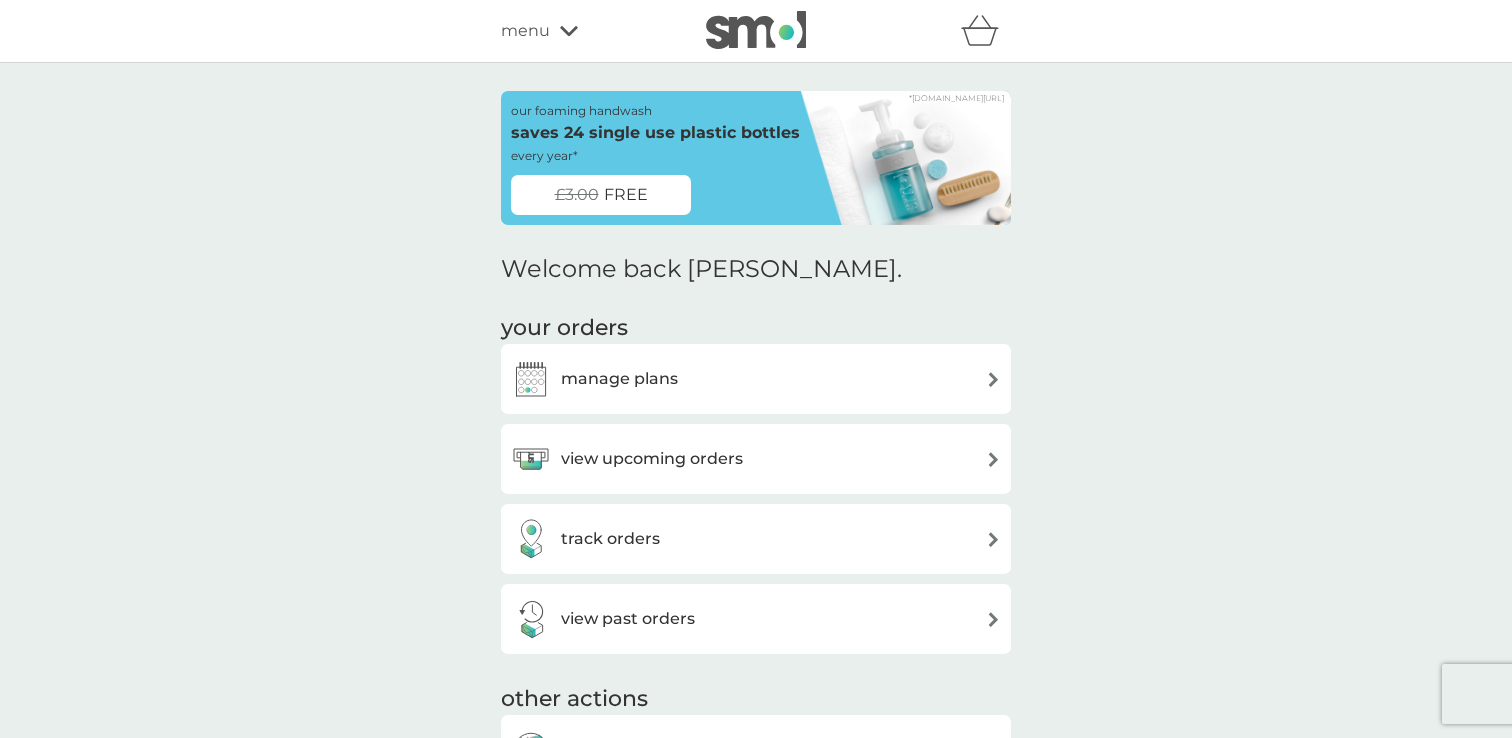 click on "our foaming handwash saves 24 single use plastic bottles every year*" at bounding box center [656, 133] 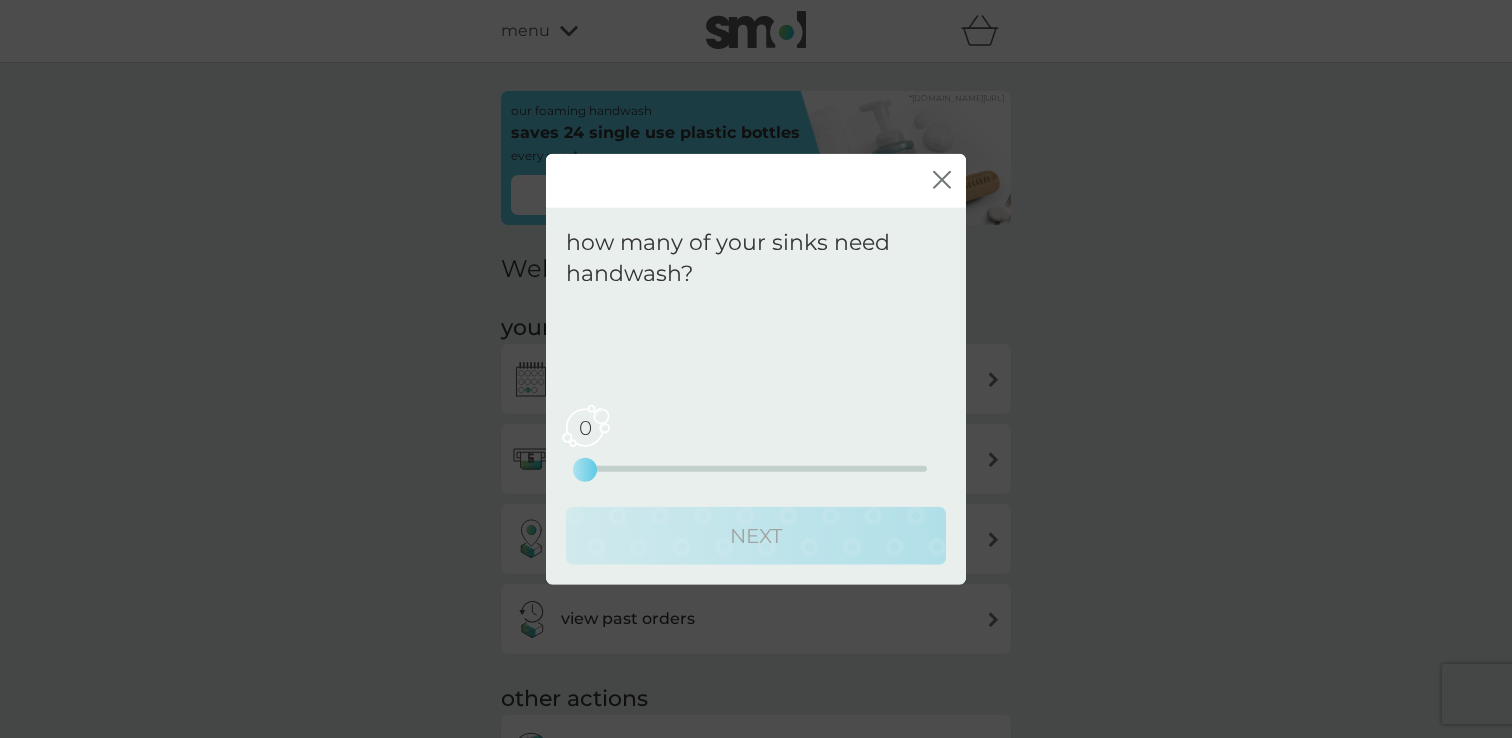 click on "0 0 2.5 5" at bounding box center (756, 440) 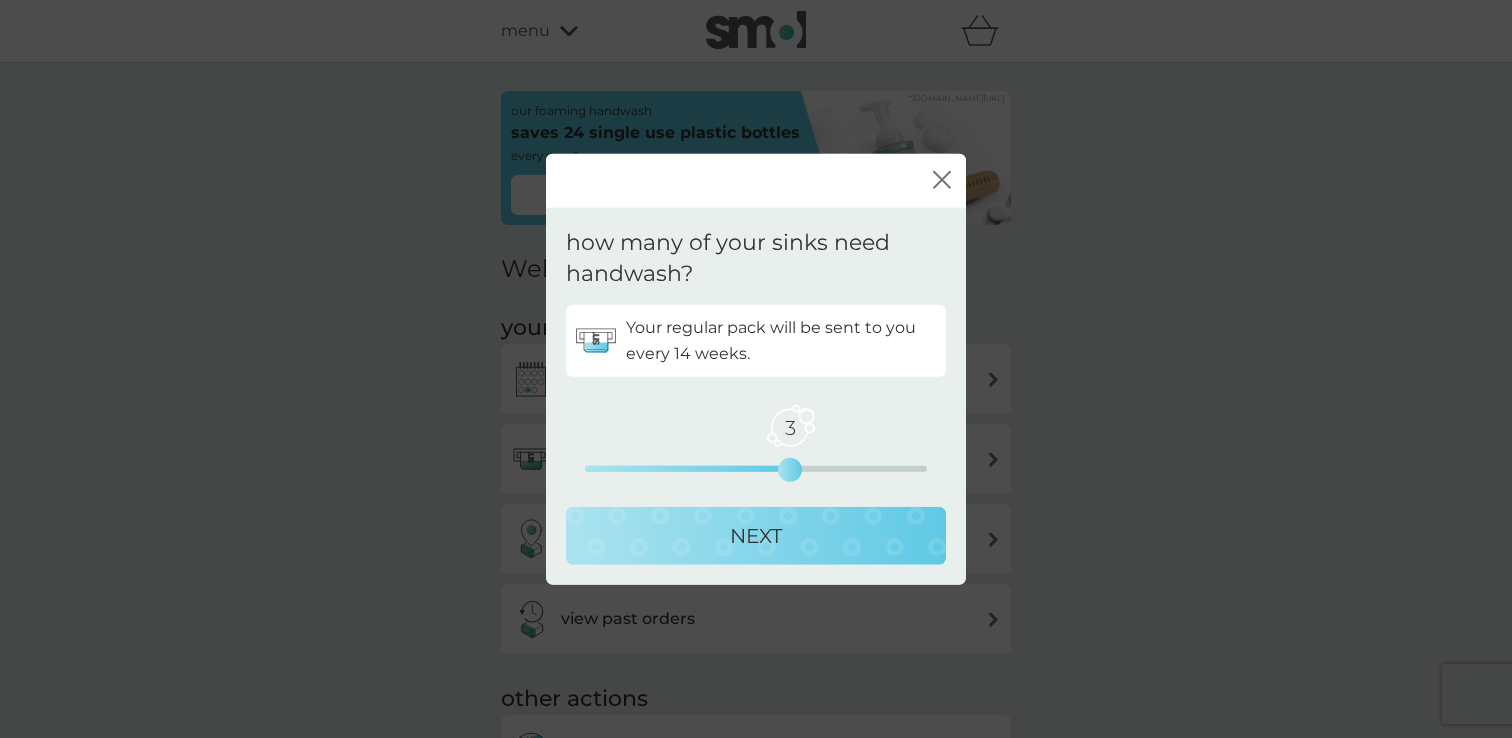click on "NEXT" at bounding box center (756, 535) 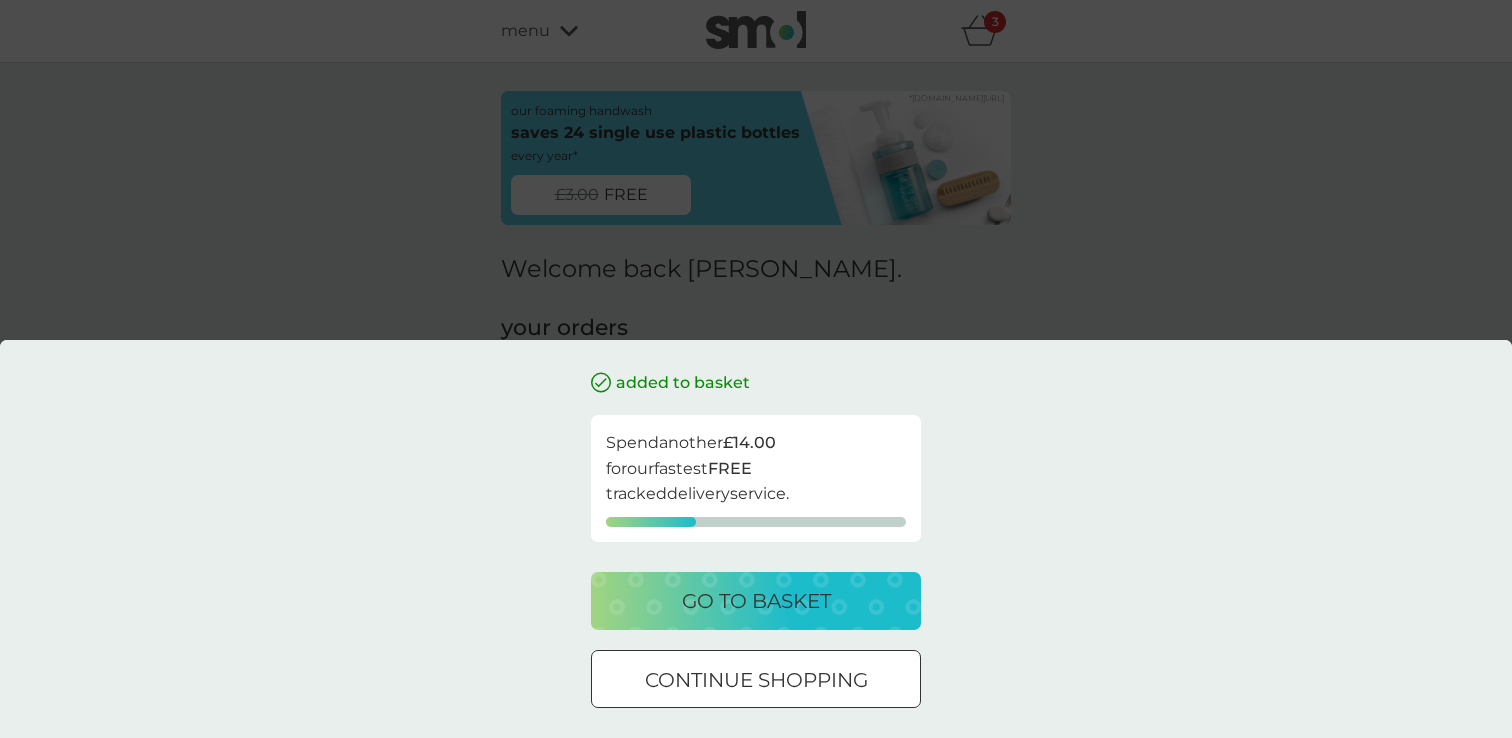 click on "go to basket" at bounding box center [756, 601] 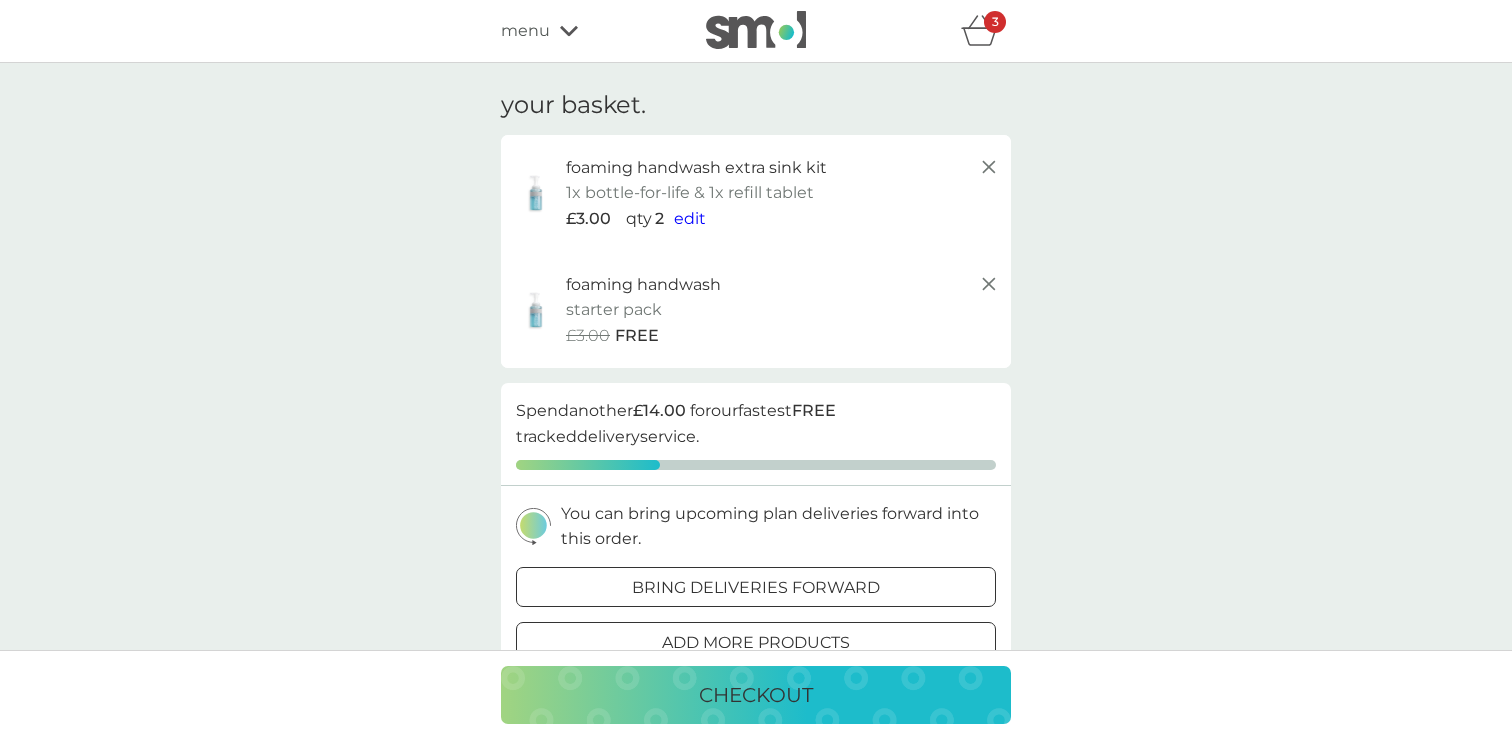 click at bounding box center [756, 30] 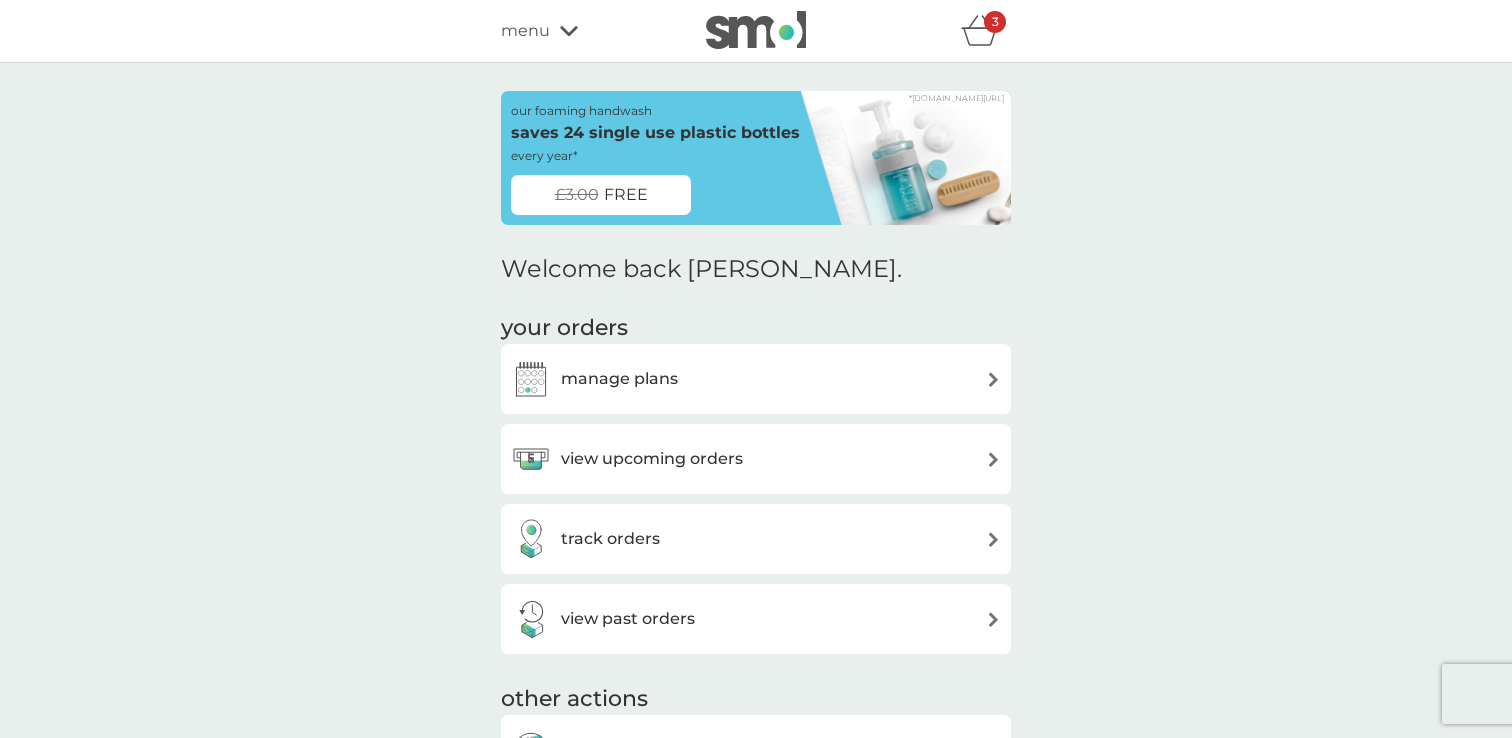click on "our foaming handwash saves 24 single use plastic bottles every year* £3.00 FREE" at bounding box center [656, 158] 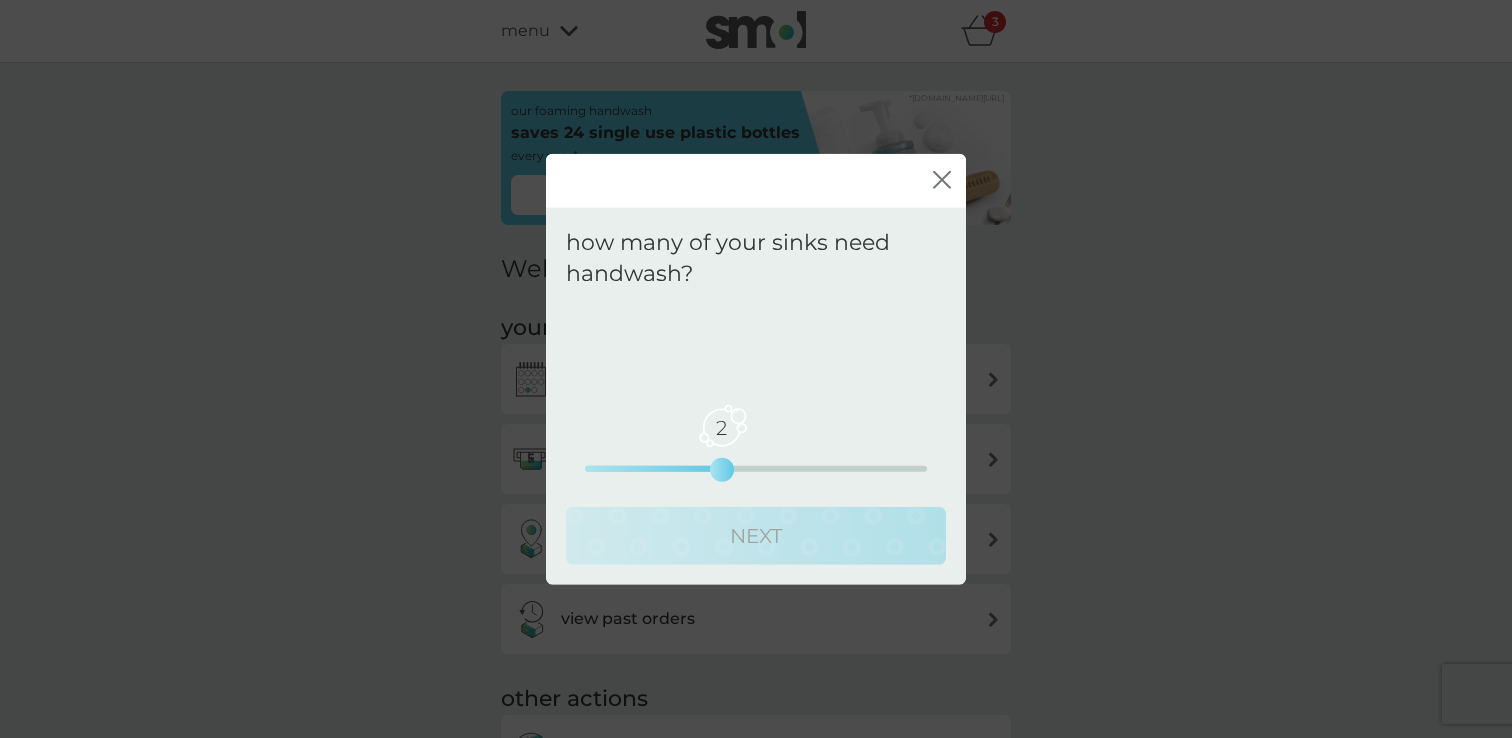 click on "2 0 2.5 5" at bounding box center (756, 468) 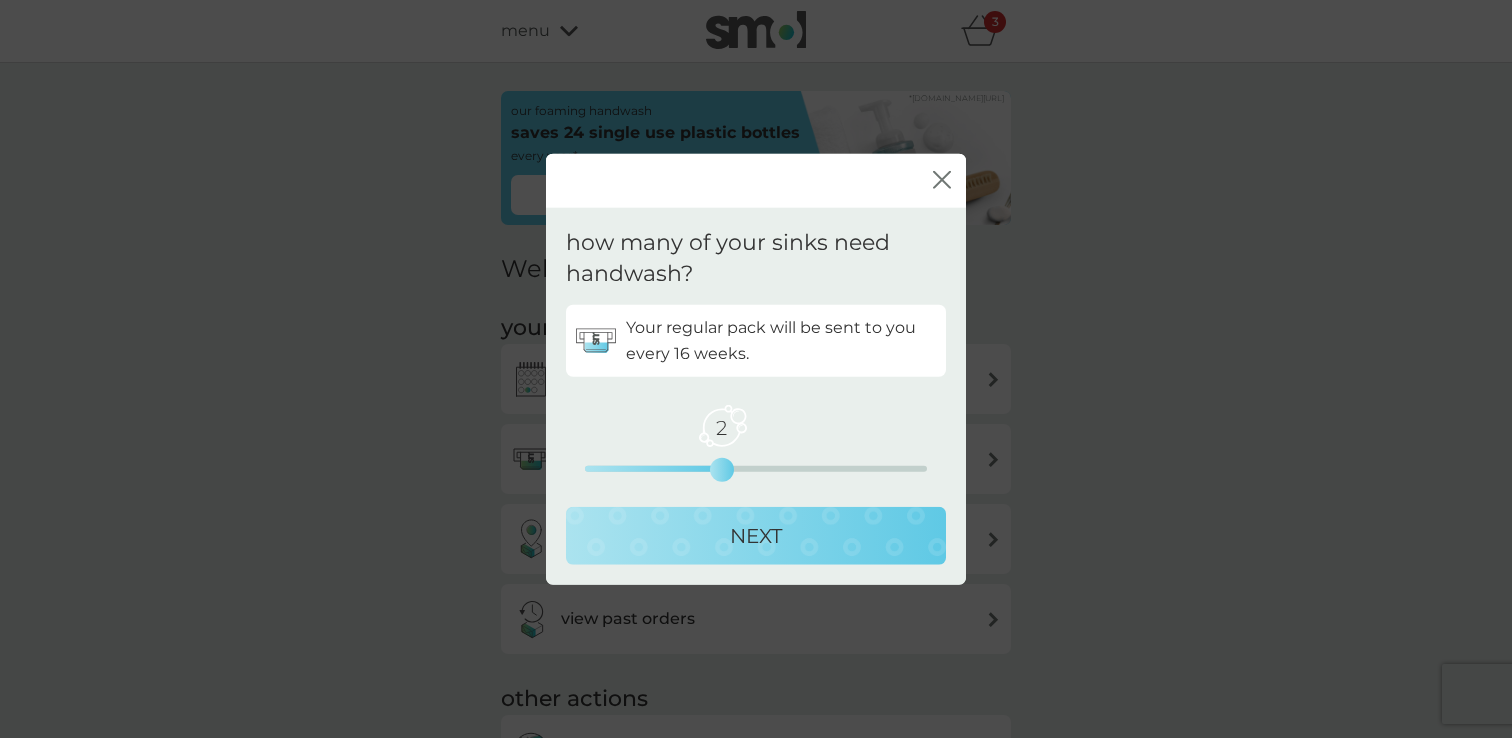 click on "NEXT" at bounding box center (756, 535) 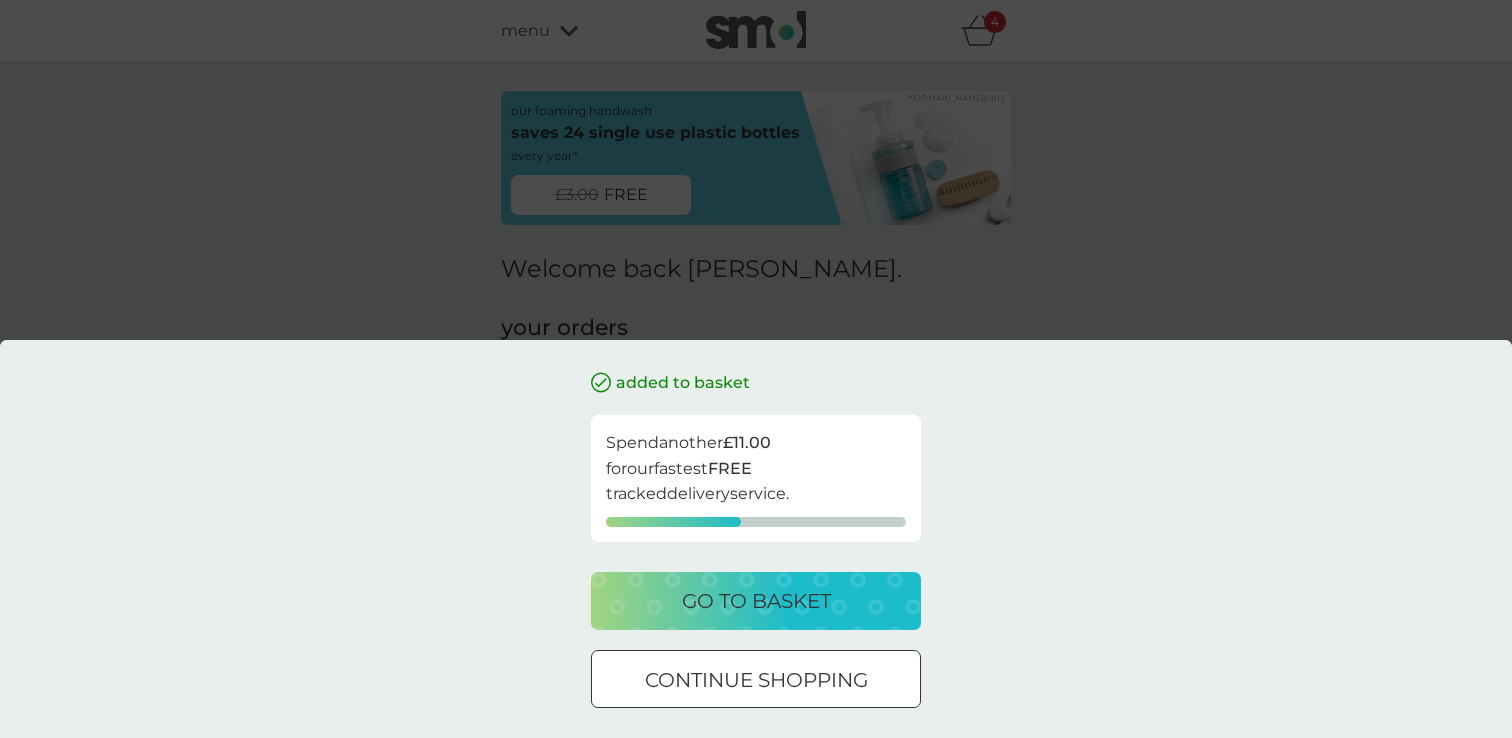click on "go to basket" at bounding box center (756, 601) 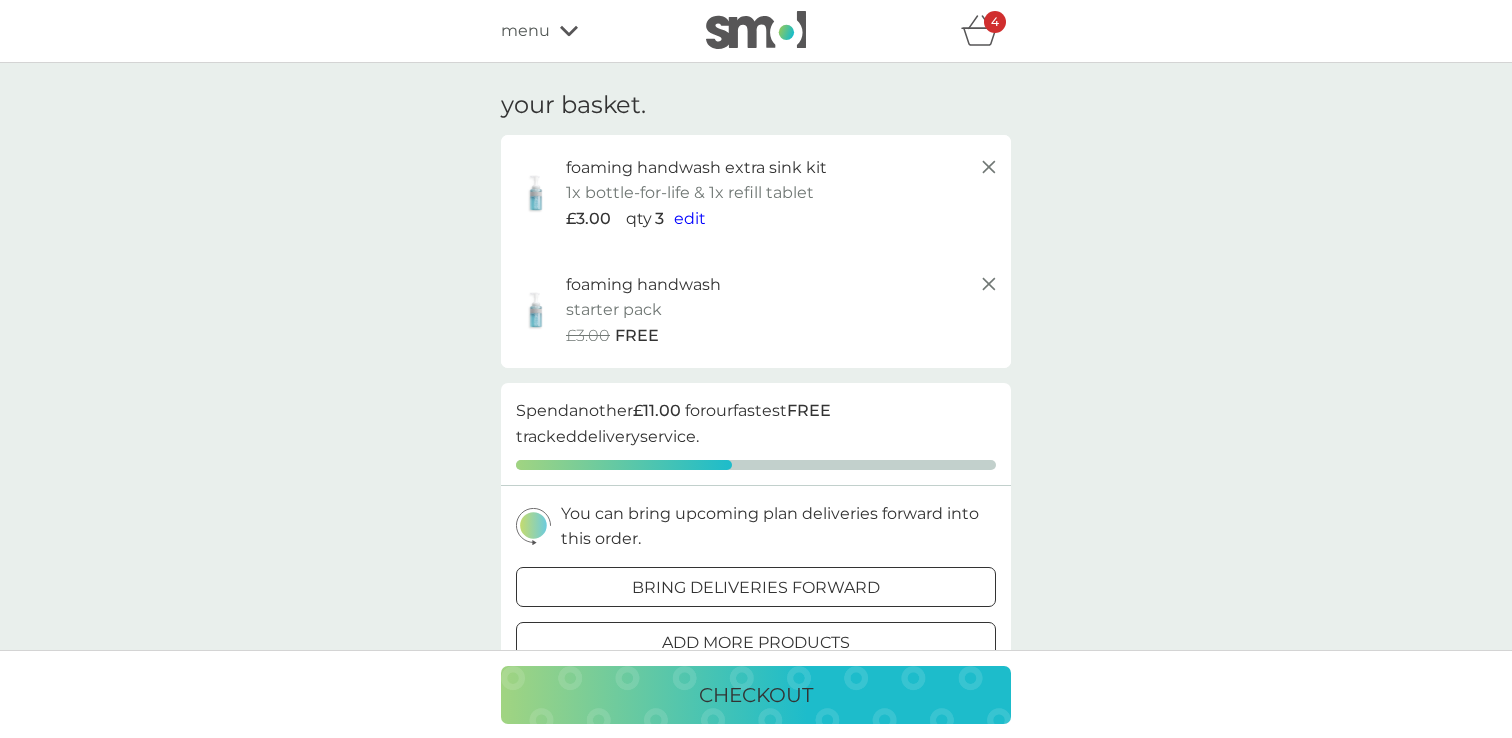click at bounding box center (756, 30) 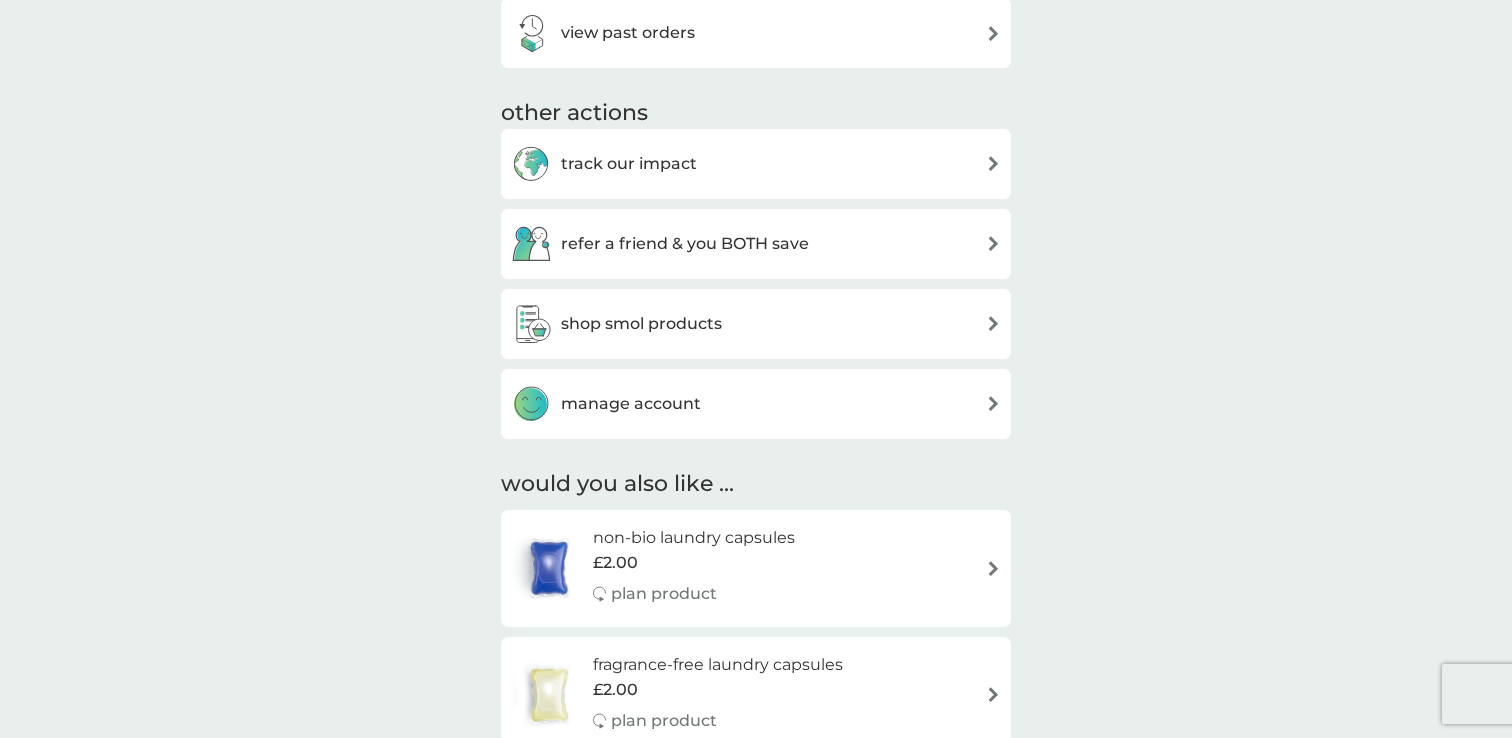 scroll, scrollTop: 591, scrollLeft: 0, axis: vertical 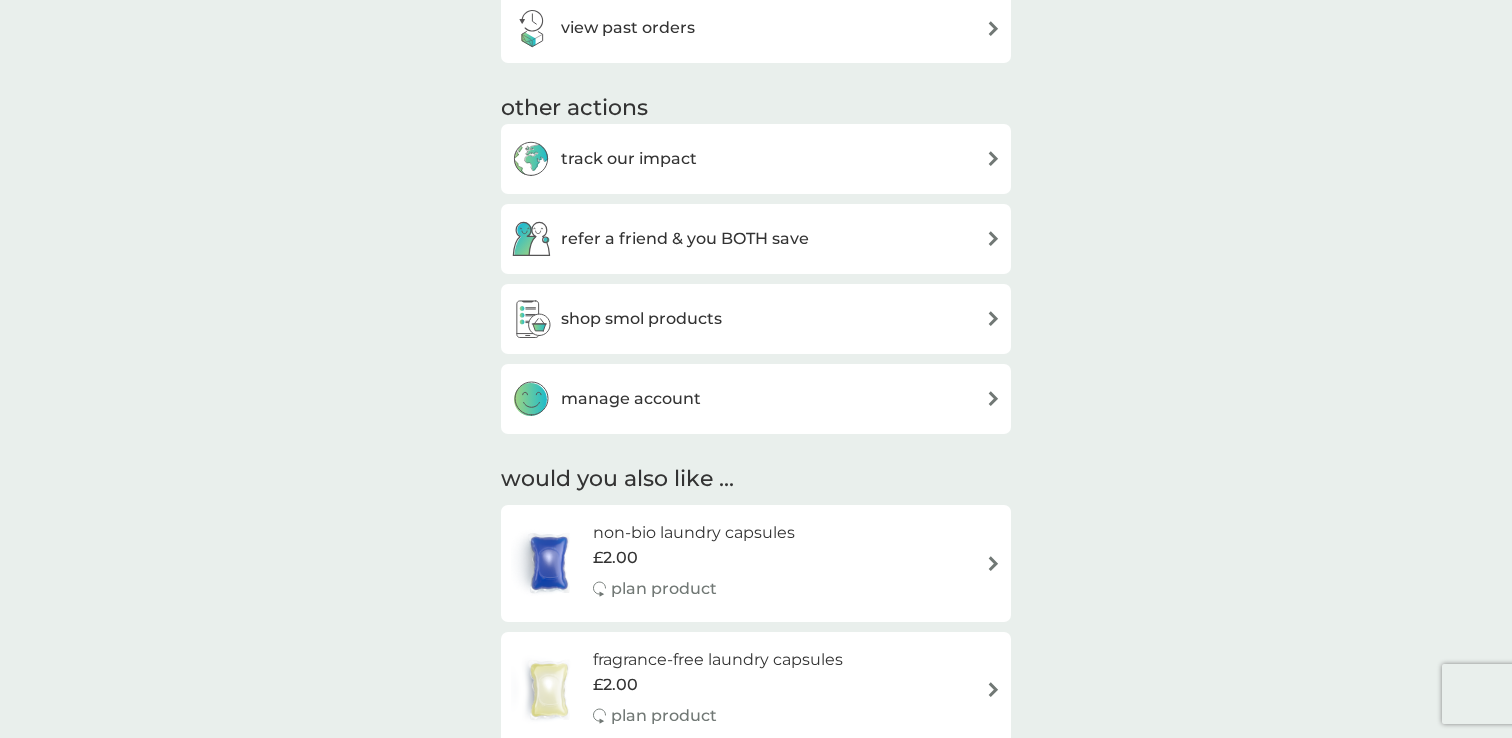 click on "shop smol products" at bounding box center [756, 319] 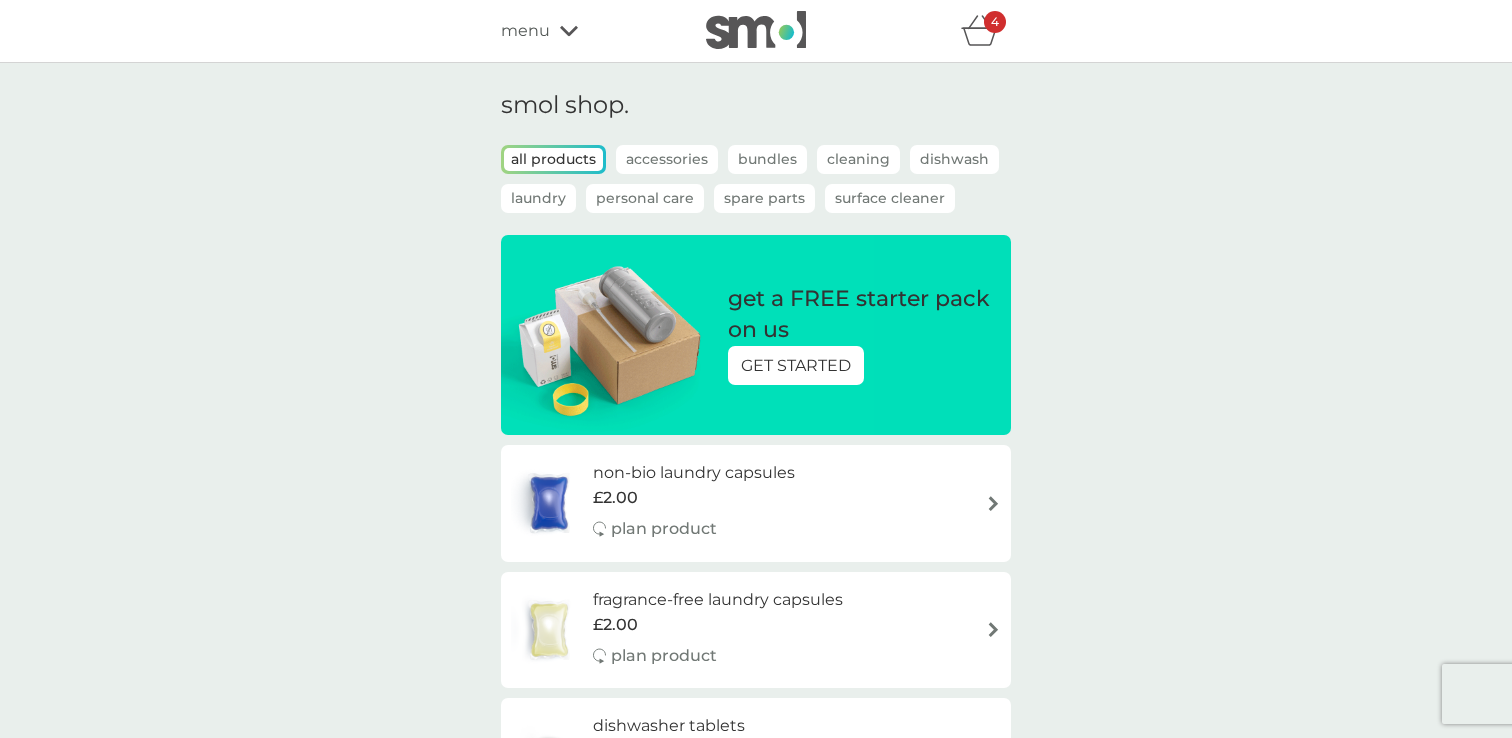 click on "get a FREE starter pack on us" at bounding box center (859, 315) 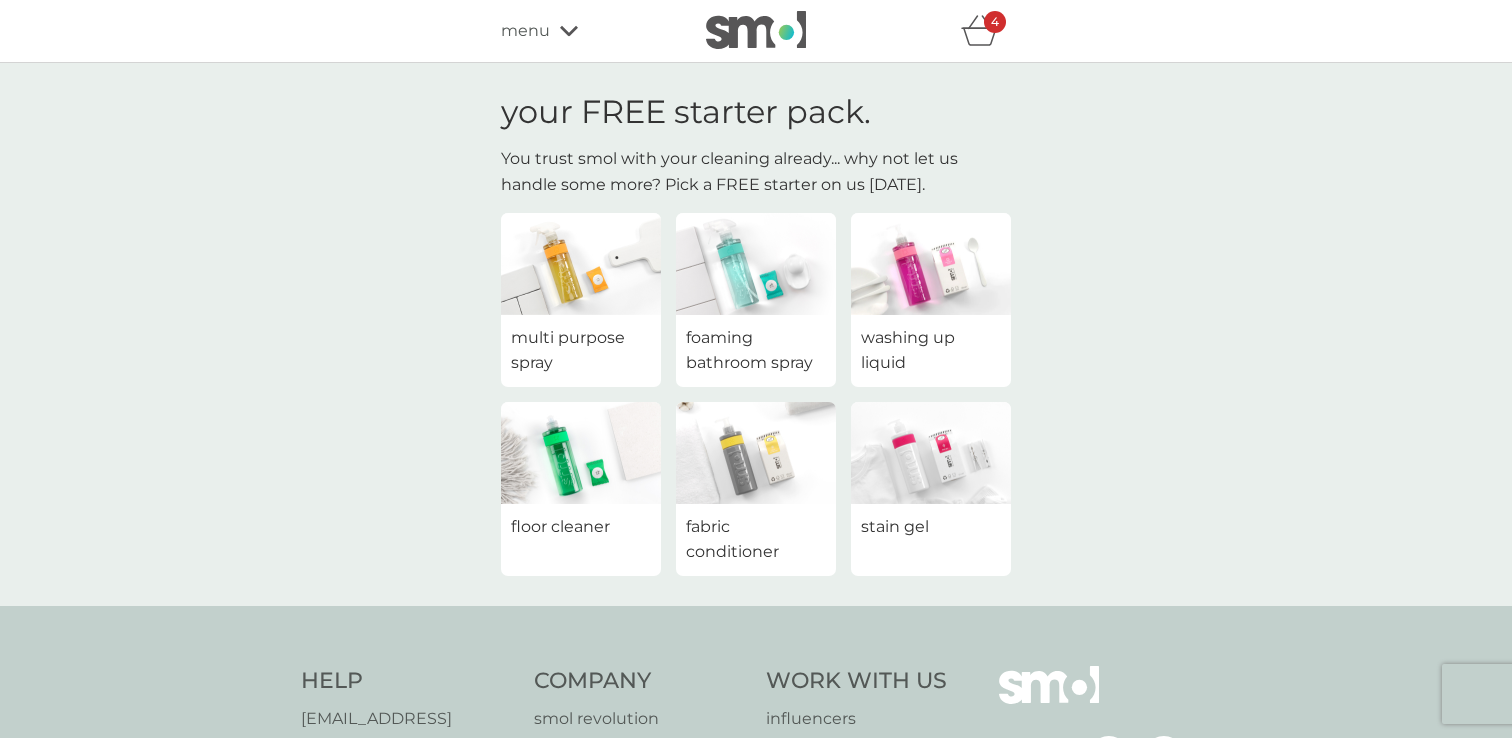click at bounding box center [756, 264] 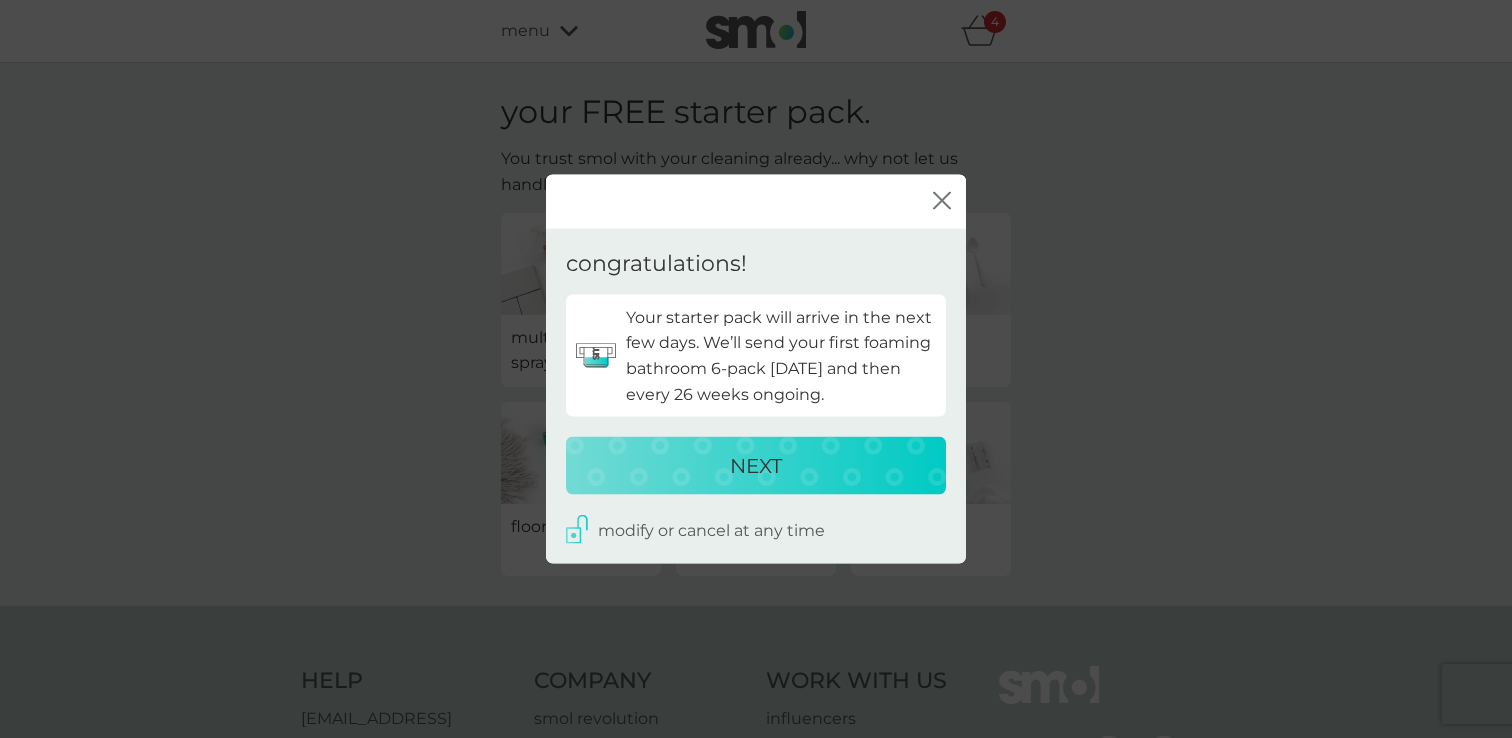 click on "NEXT" at bounding box center [756, 466] 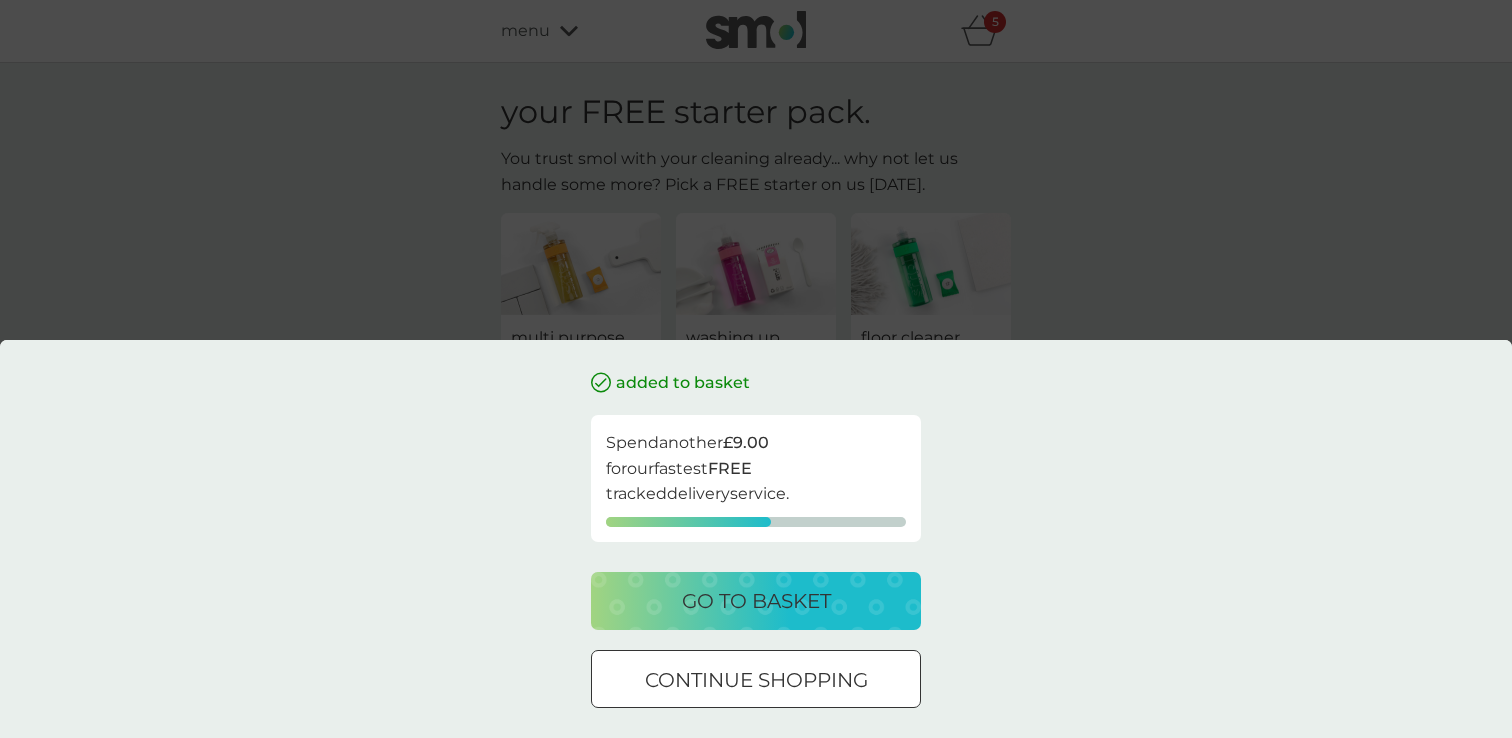 click on "go to basket" at bounding box center (756, 601) 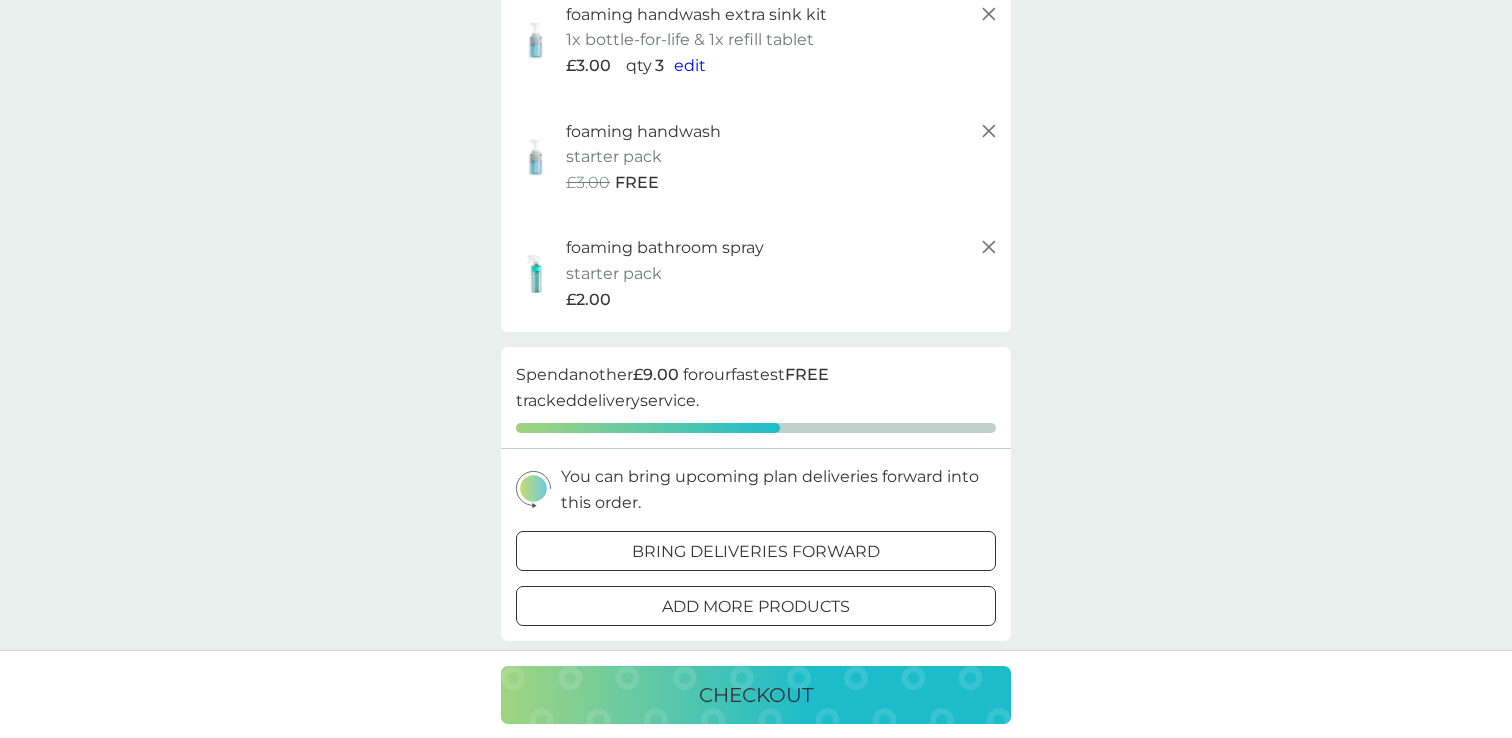 scroll, scrollTop: 0, scrollLeft: 0, axis: both 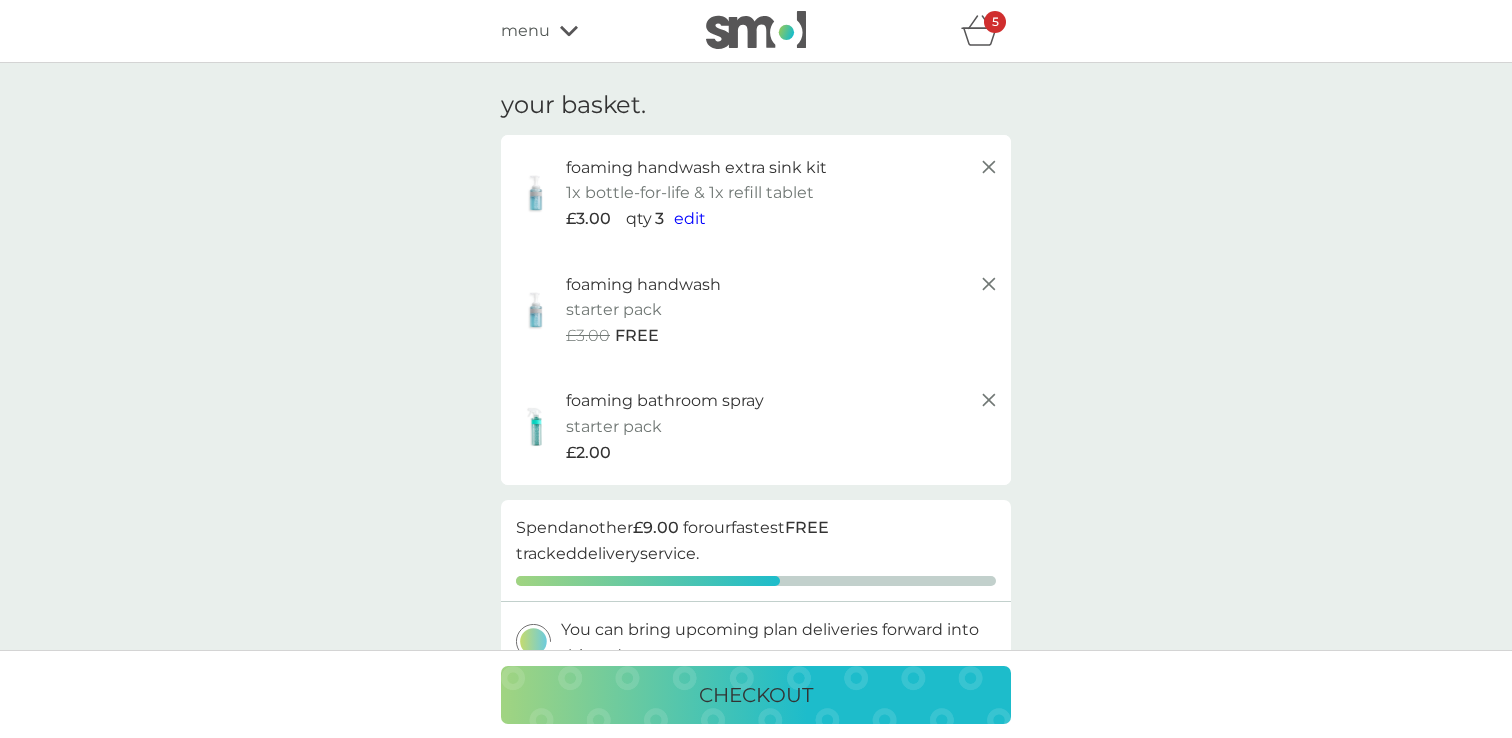 click at bounding box center (756, 30) 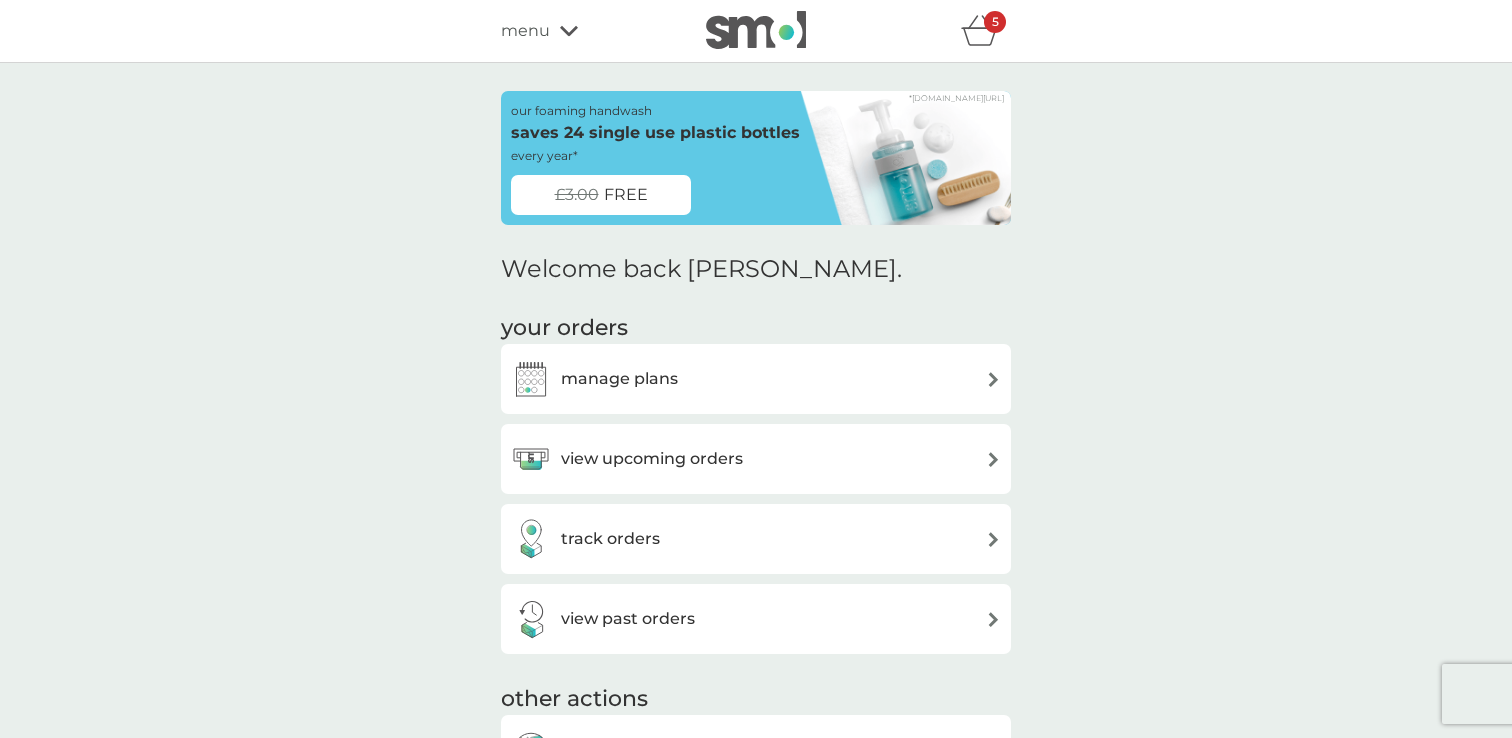 click on "menu" at bounding box center [525, 31] 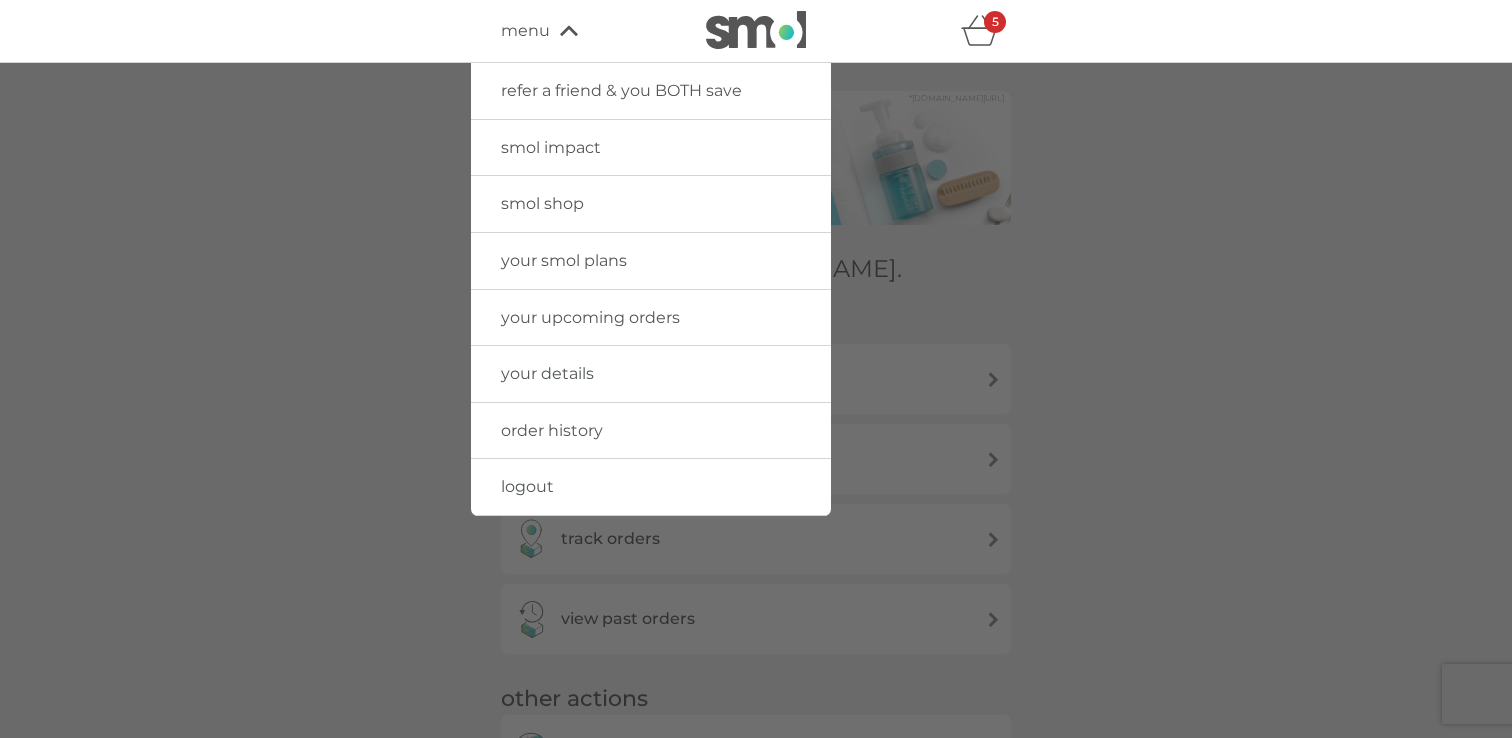 click at bounding box center [756, 432] 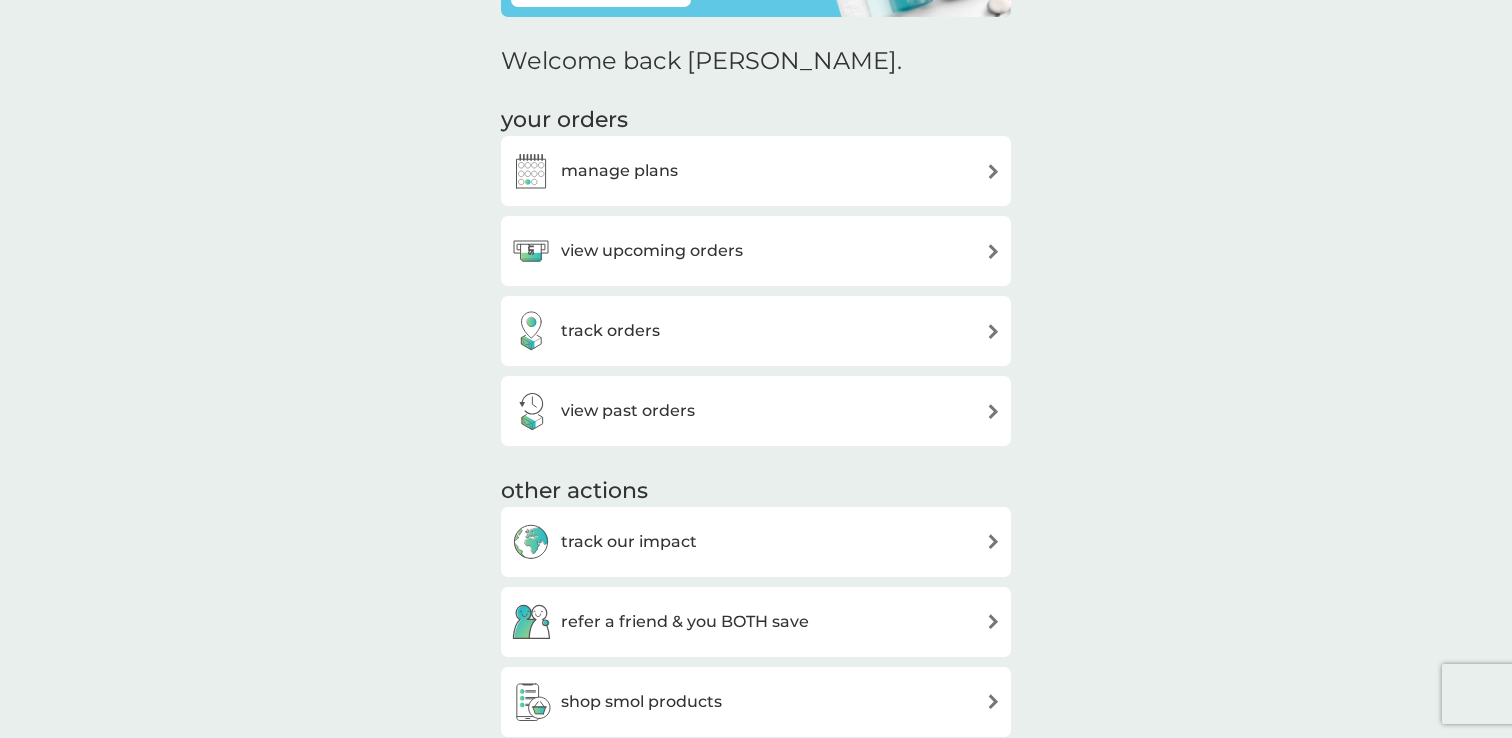 scroll, scrollTop: 0, scrollLeft: 0, axis: both 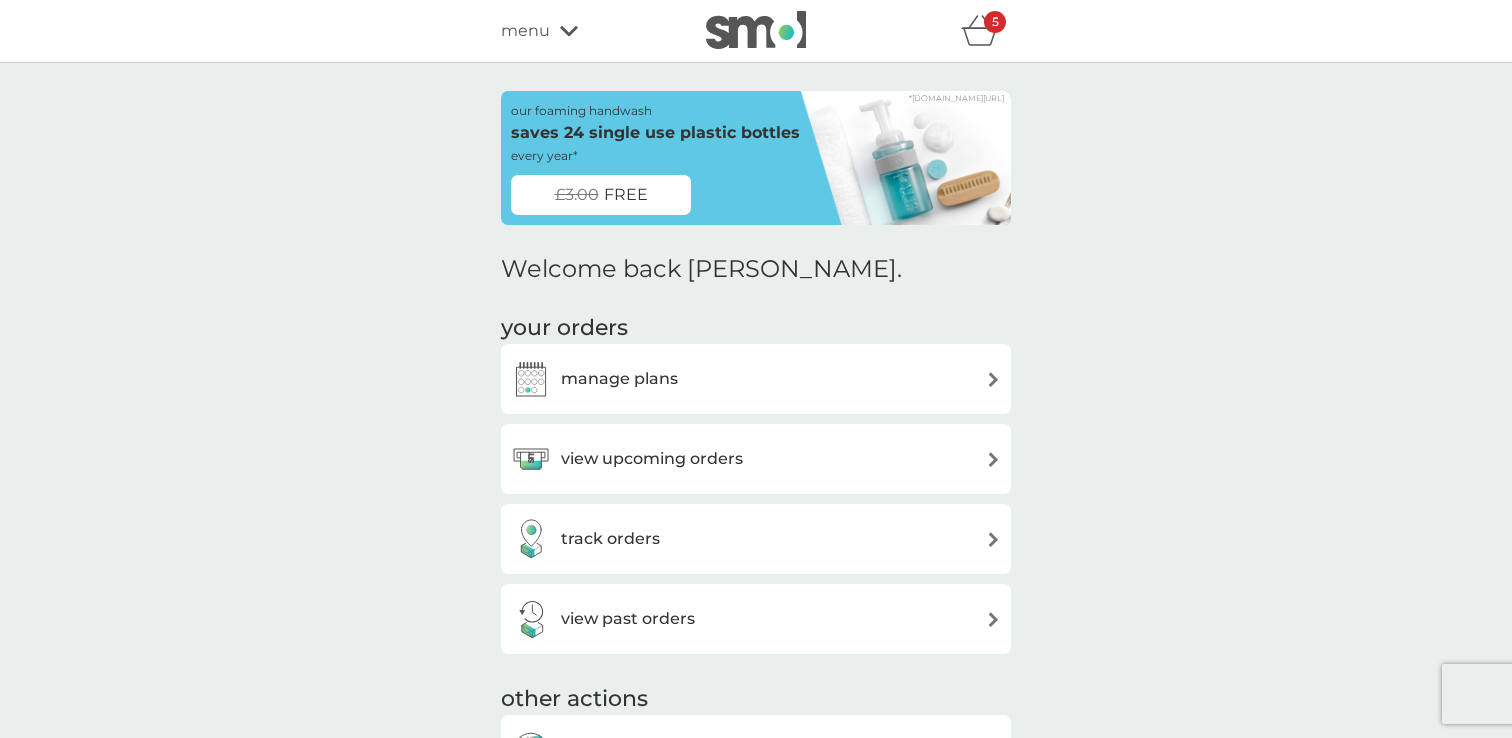click on "our foaming handwash saves 24 single use plastic bottles every year* £3.00 FREE" at bounding box center (656, 158) 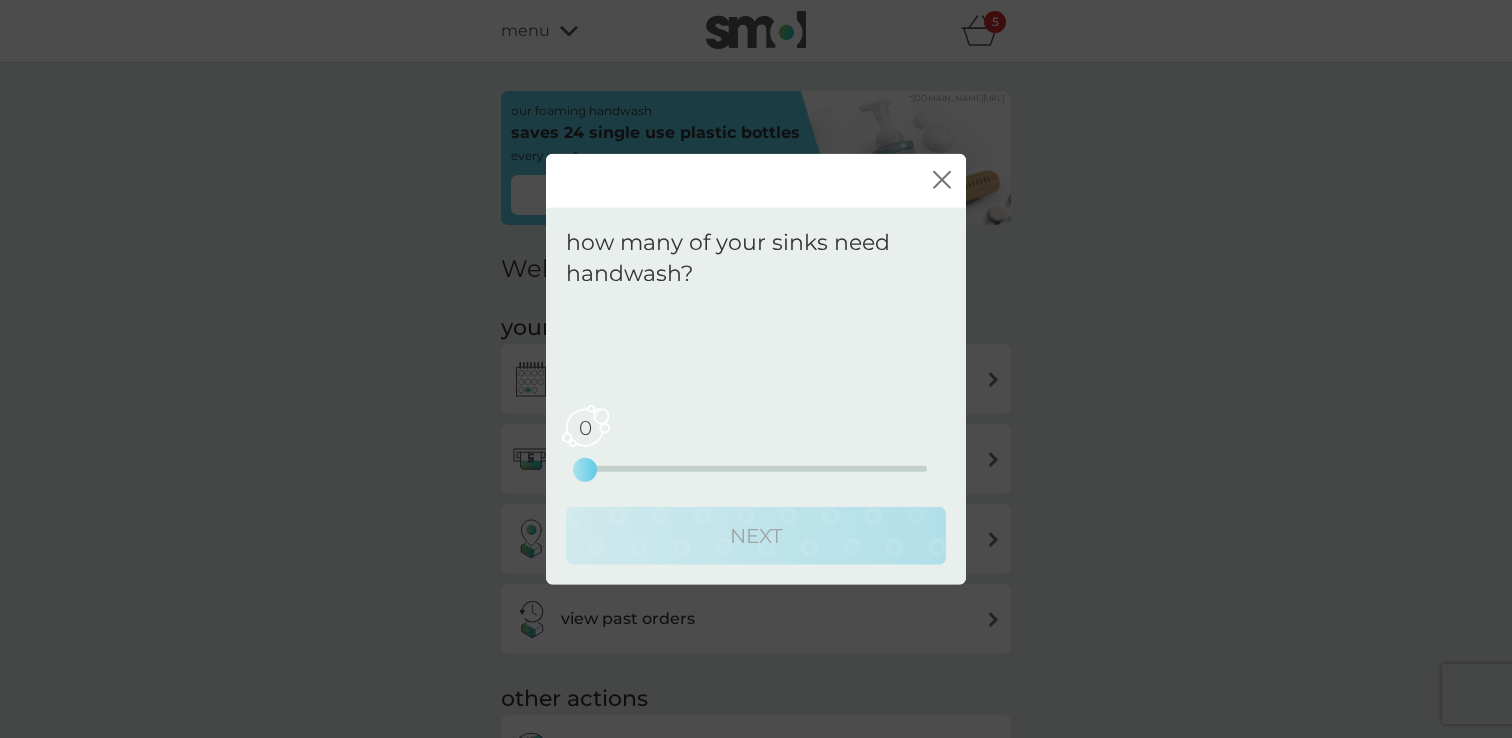 click on "close" 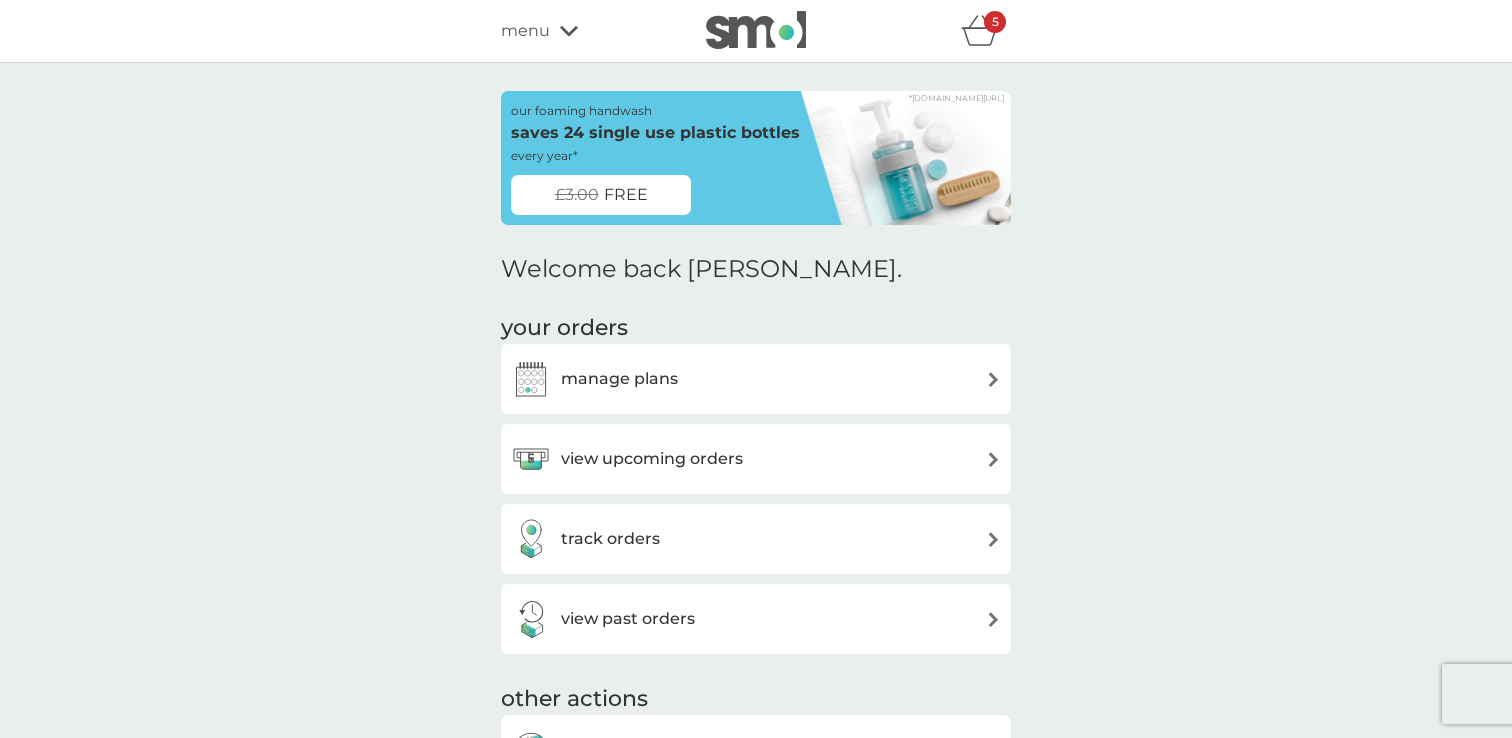 click 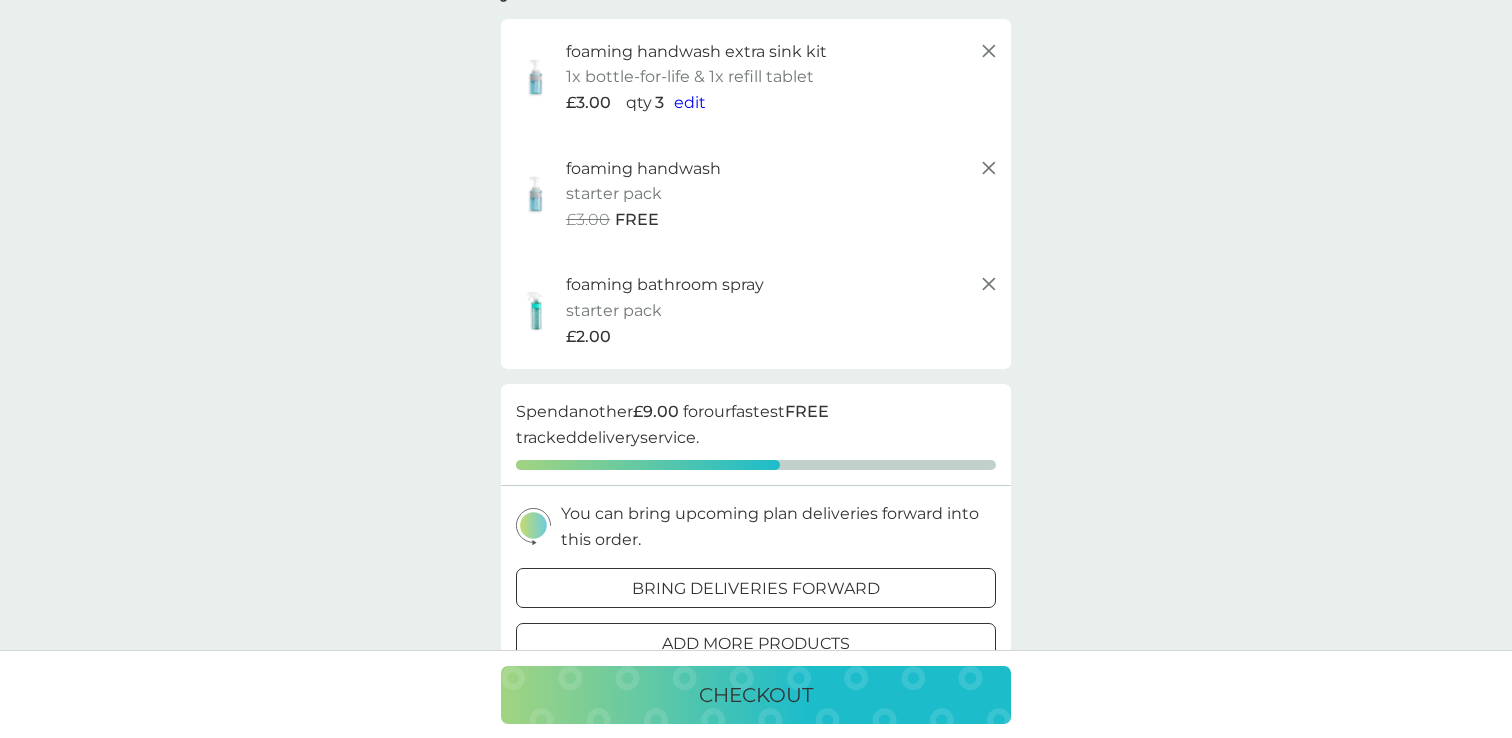 scroll, scrollTop: 0, scrollLeft: 0, axis: both 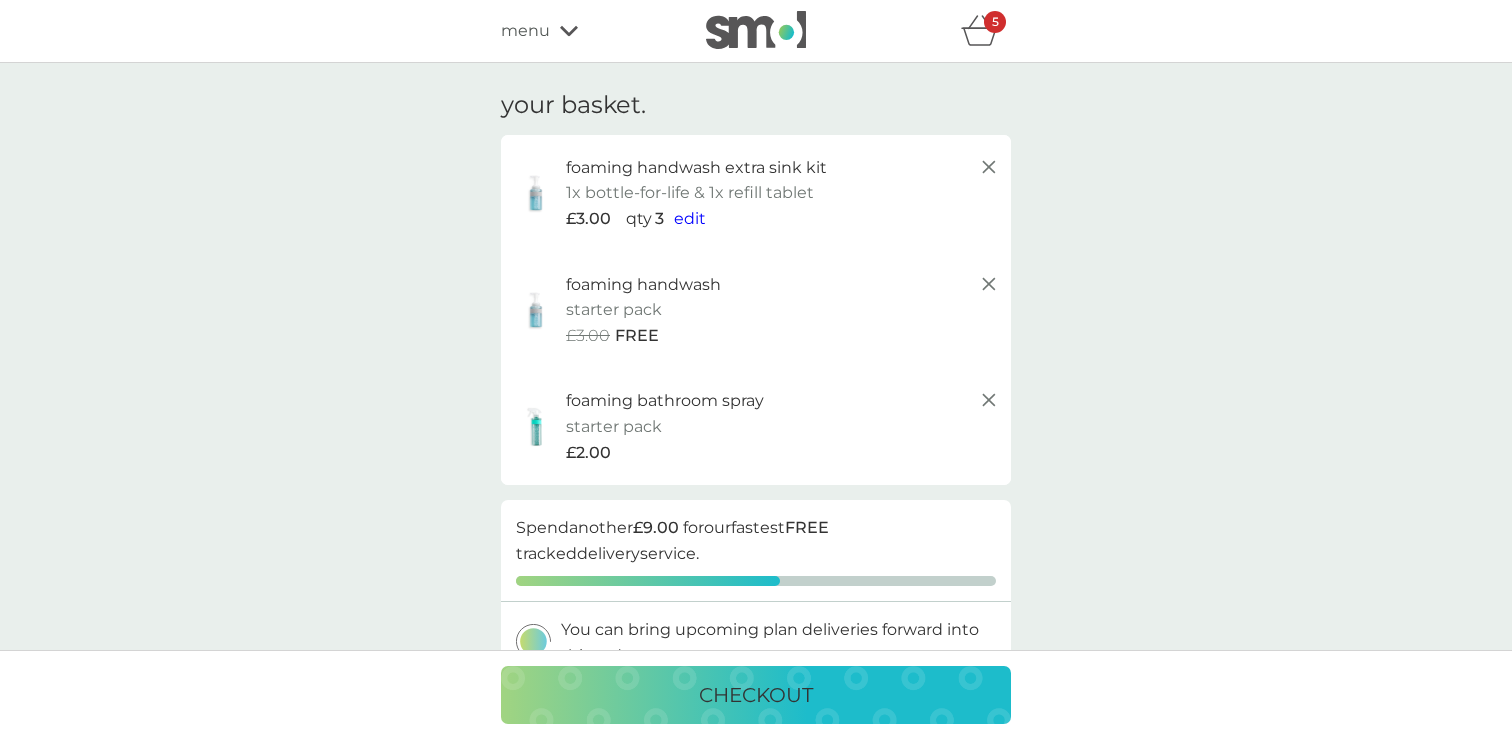 click at bounding box center [756, 30] 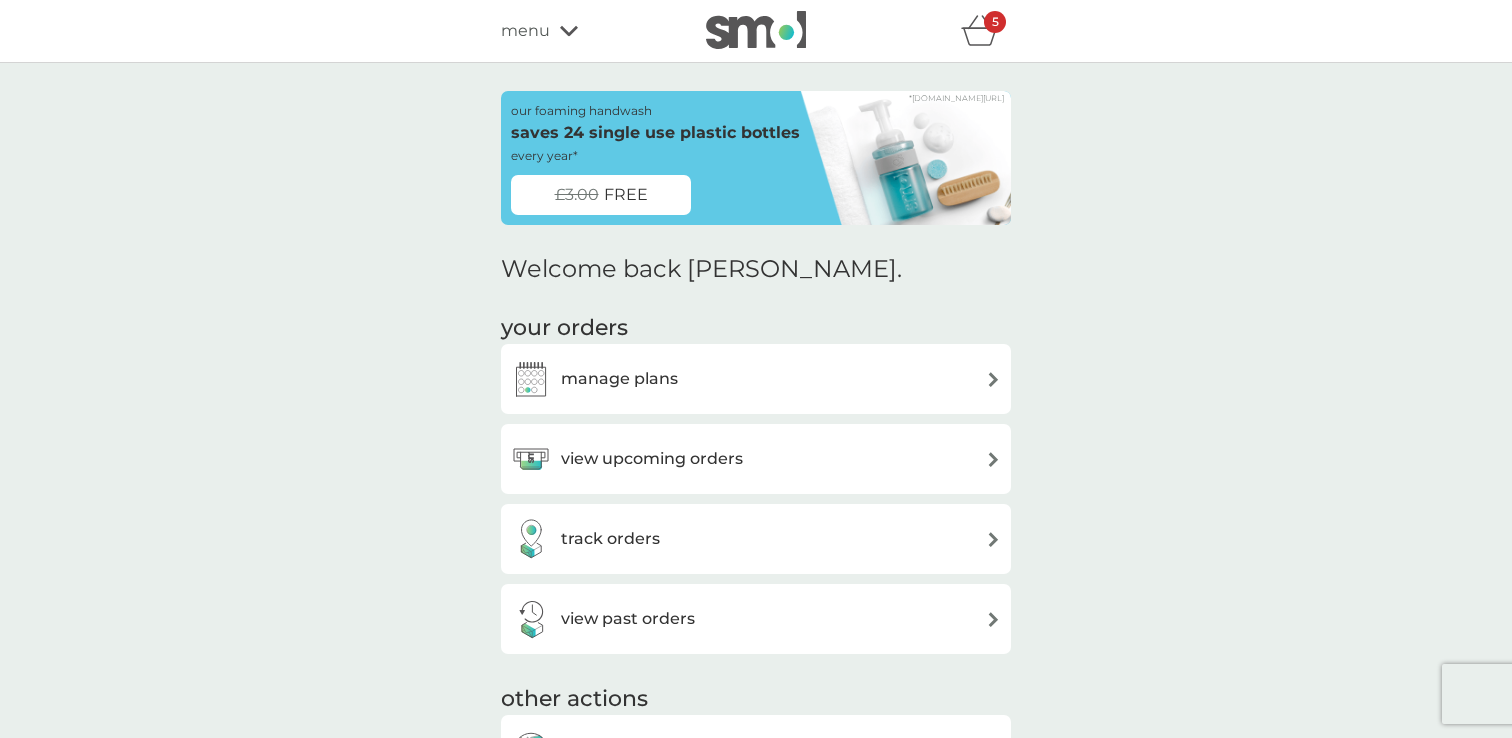 click on "menu" at bounding box center [525, 31] 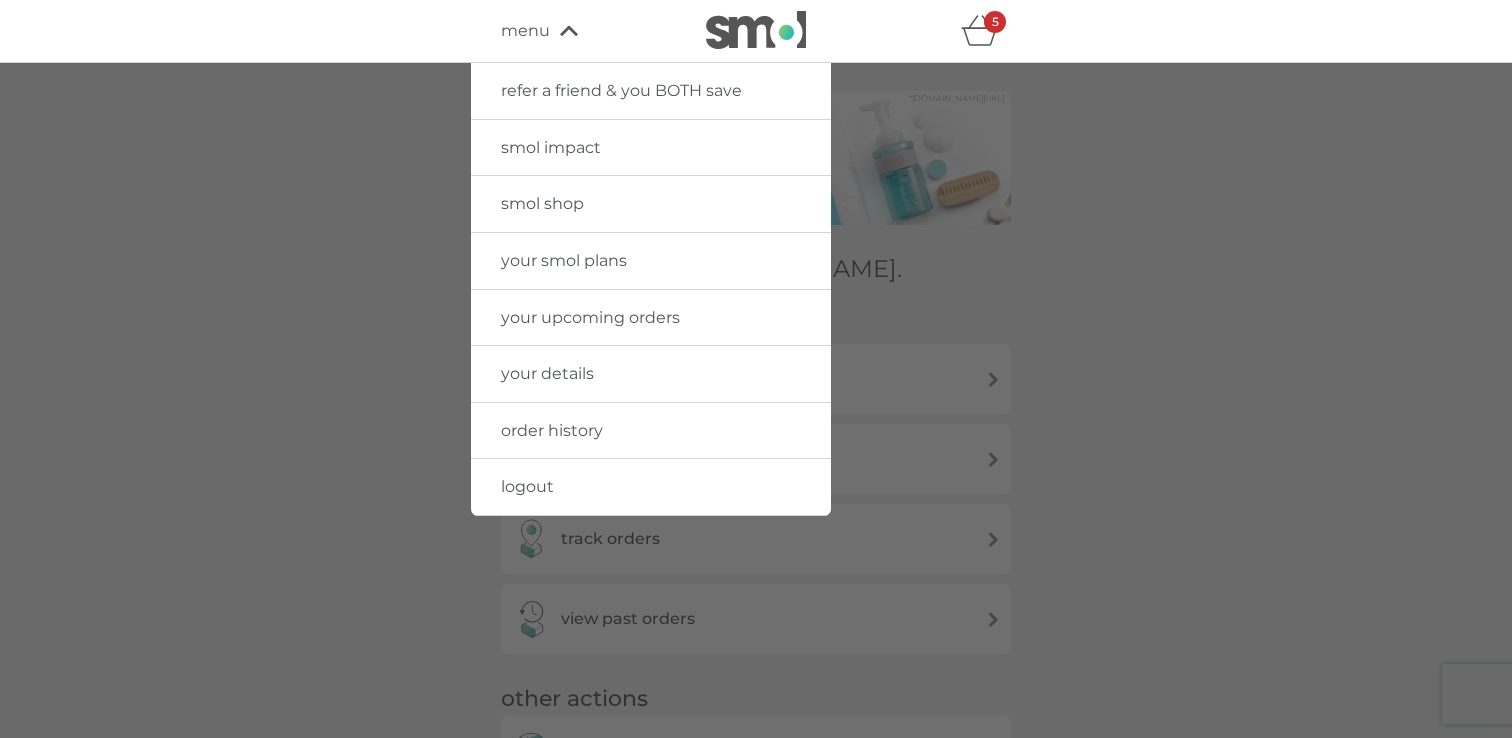 click on "logout" at bounding box center [651, 487] 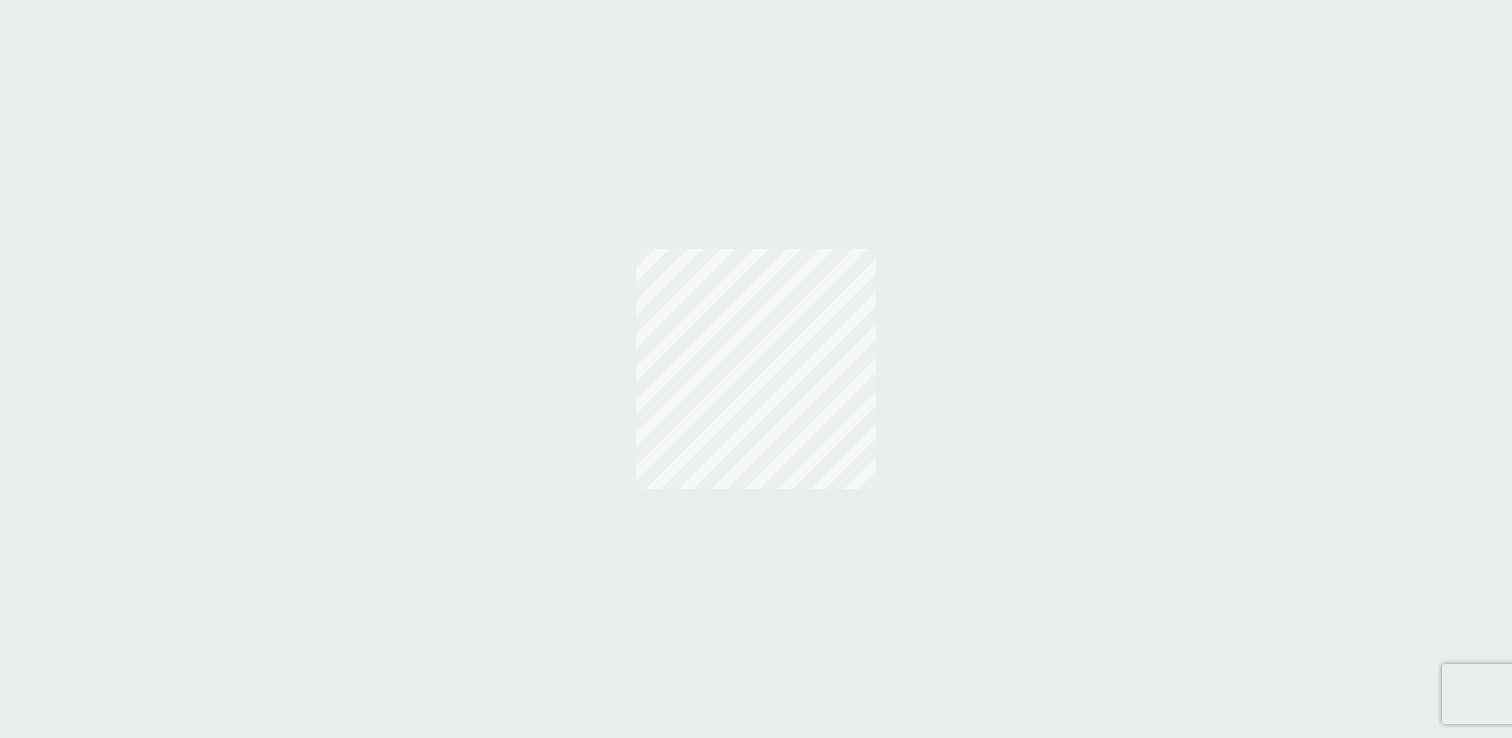 scroll, scrollTop: 0, scrollLeft: 0, axis: both 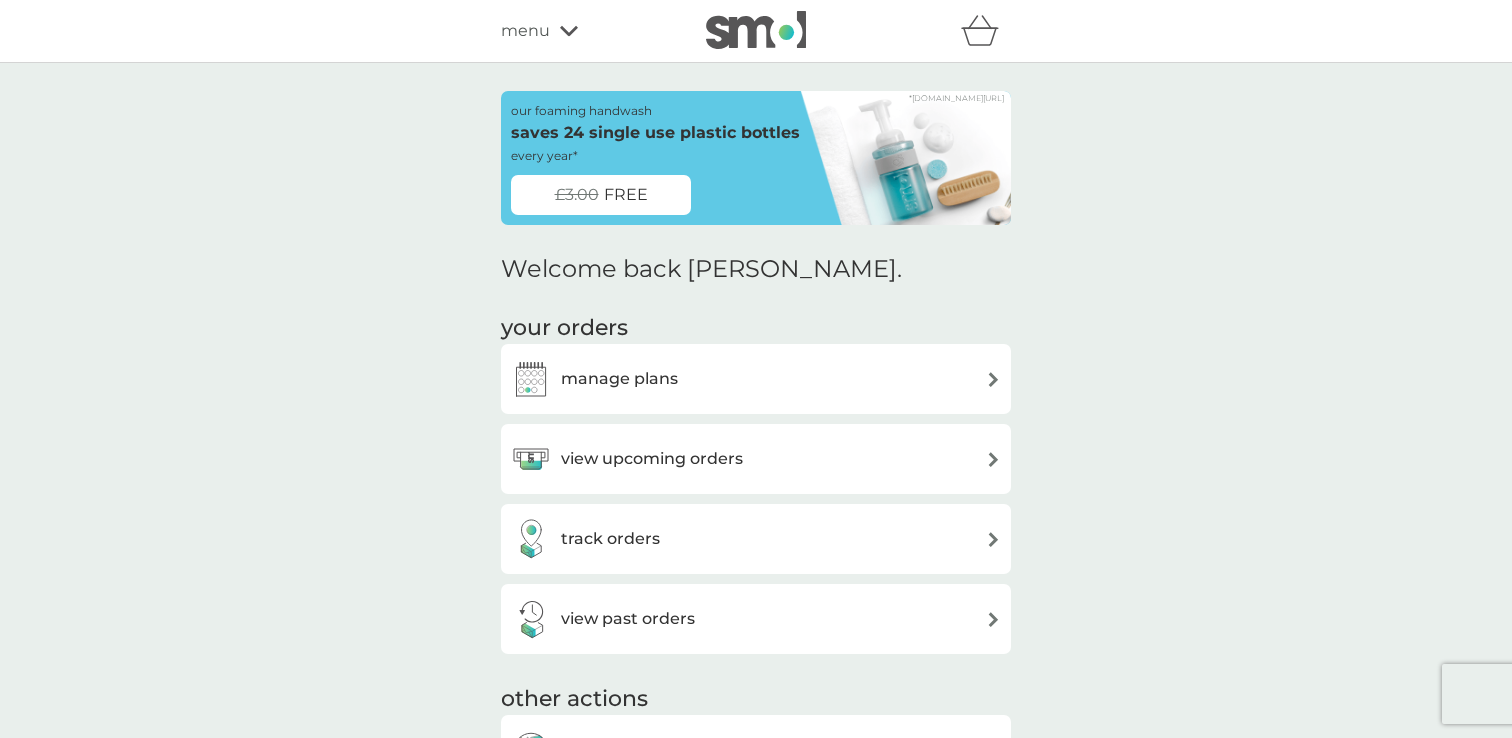 click on "menu" at bounding box center [586, 31] 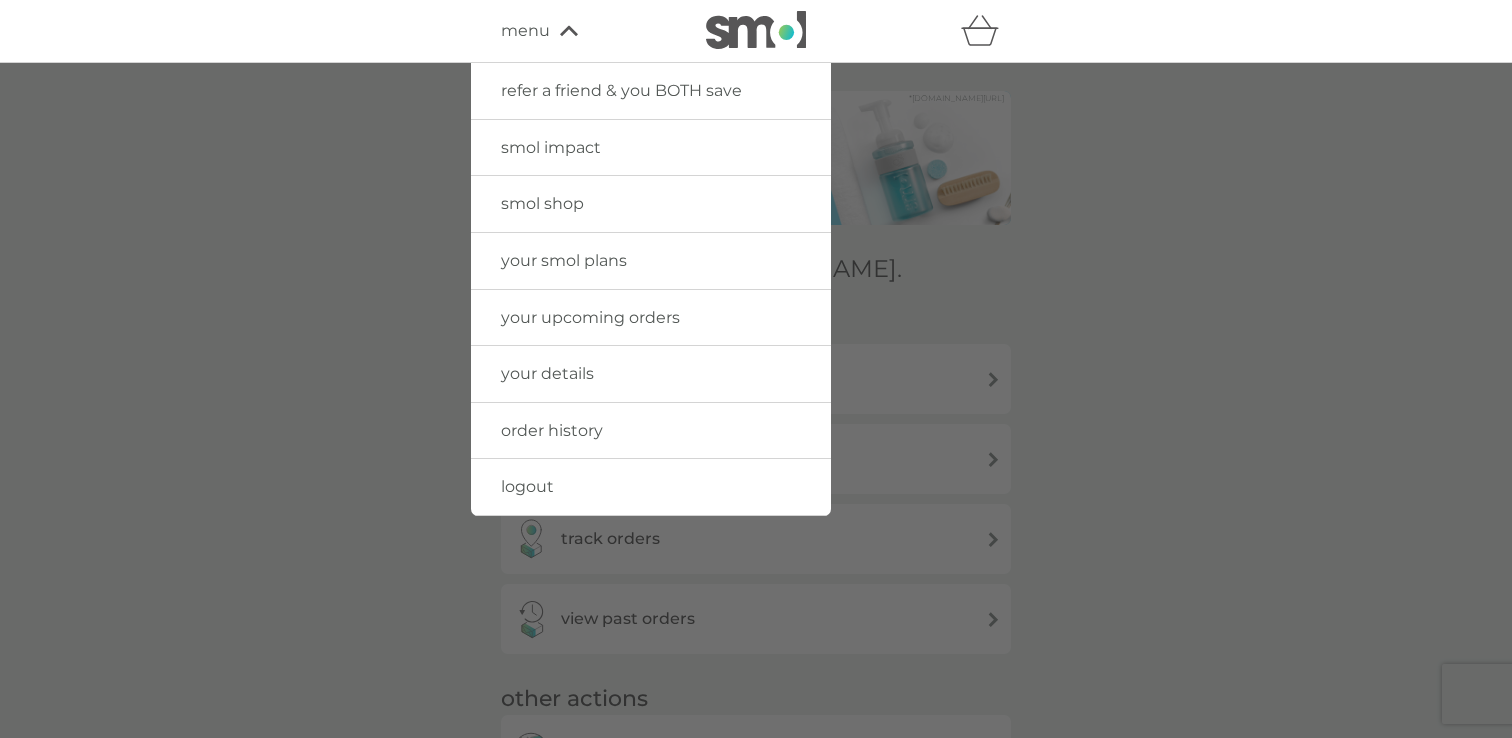 click on "logout" at bounding box center (527, 486) 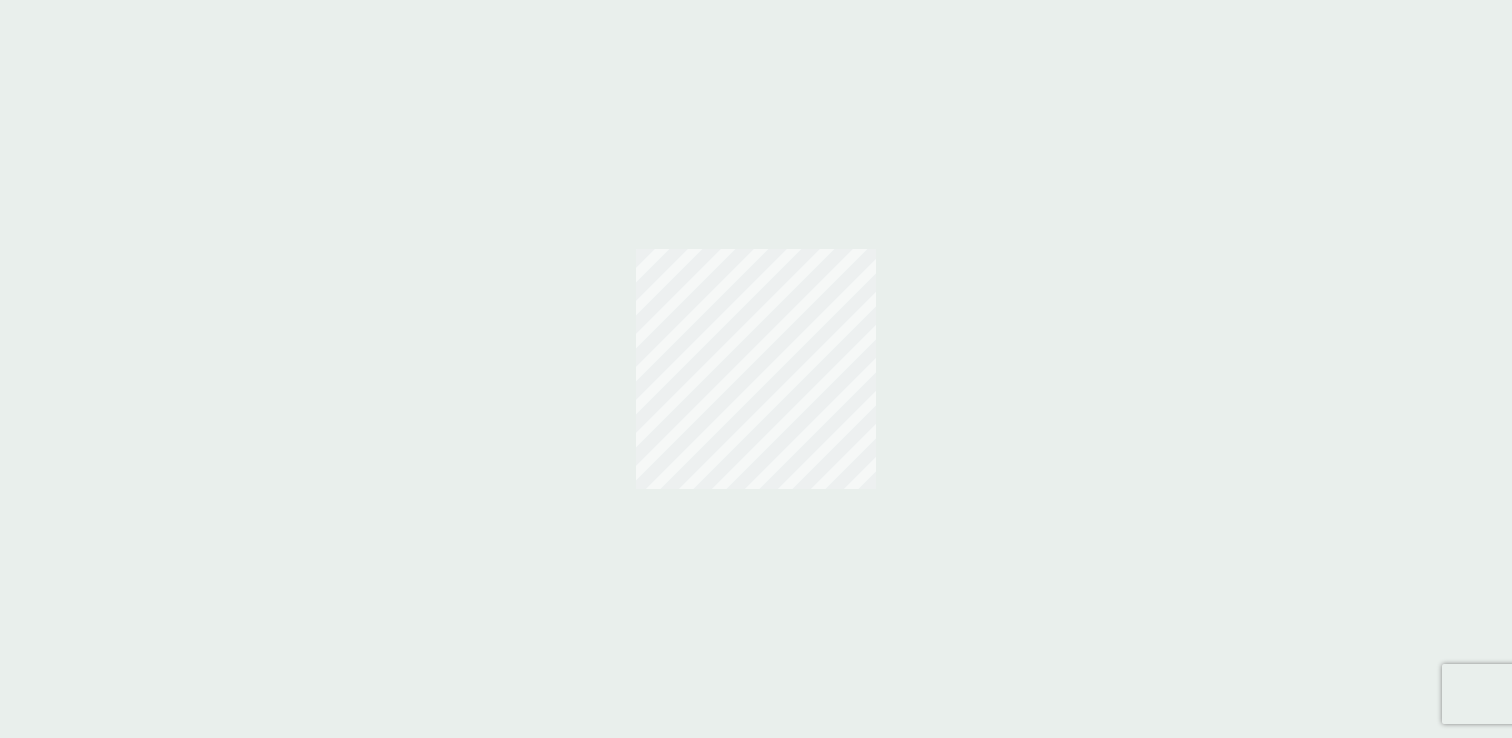 scroll, scrollTop: 0, scrollLeft: 0, axis: both 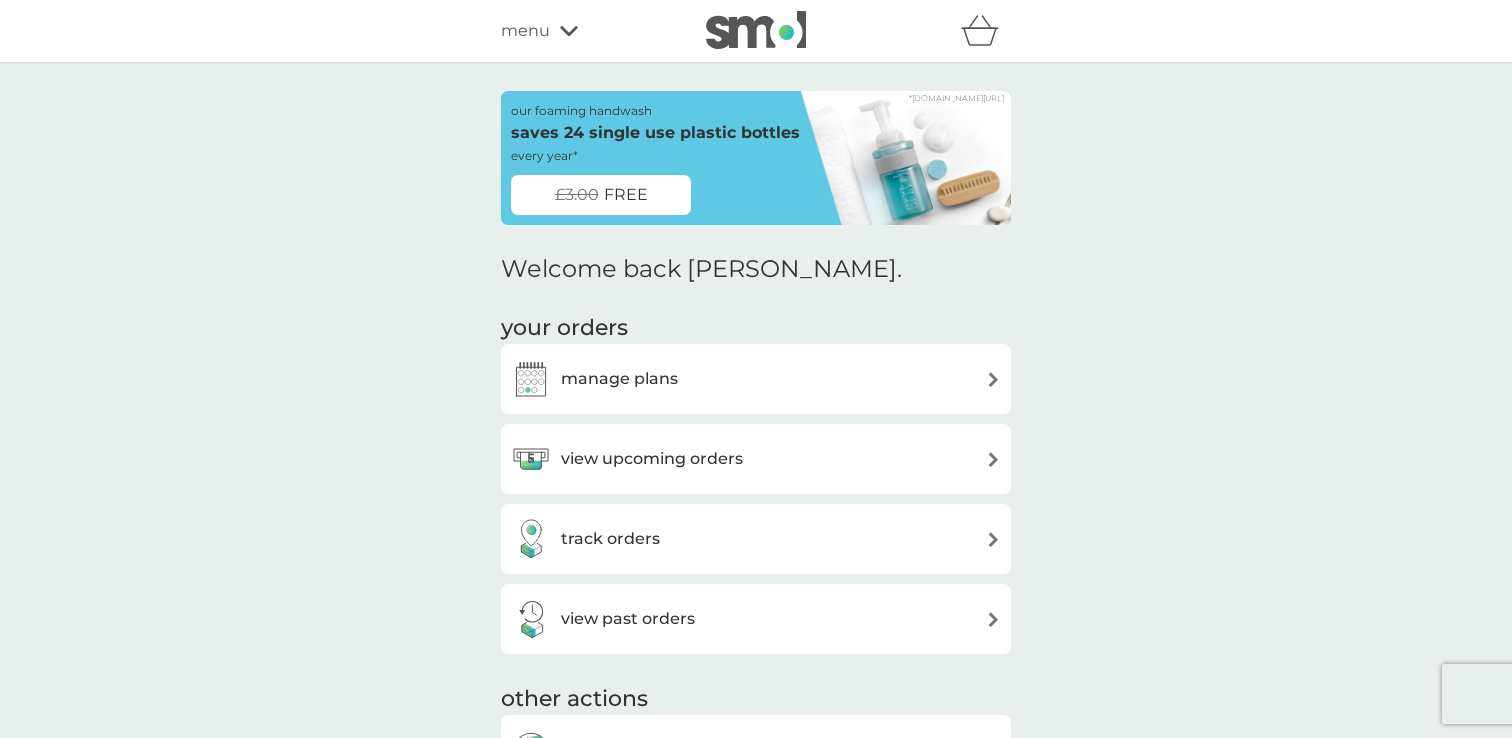 click at bounding box center [756, 30] 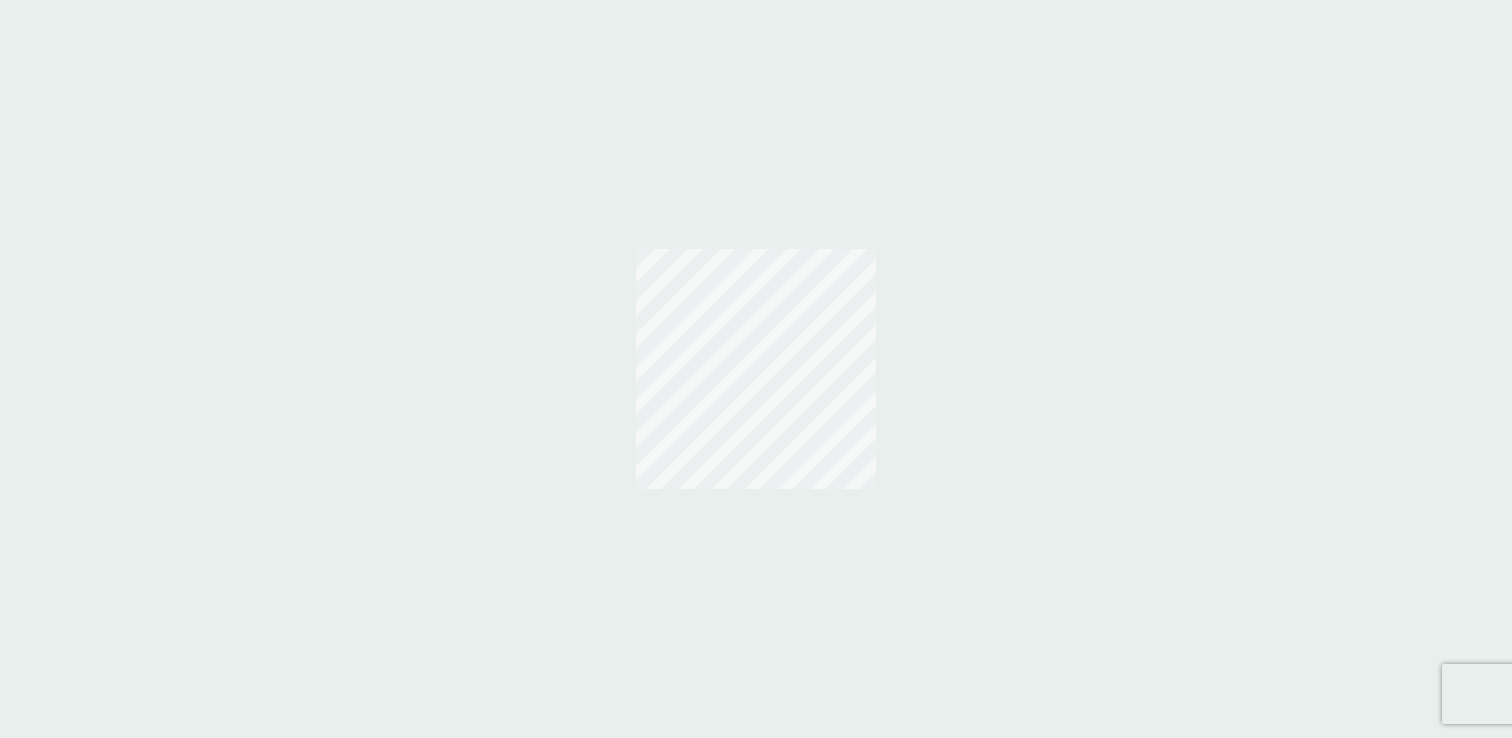 scroll, scrollTop: 0, scrollLeft: 0, axis: both 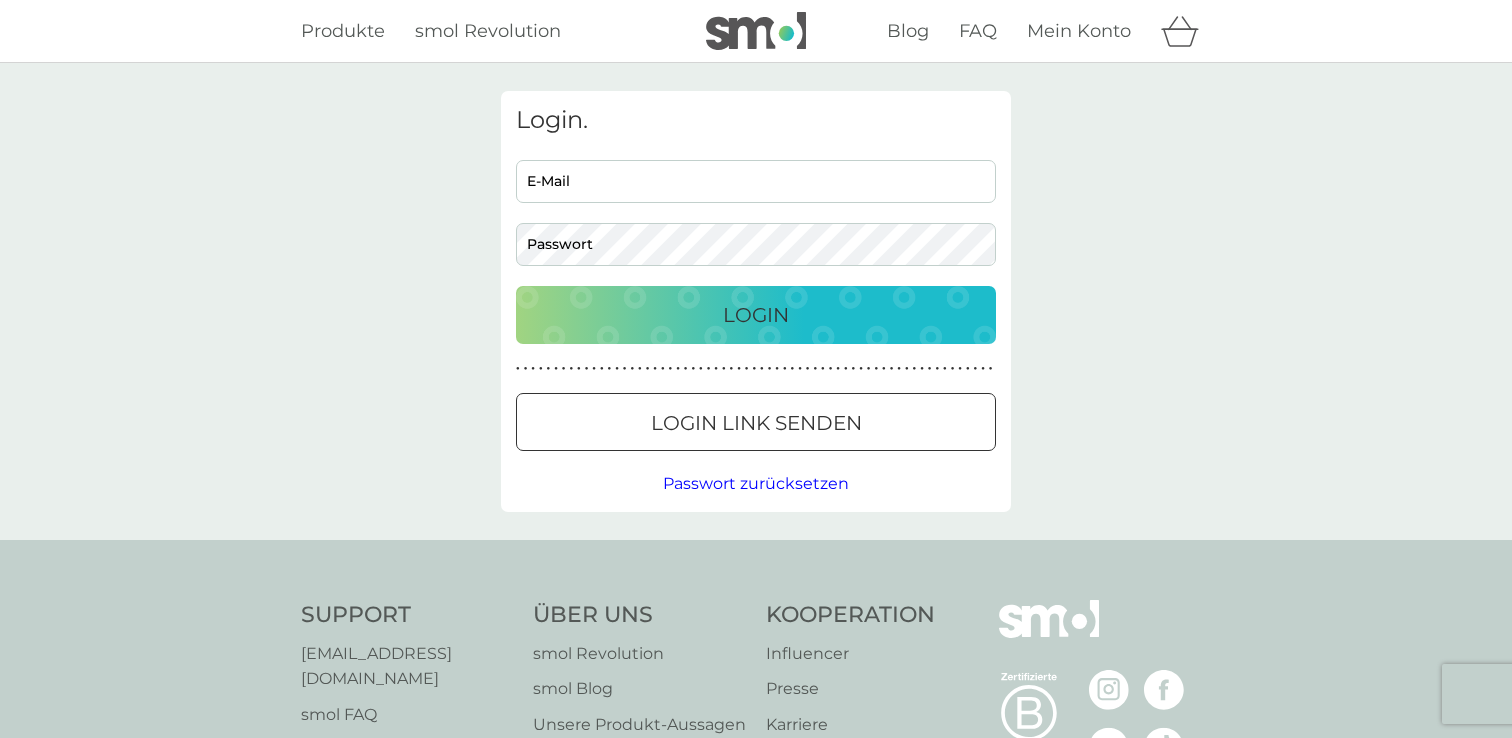 type on "[EMAIL_ADDRESS][DOMAIN_NAME]" 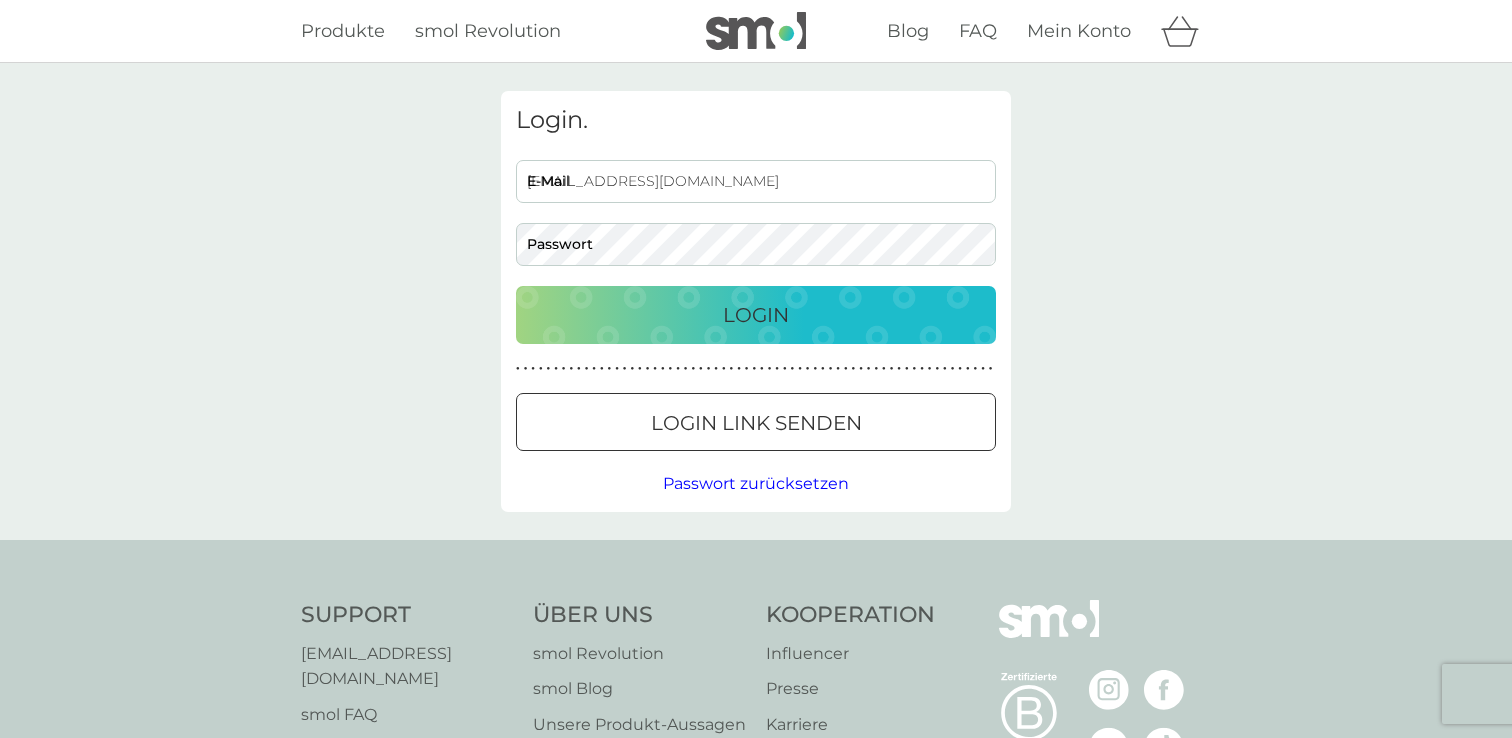 click on "Login" at bounding box center [756, 315] 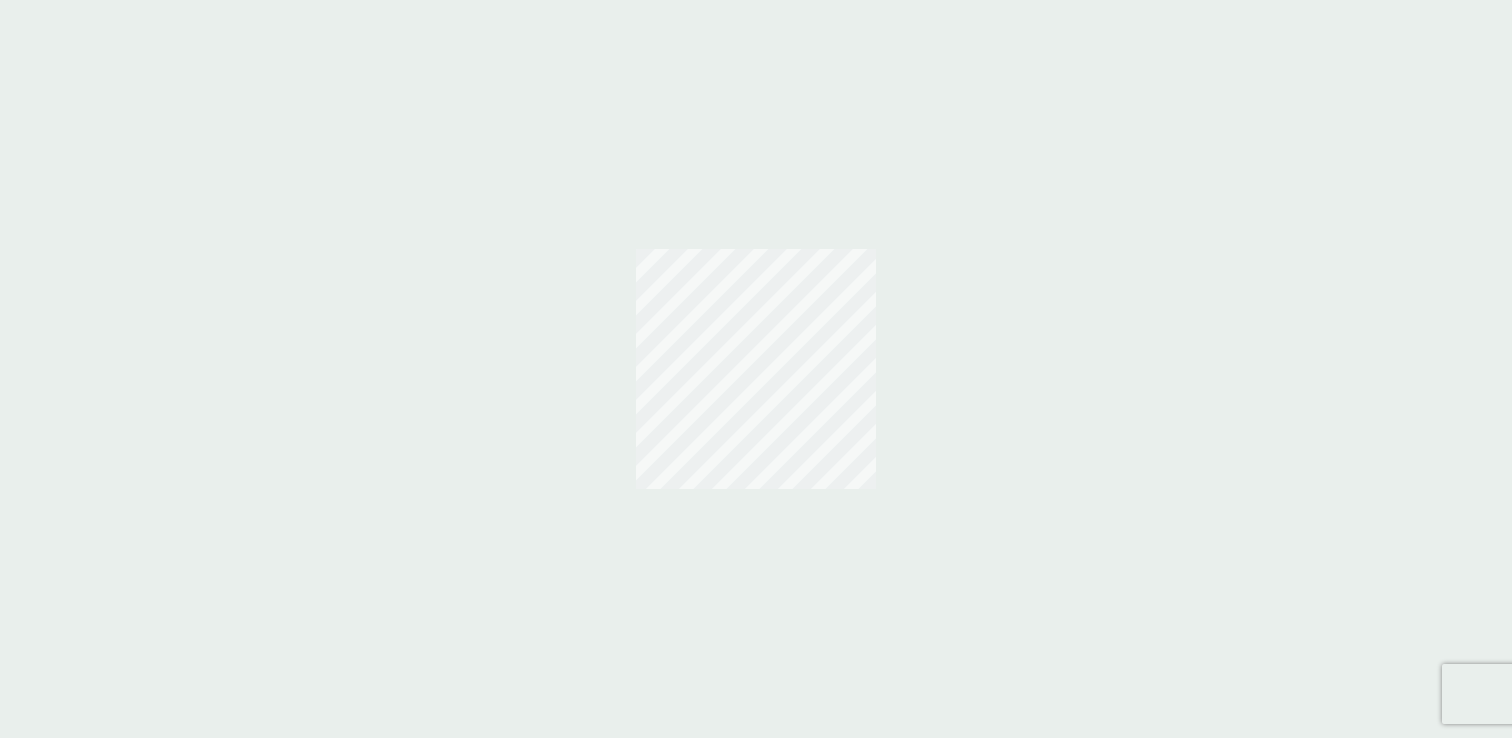 scroll, scrollTop: 0, scrollLeft: 0, axis: both 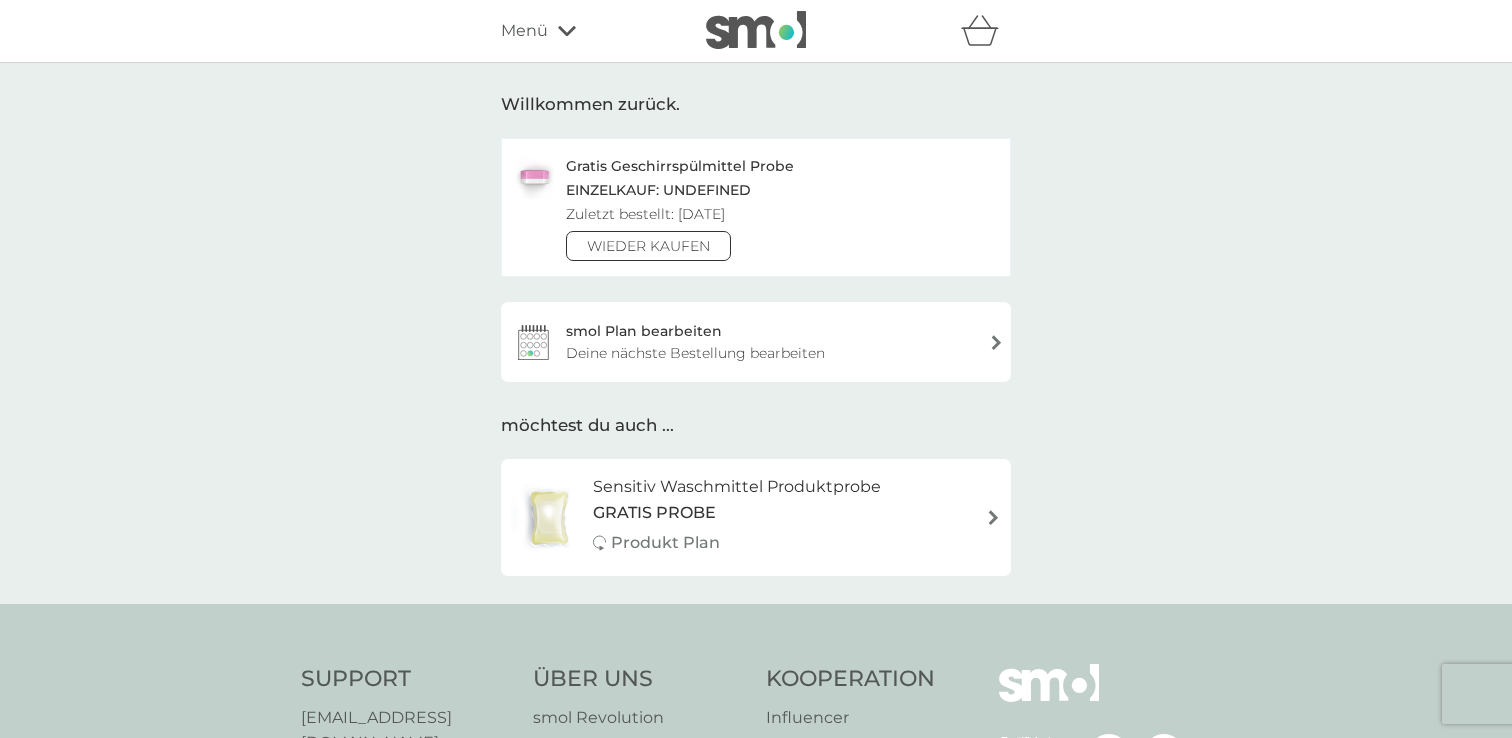 click on "Menü" at bounding box center [524, 31] 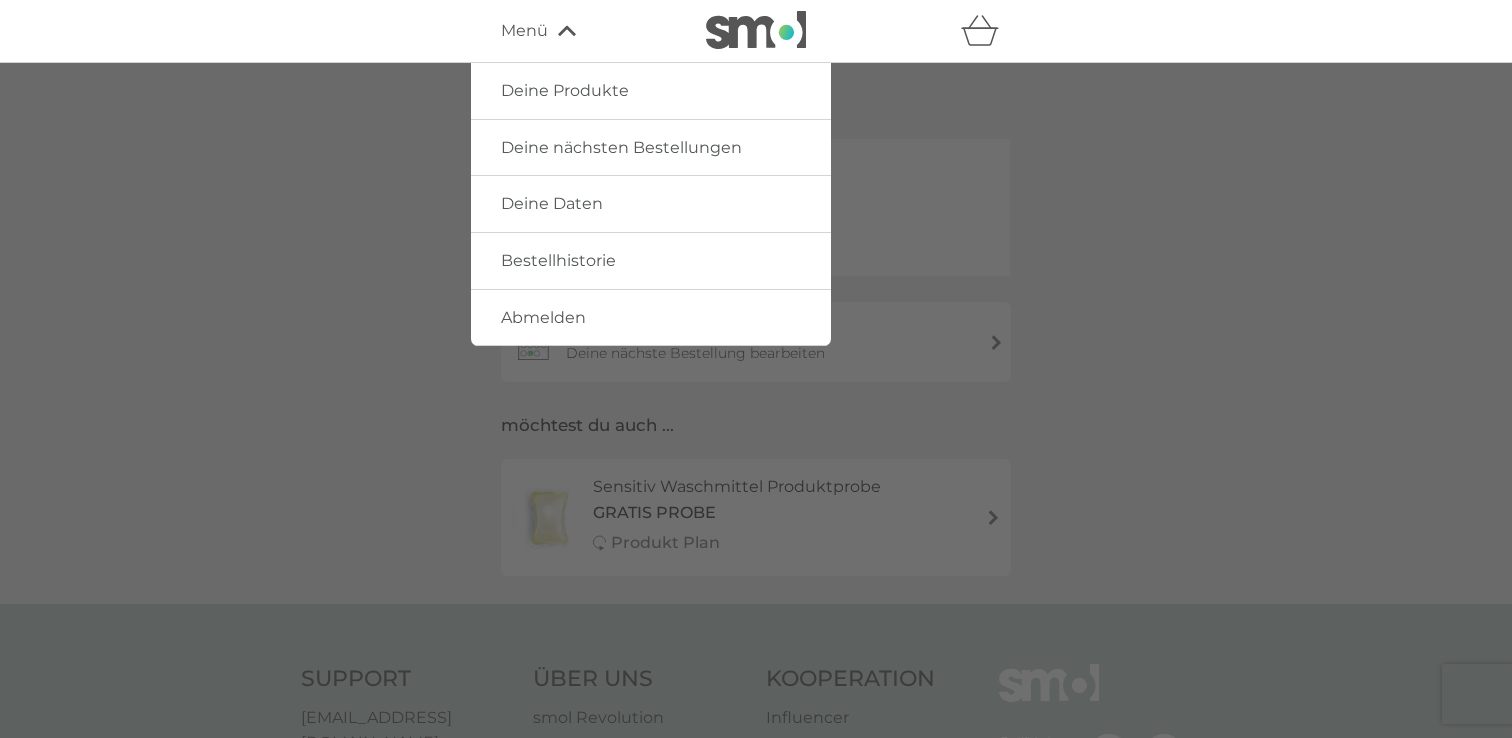 click on "Deine Daten" at bounding box center (651, 204) 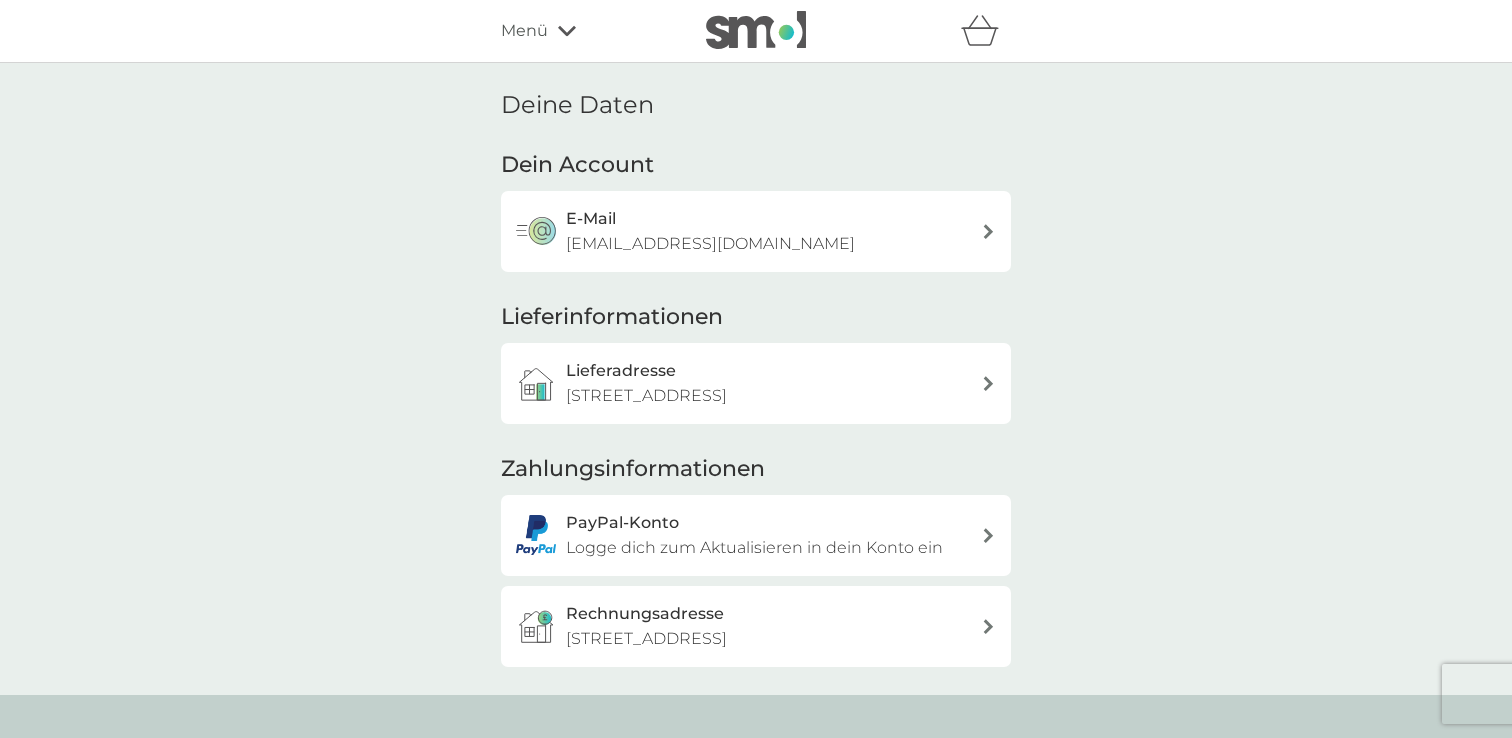 click on "PayPal-Konto Logge dich zum Aktualisieren in dein Konto ein" at bounding box center (766, 535) 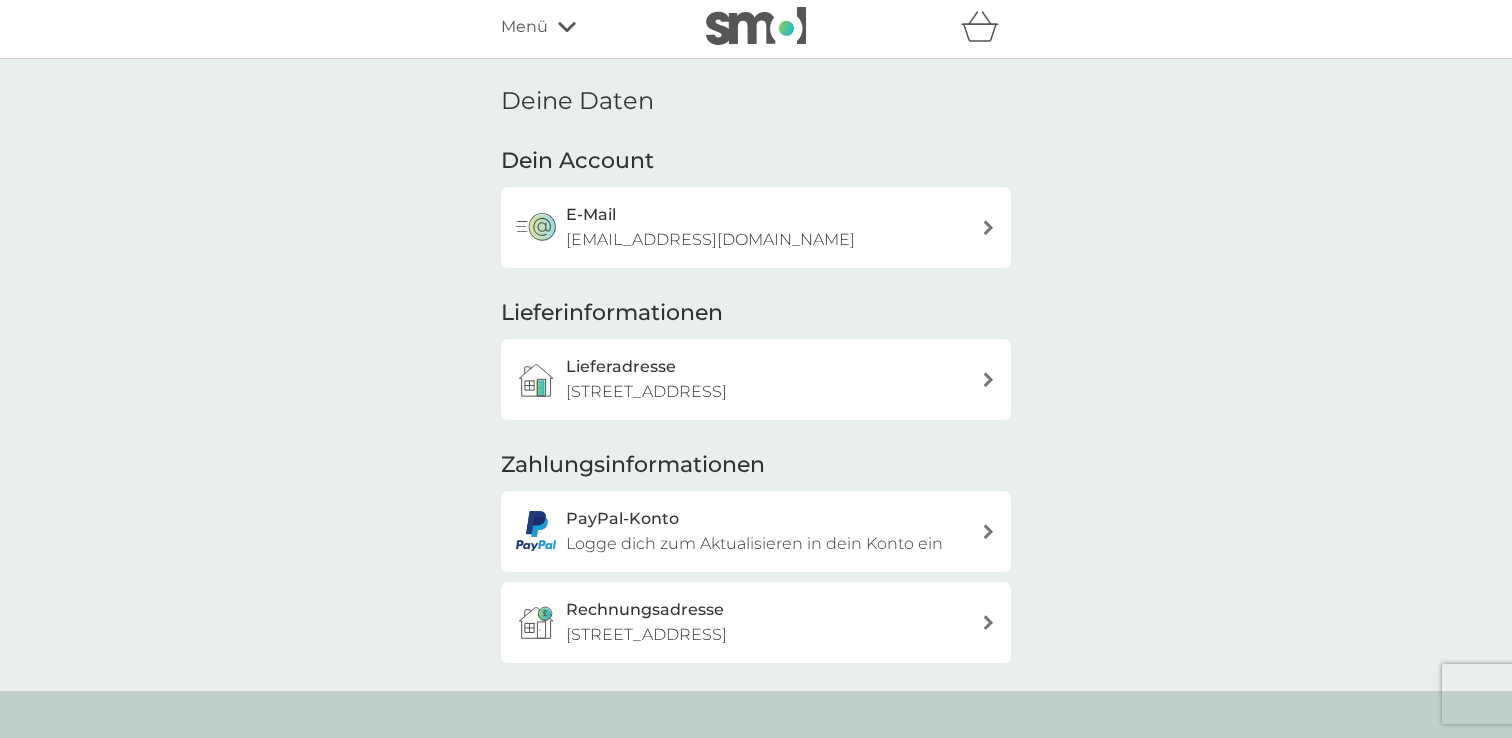 scroll, scrollTop: 0, scrollLeft: 0, axis: both 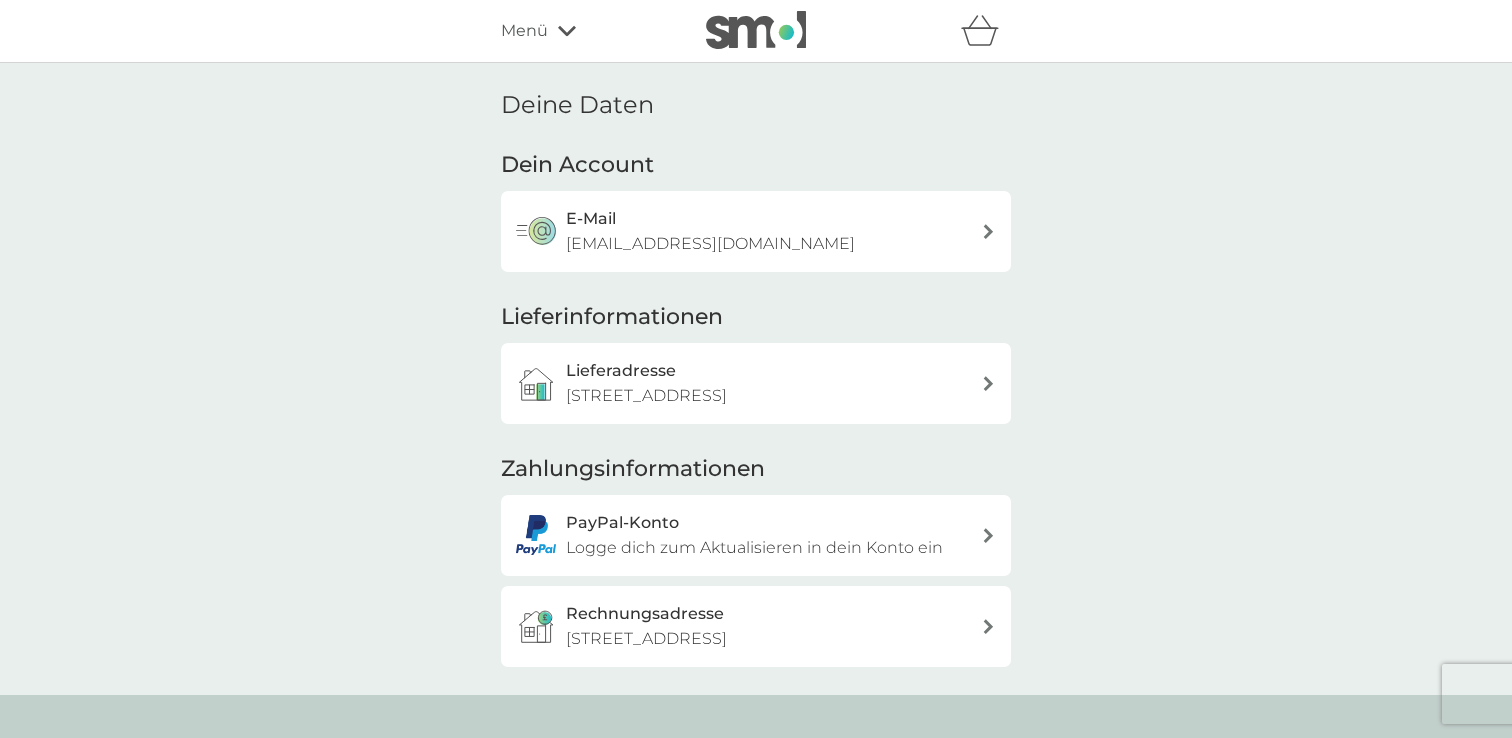 click on "Menü" at bounding box center (524, 31) 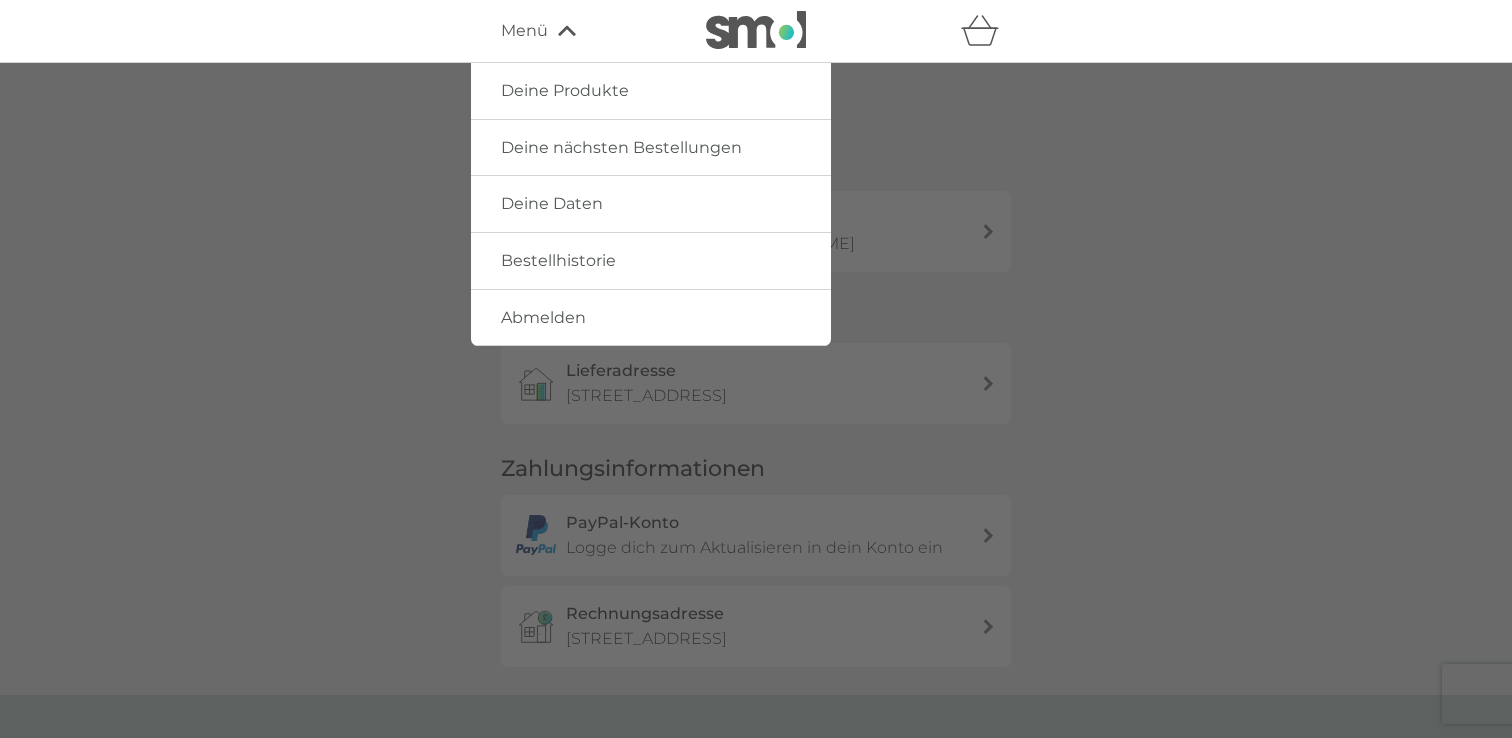 click at bounding box center (756, 432) 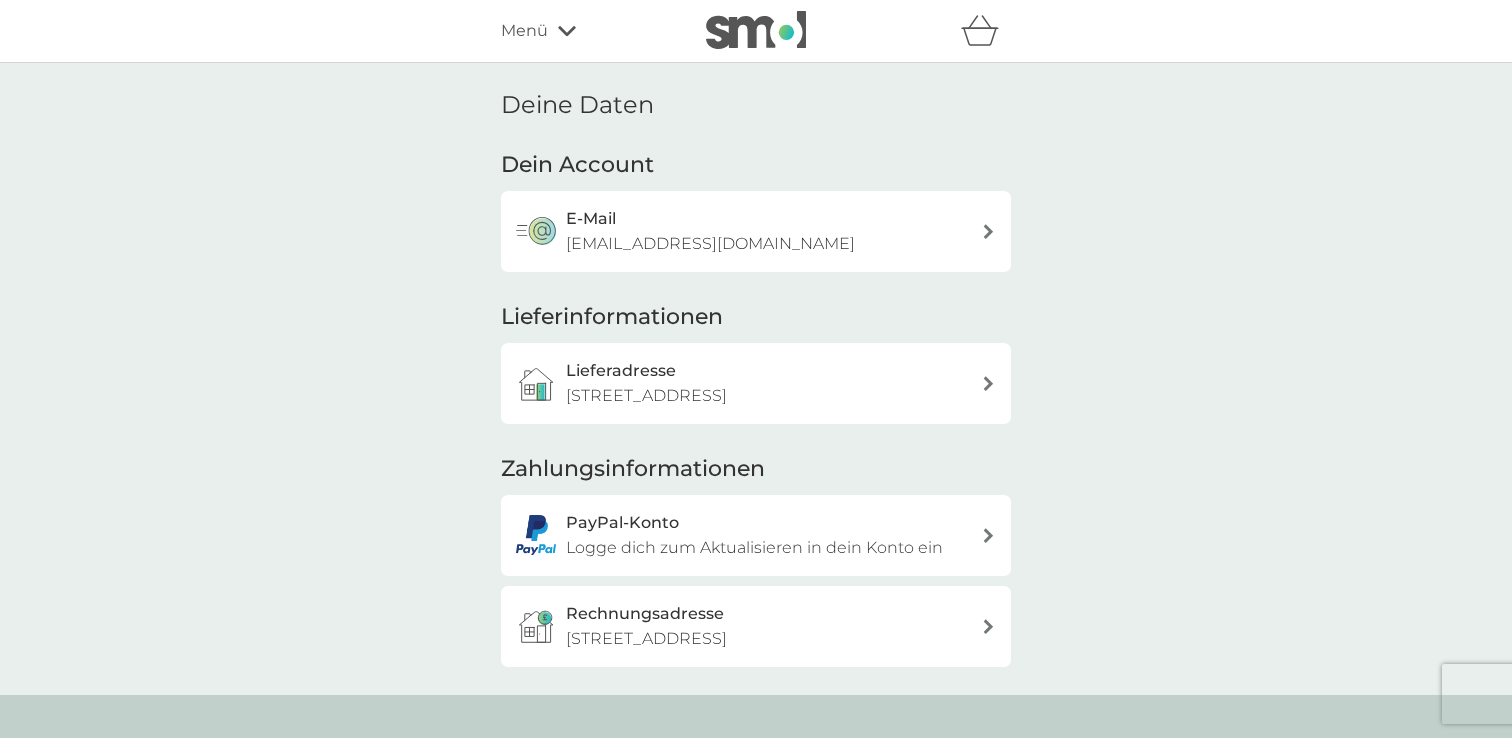 click on "Menü" at bounding box center (586, 31) 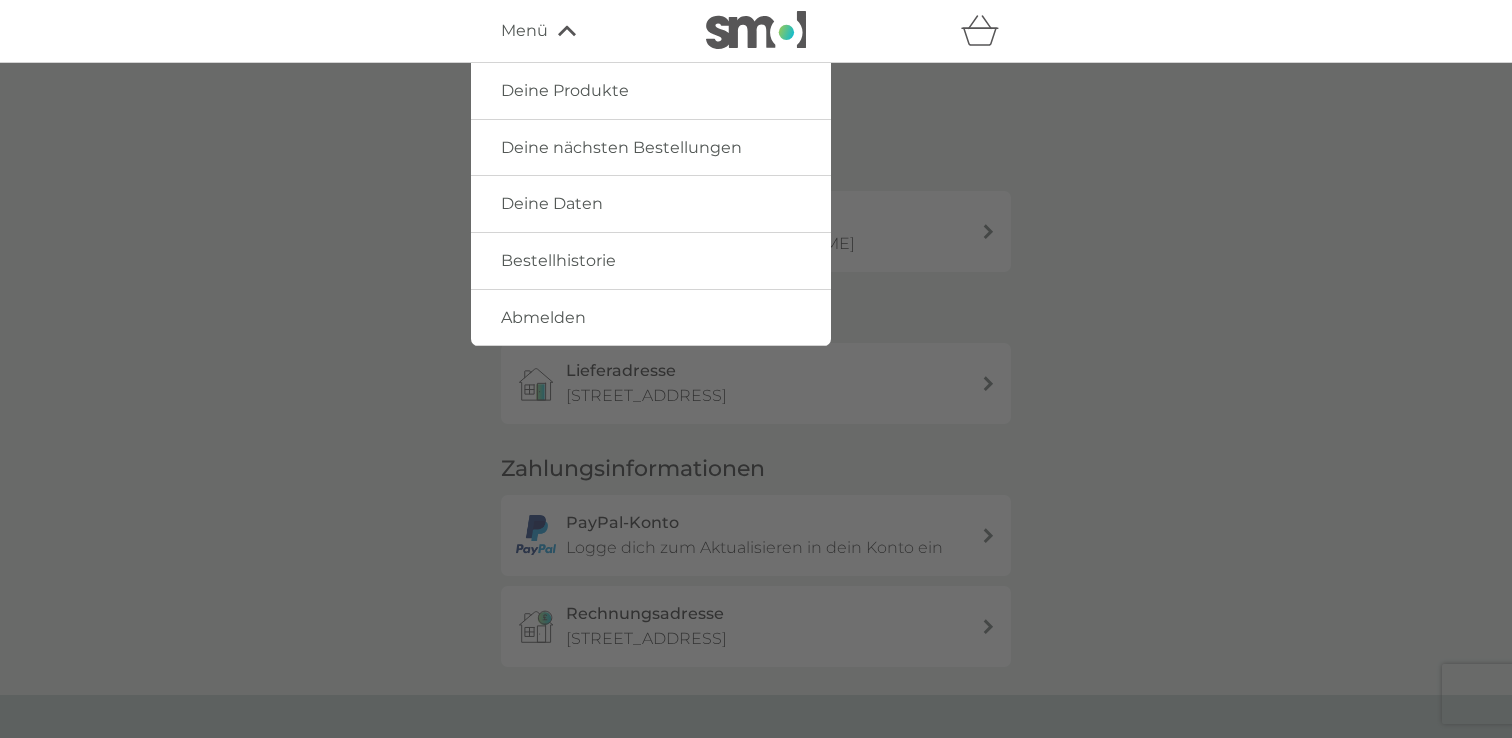 click on "Bestellhistorie" at bounding box center (558, 260) 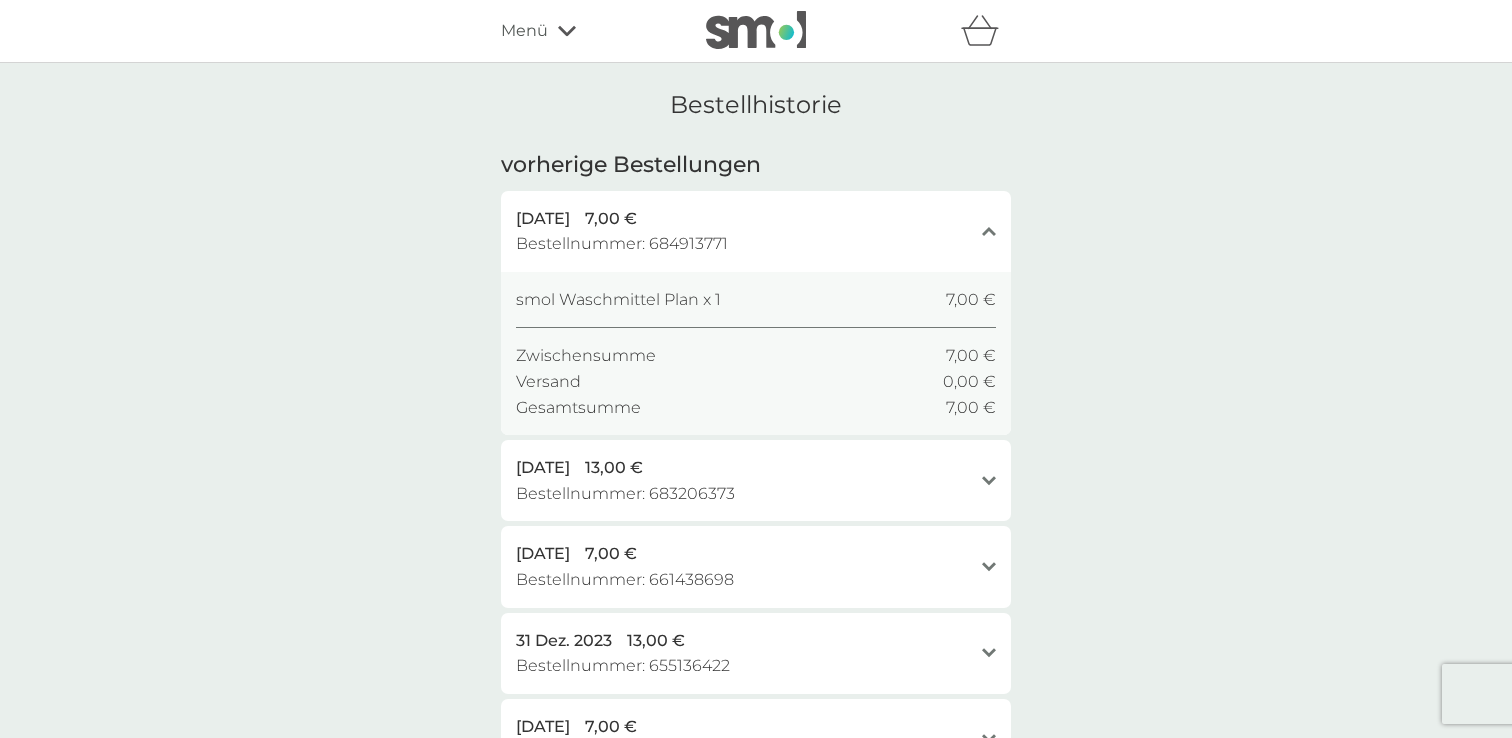 click at bounding box center (756, 31) 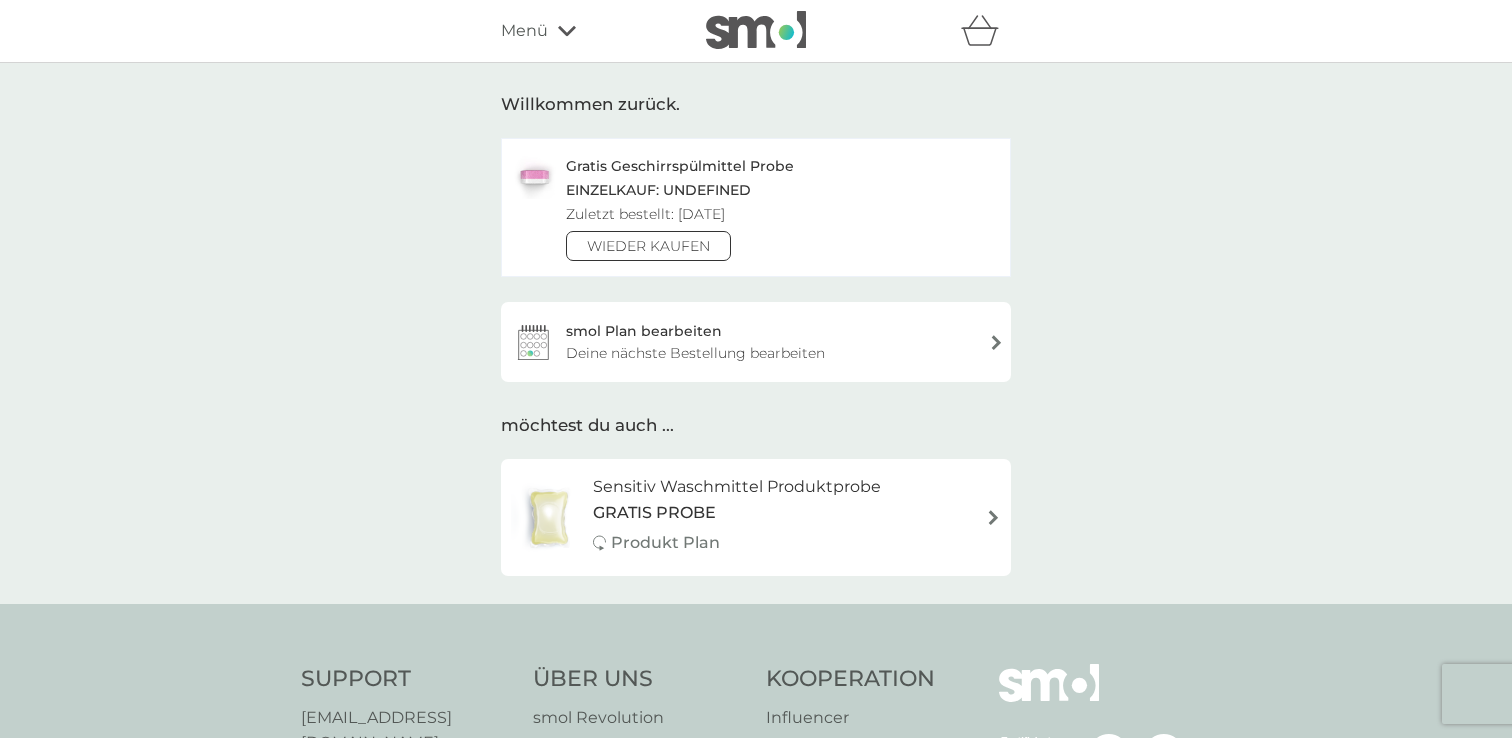 click 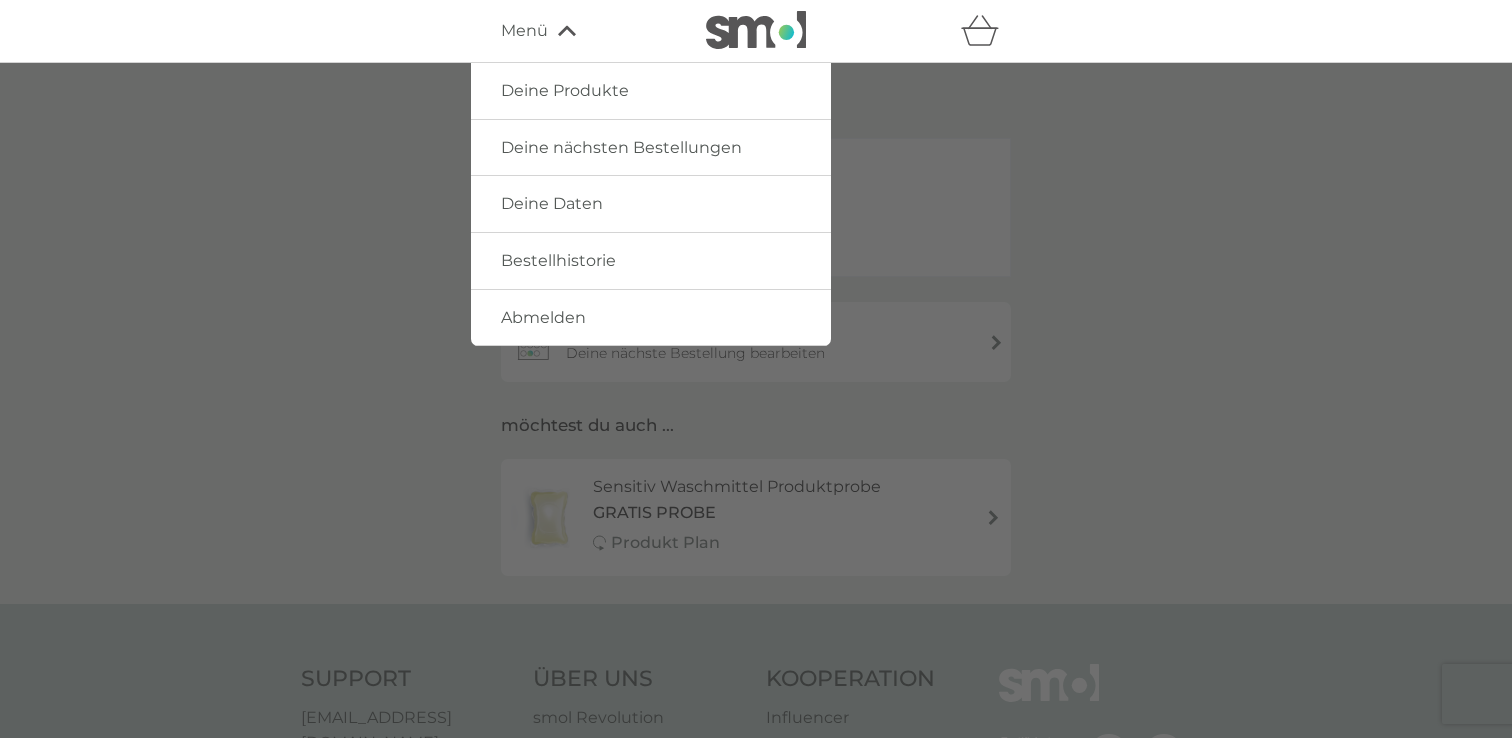 click on "Deine Produkte" at bounding box center [565, 90] 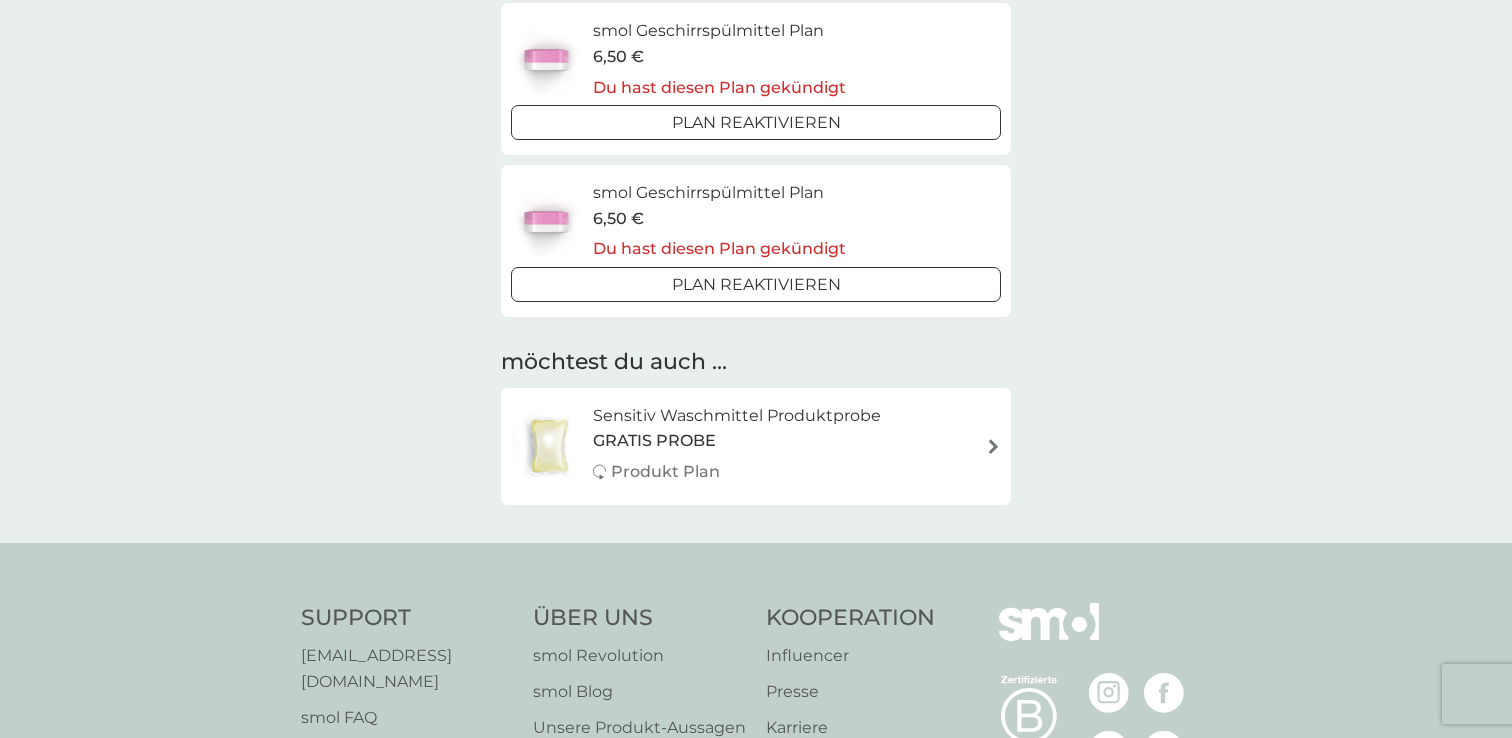 scroll, scrollTop: 428, scrollLeft: 0, axis: vertical 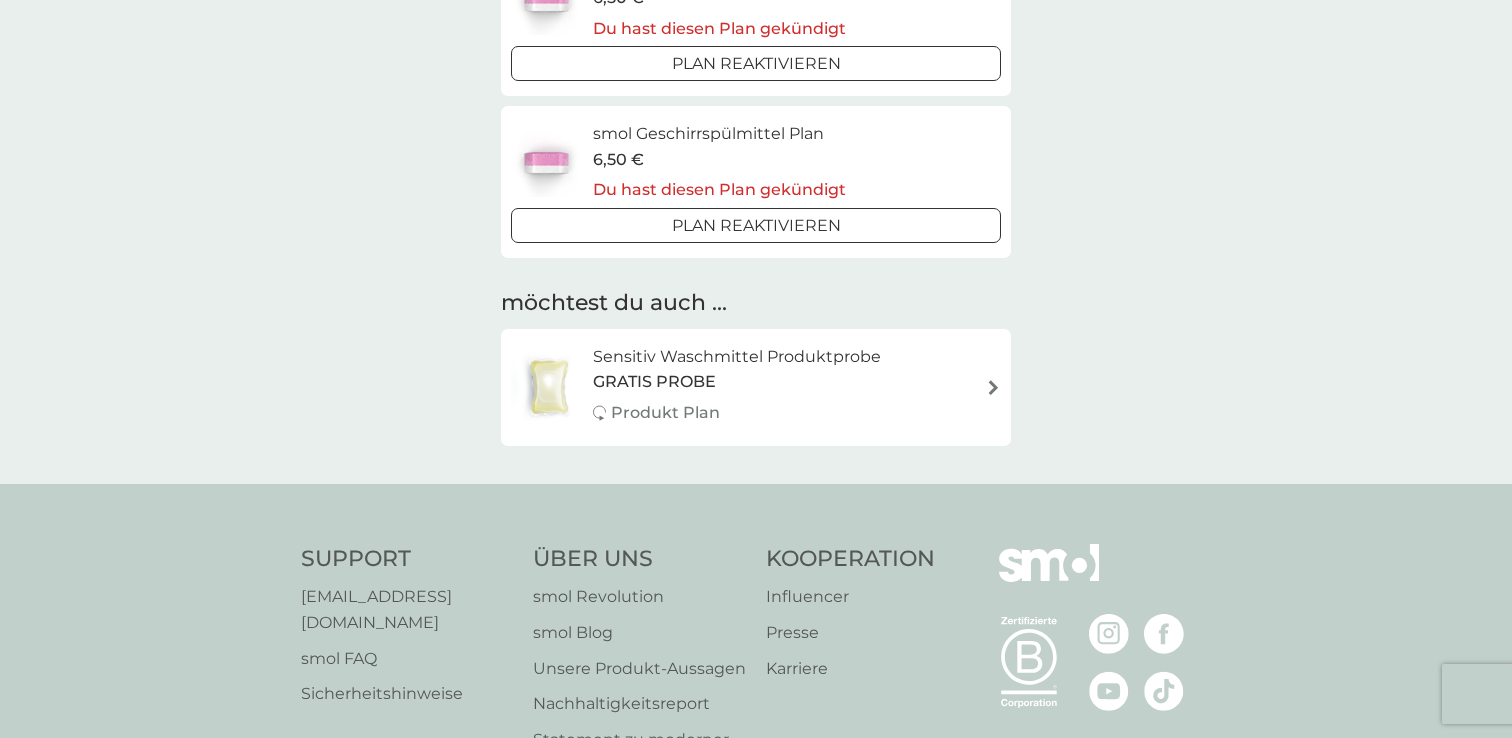 click on "Sensitiv Waschmittel Produktprobe GRATIS PROBE Produkt Plan" at bounding box center [747, 387] 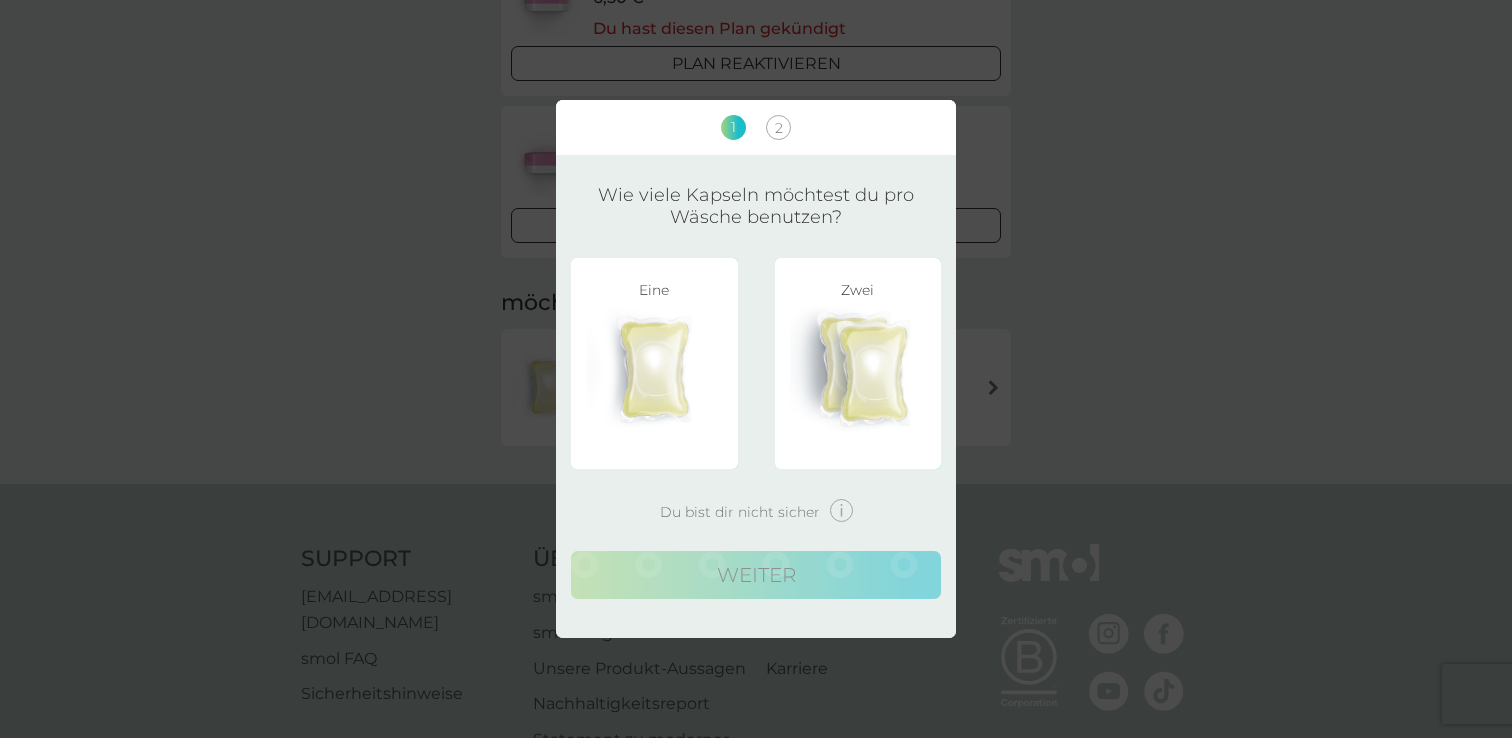 click on "1 2 Wie viele Kapseln möchtest du pro Wäsche benutzen? Eine Zwei Du bist dir nicht sicher Wir empfehlen eine Kapsel für eine normale Ladung Wäsche. Wir wissen aber, dass einige von euch größere Maschinen haben oder einfach lieber zwei Kapseln benutzen. weiter" at bounding box center [756, 369] 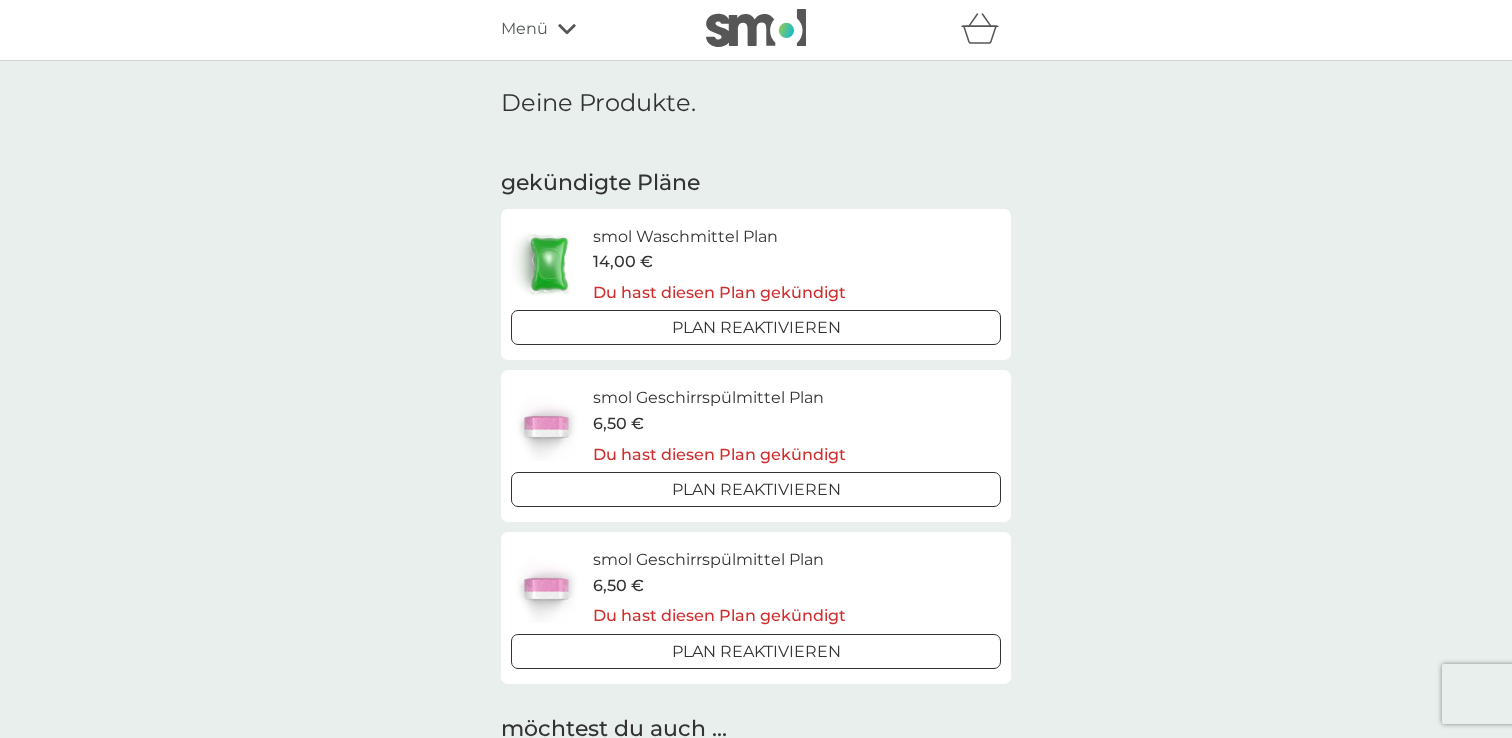 scroll, scrollTop: 0, scrollLeft: 0, axis: both 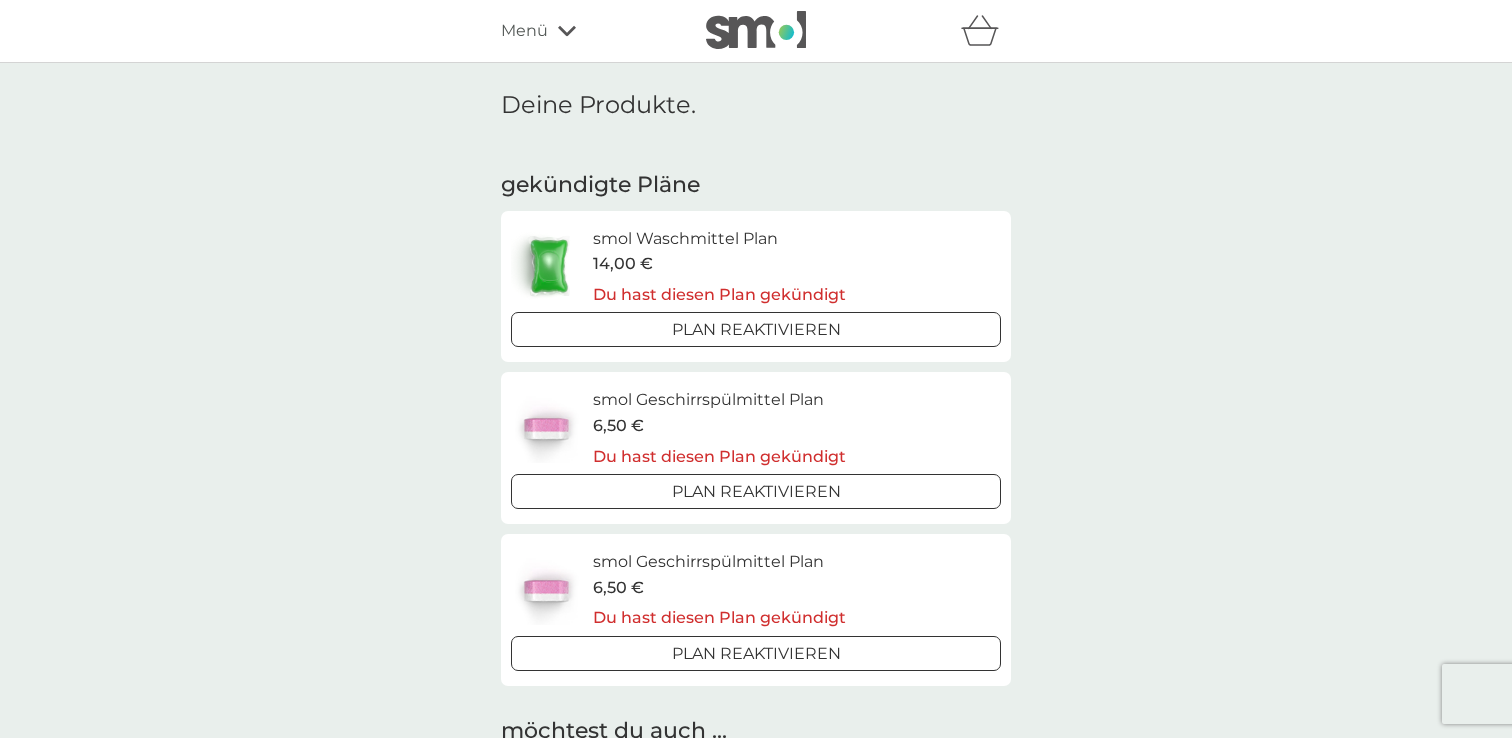 click on "Menü" at bounding box center (524, 31) 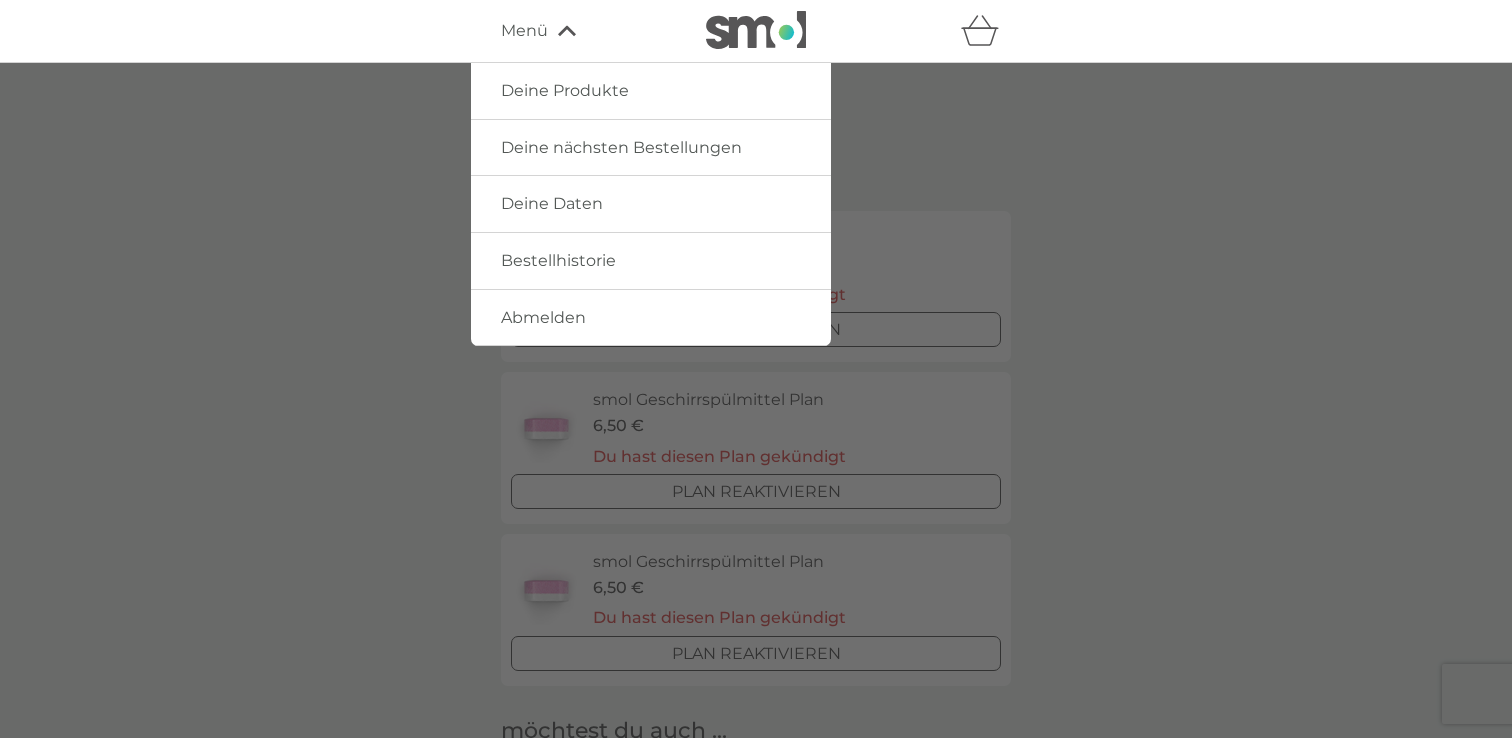 click on "Deine Daten" at bounding box center (552, 203) 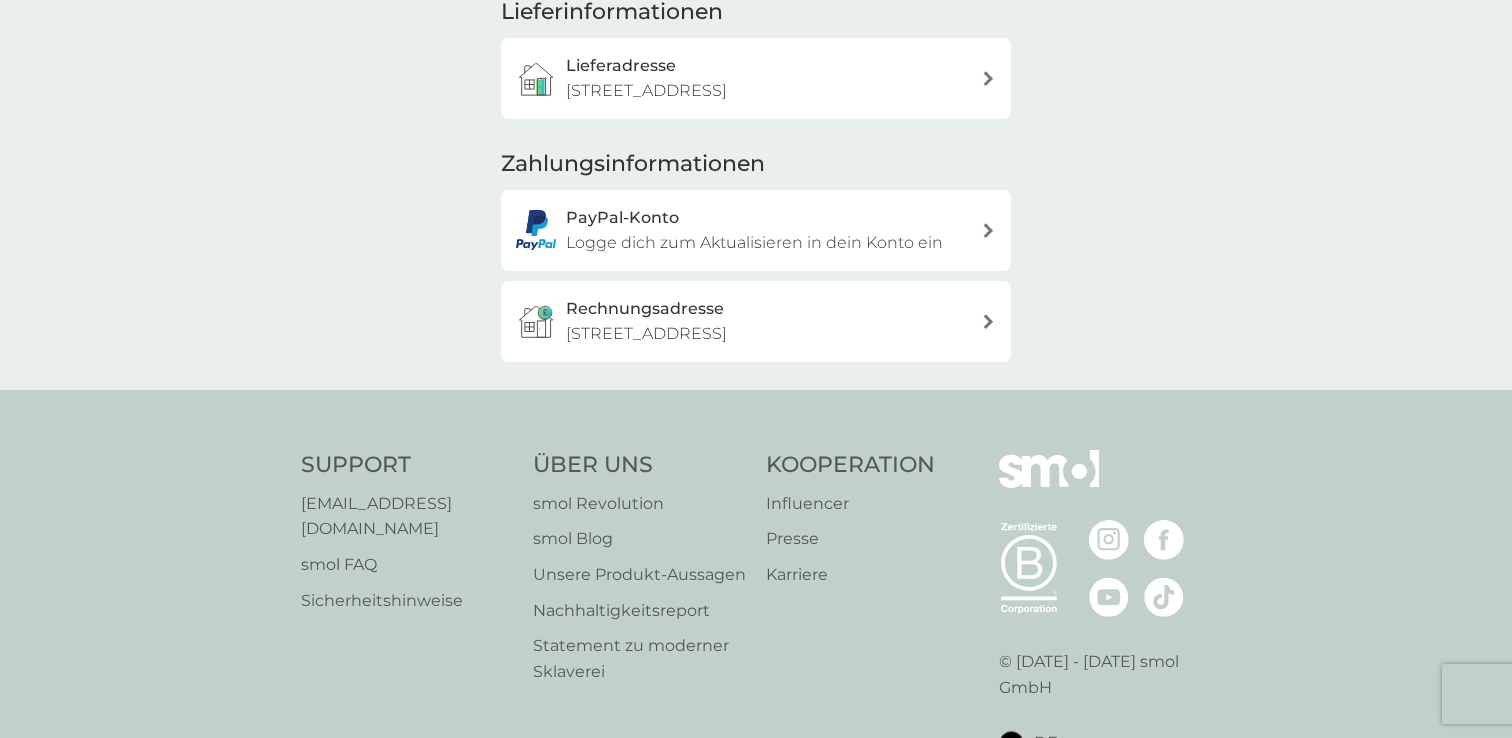 scroll, scrollTop: 0, scrollLeft: 0, axis: both 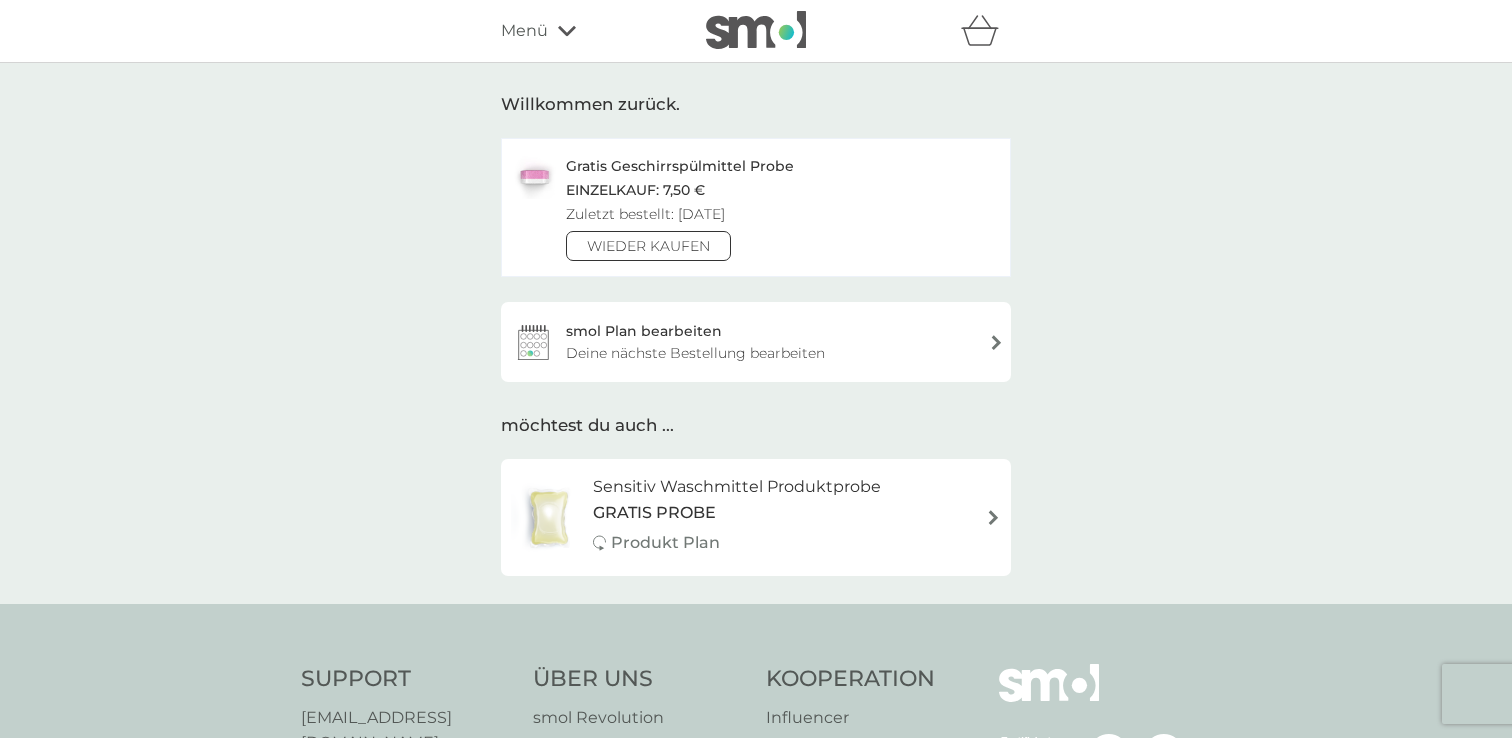 click on "Menü" at bounding box center [586, 31] 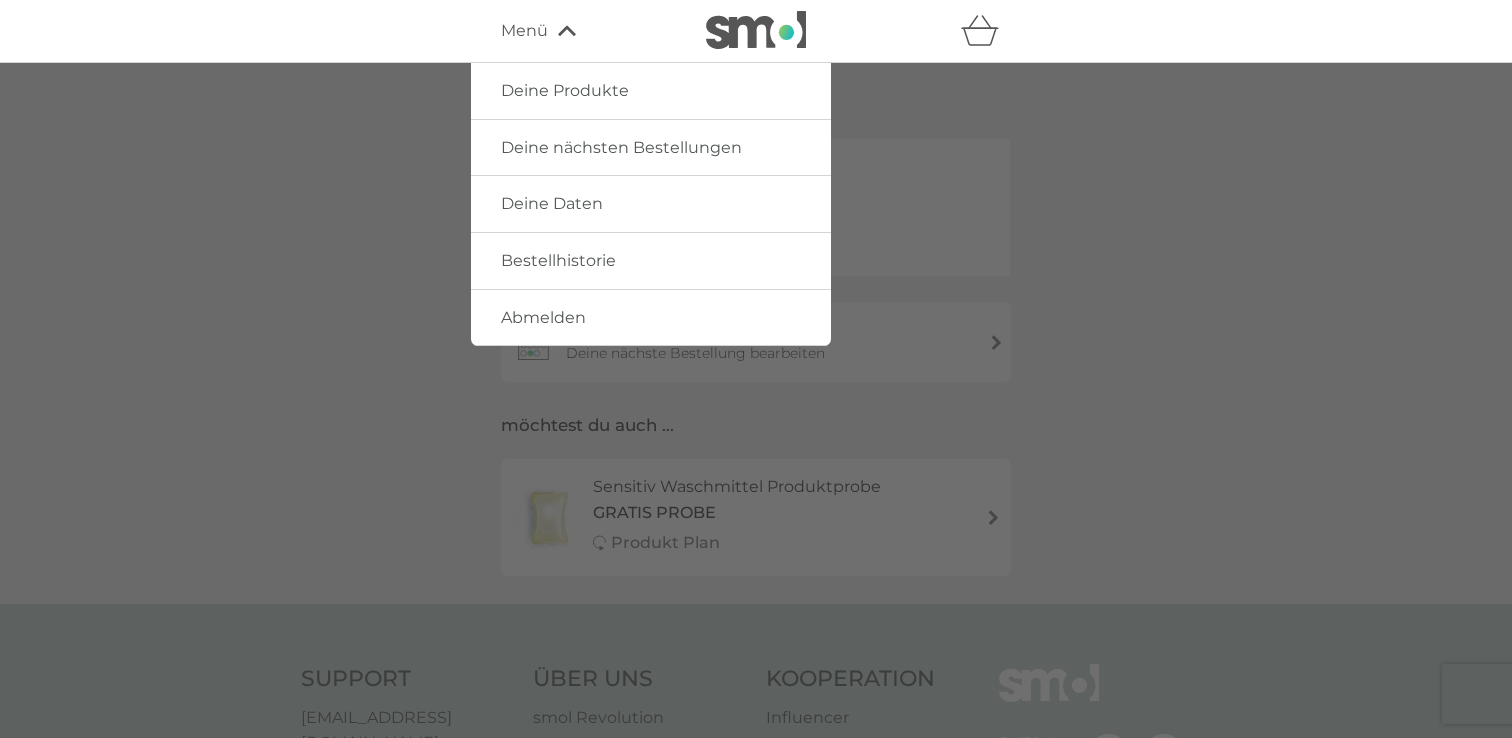 click on "Deine Daten" at bounding box center (552, 203) 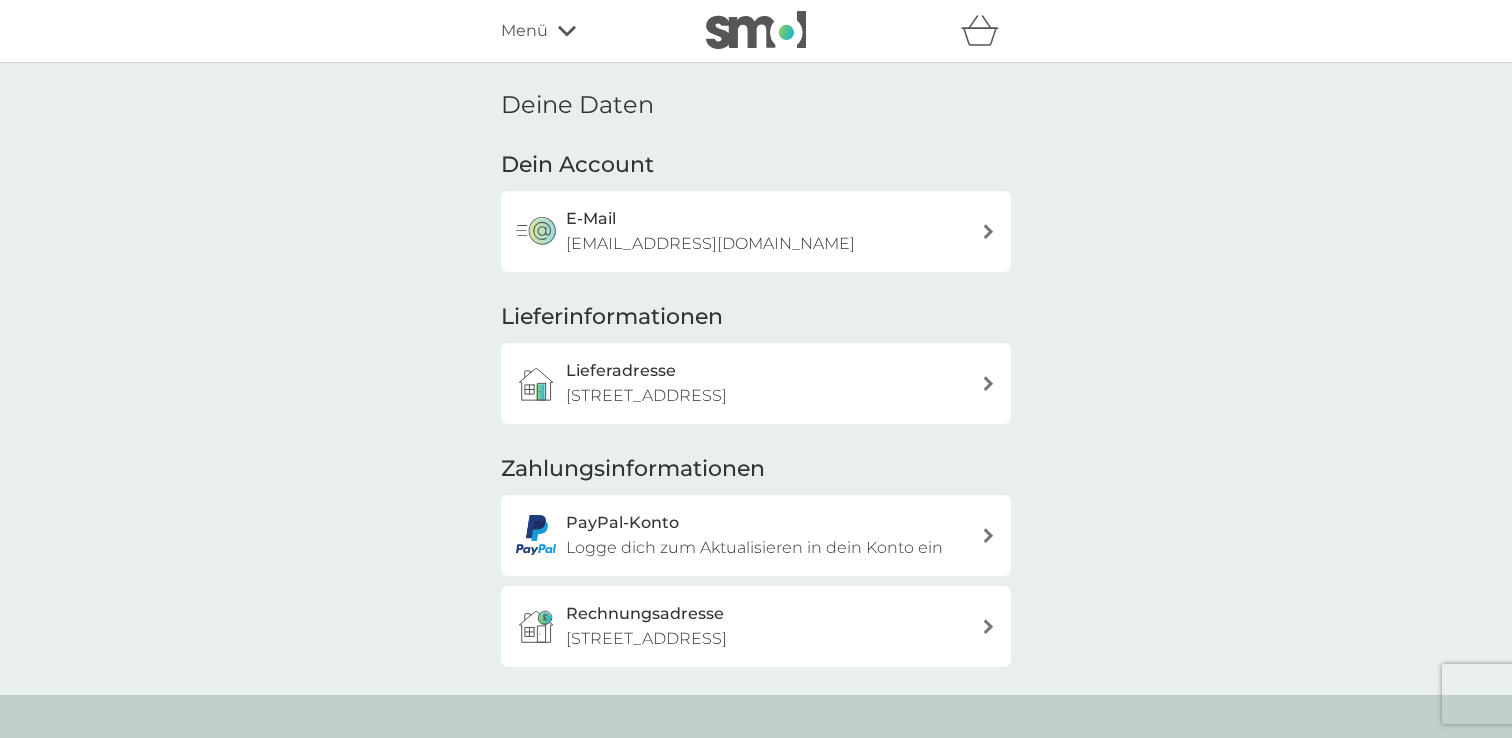 click on "Logge dich zum Aktualisieren in dein Konto ein" at bounding box center [754, 548] 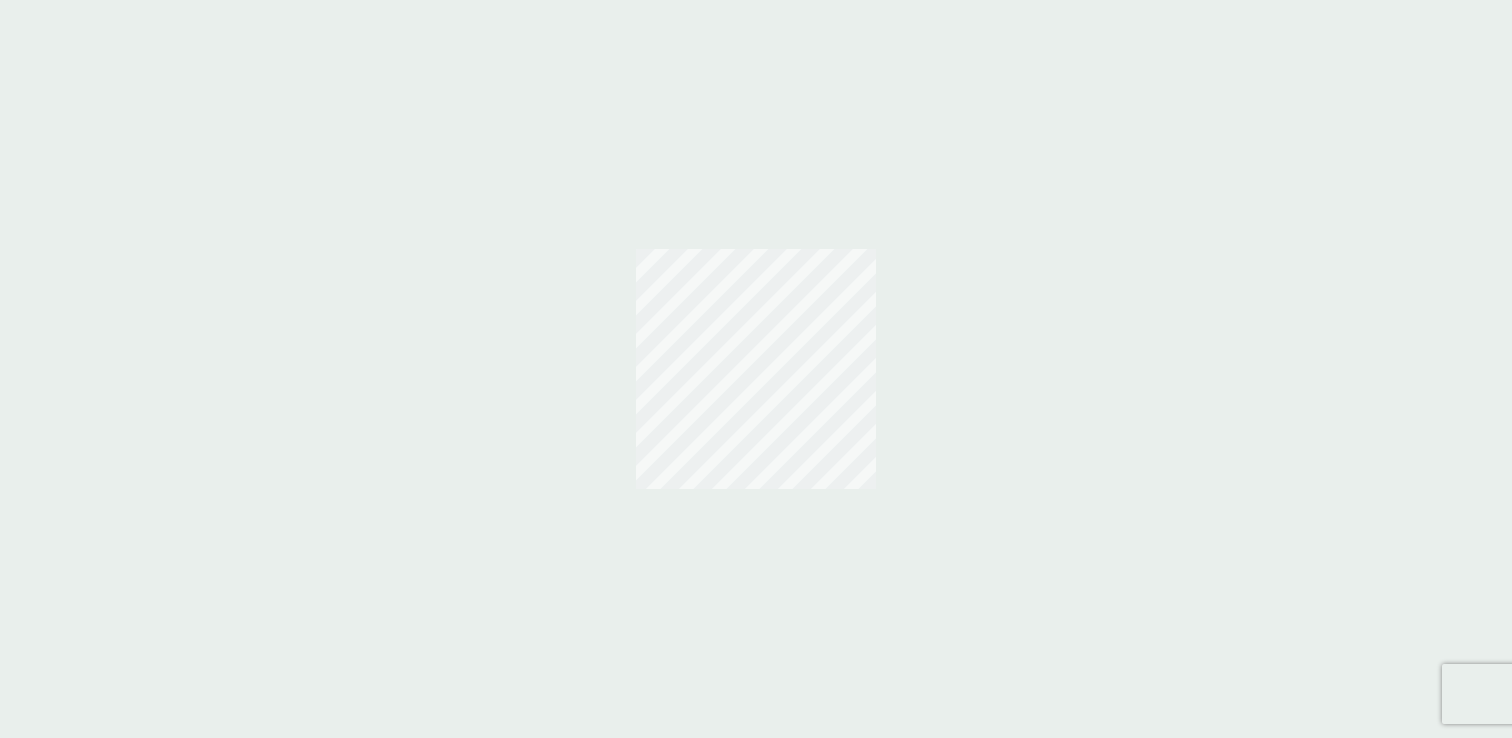 scroll, scrollTop: 0, scrollLeft: 0, axis: both 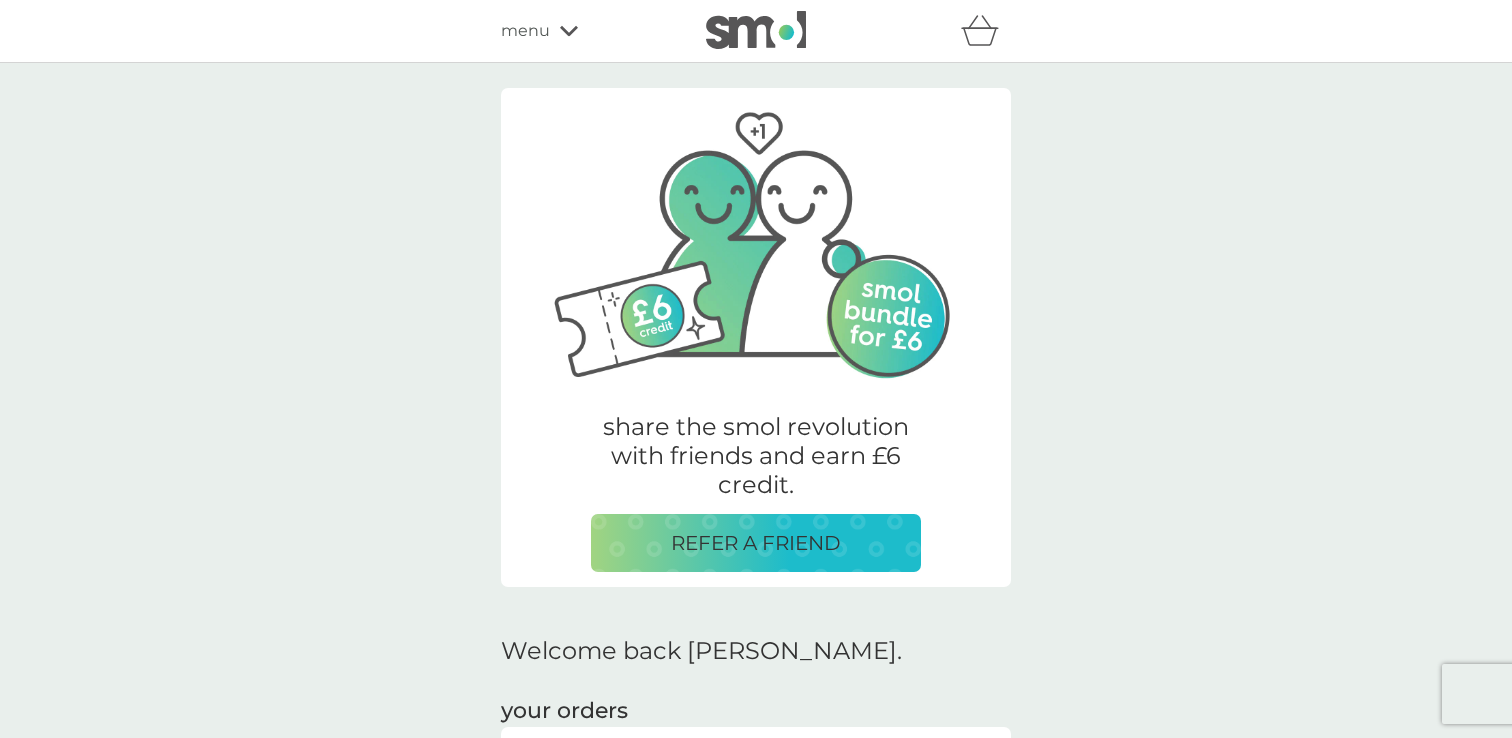 click on "menu" at bounding box center (586, 31) 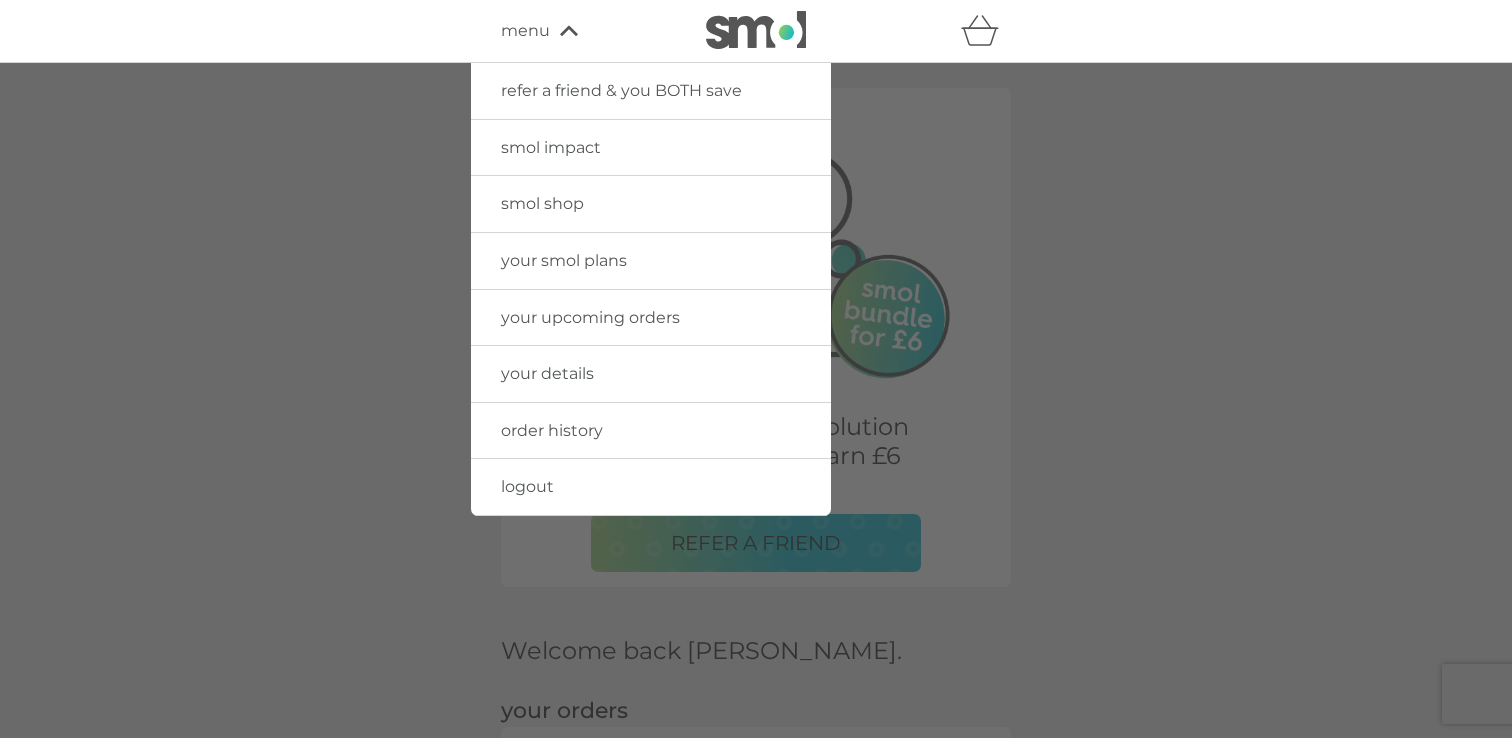 click on "smol shop" at bounding box center (651, 204) 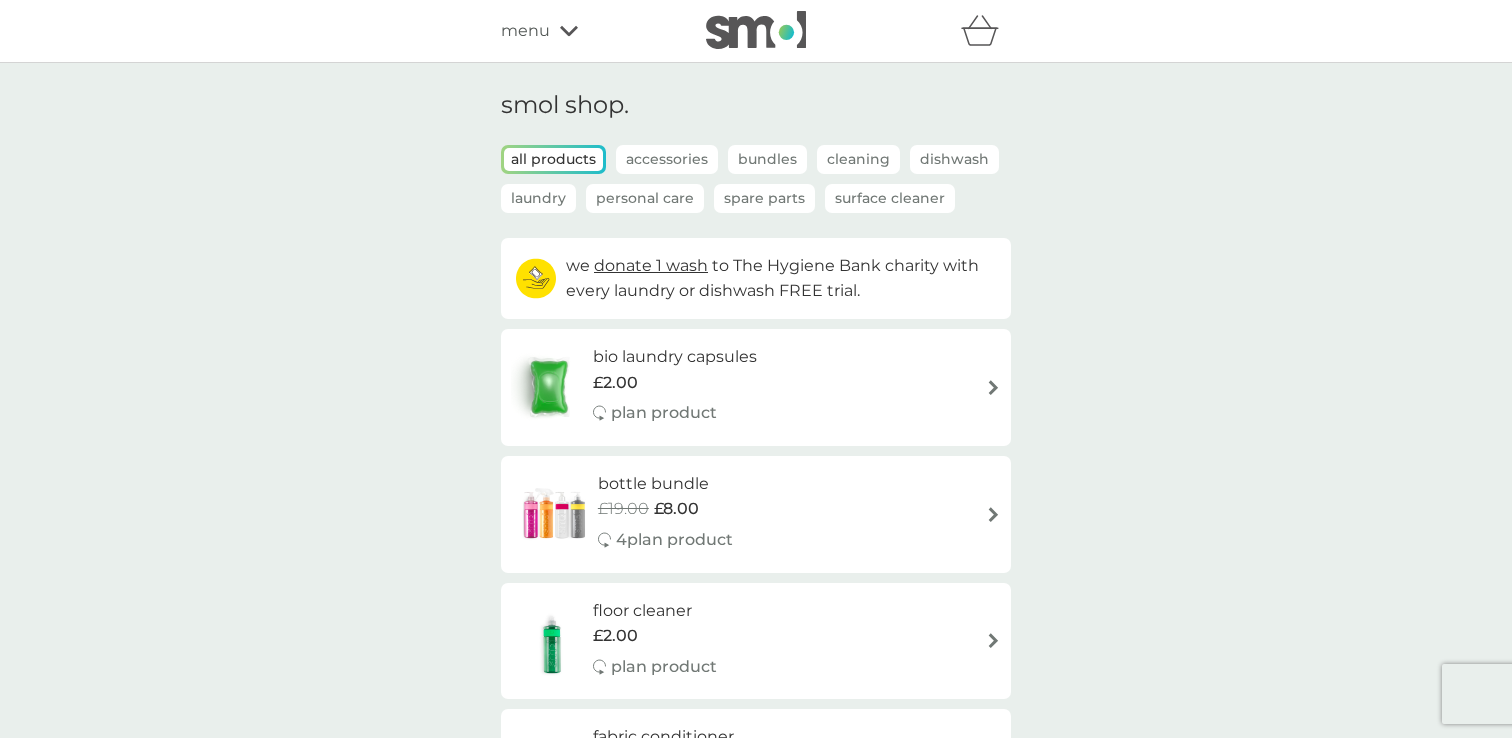 click on "Spare Parts" at bounding box center [764, 198] 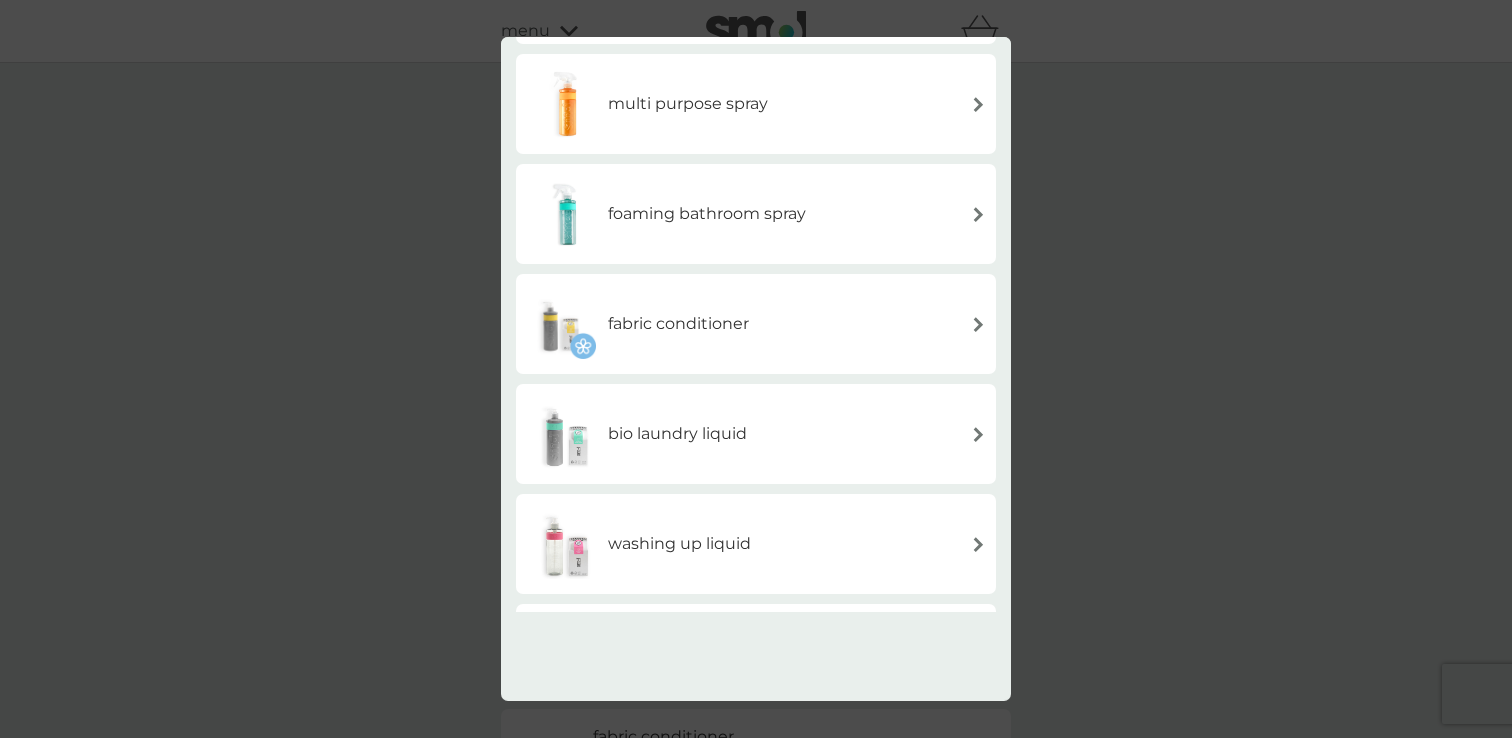 scroll, scrollTop: 536, scrollLeft: 0, axis: vertical 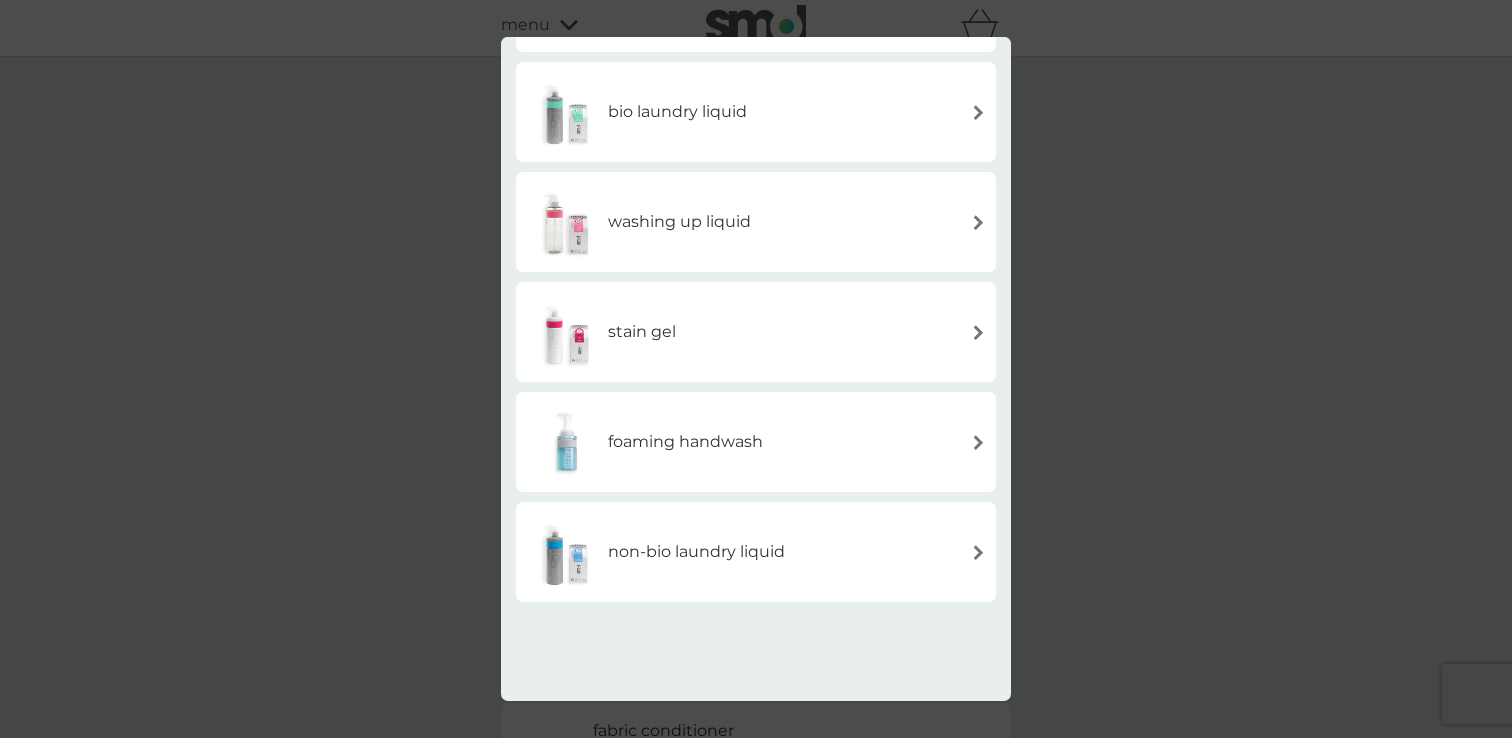 click on "non-bio laundry liquid" at bounding box center [655, 552] 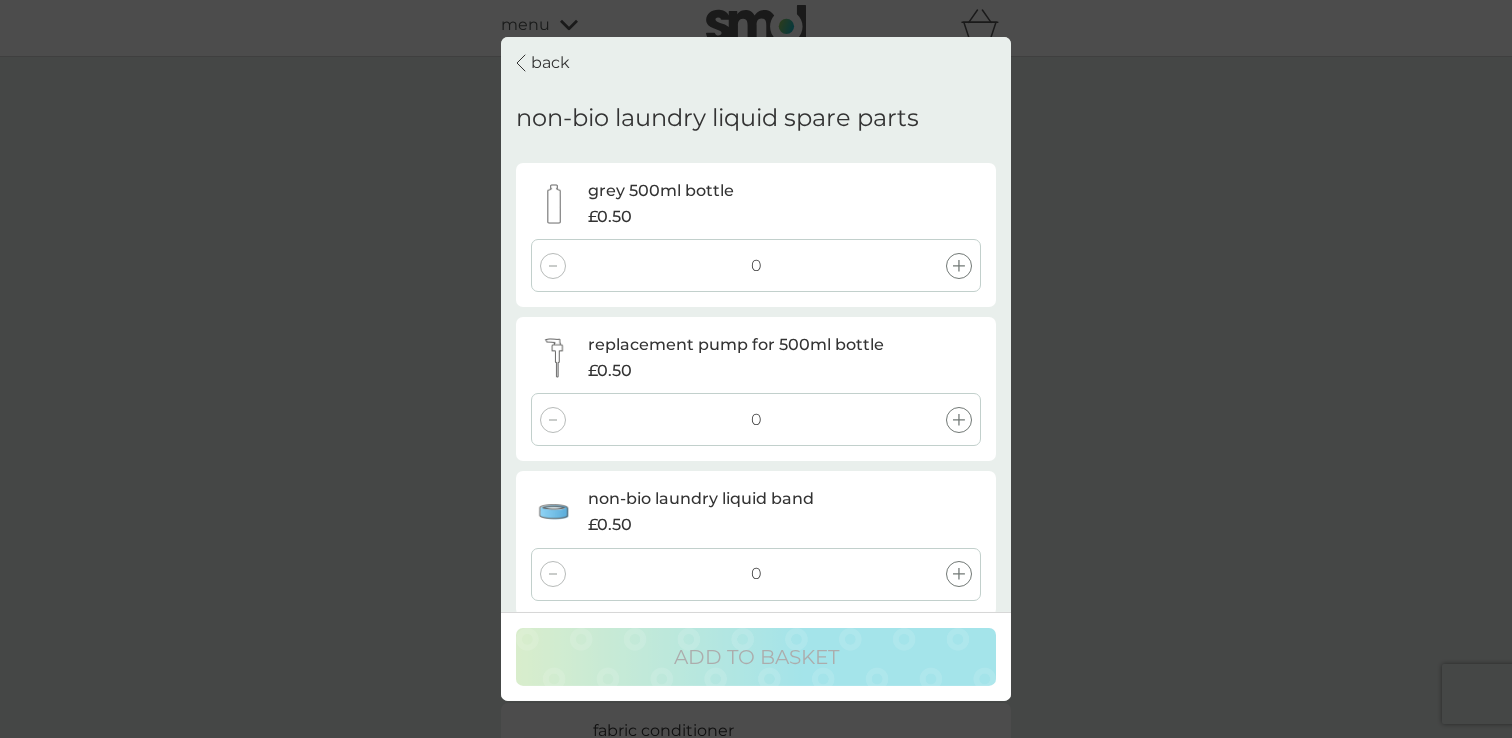 scroll, scrollTop: 0, scrollLeft: 0, axis: both 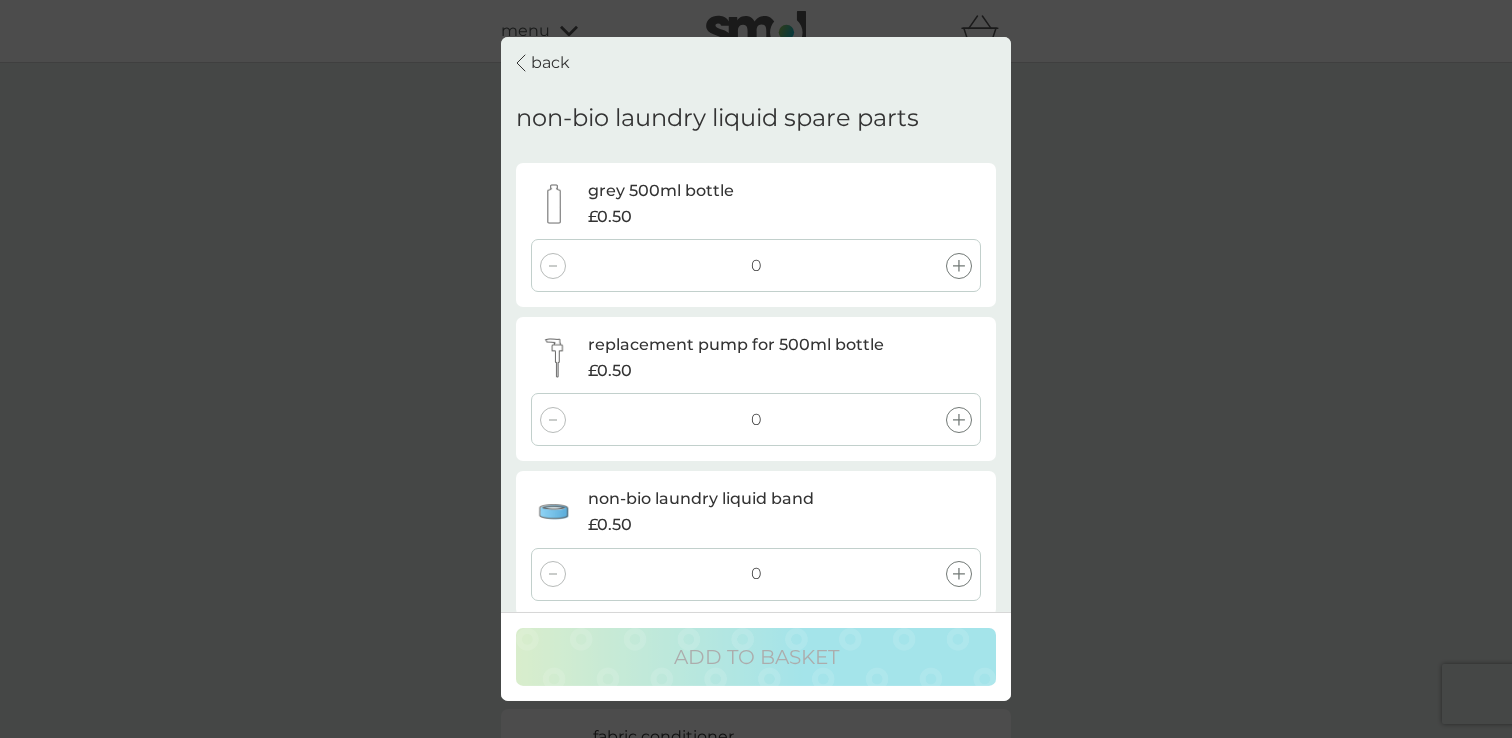 click on "back" at bounding box center [550, 63] 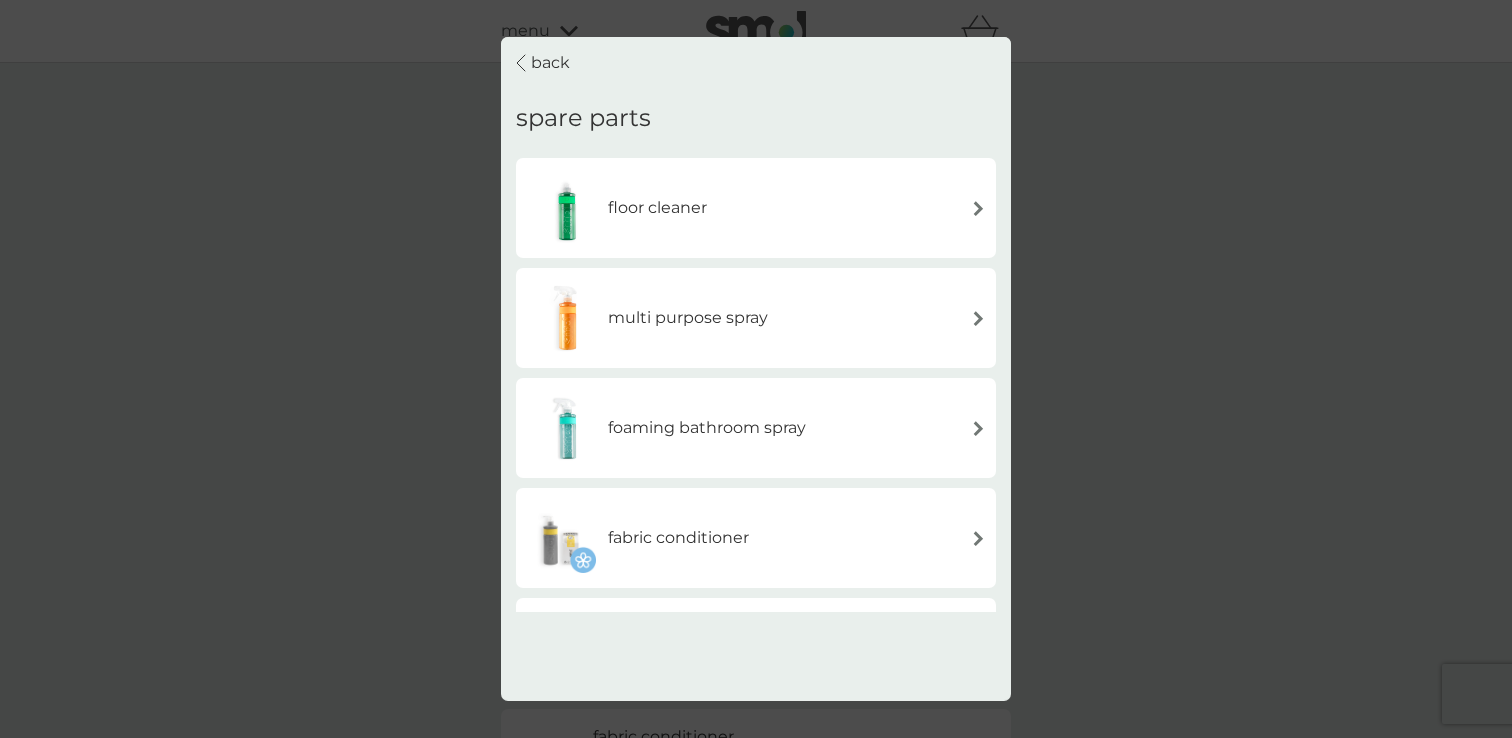 click on "back" at bounding box center (550, 63) 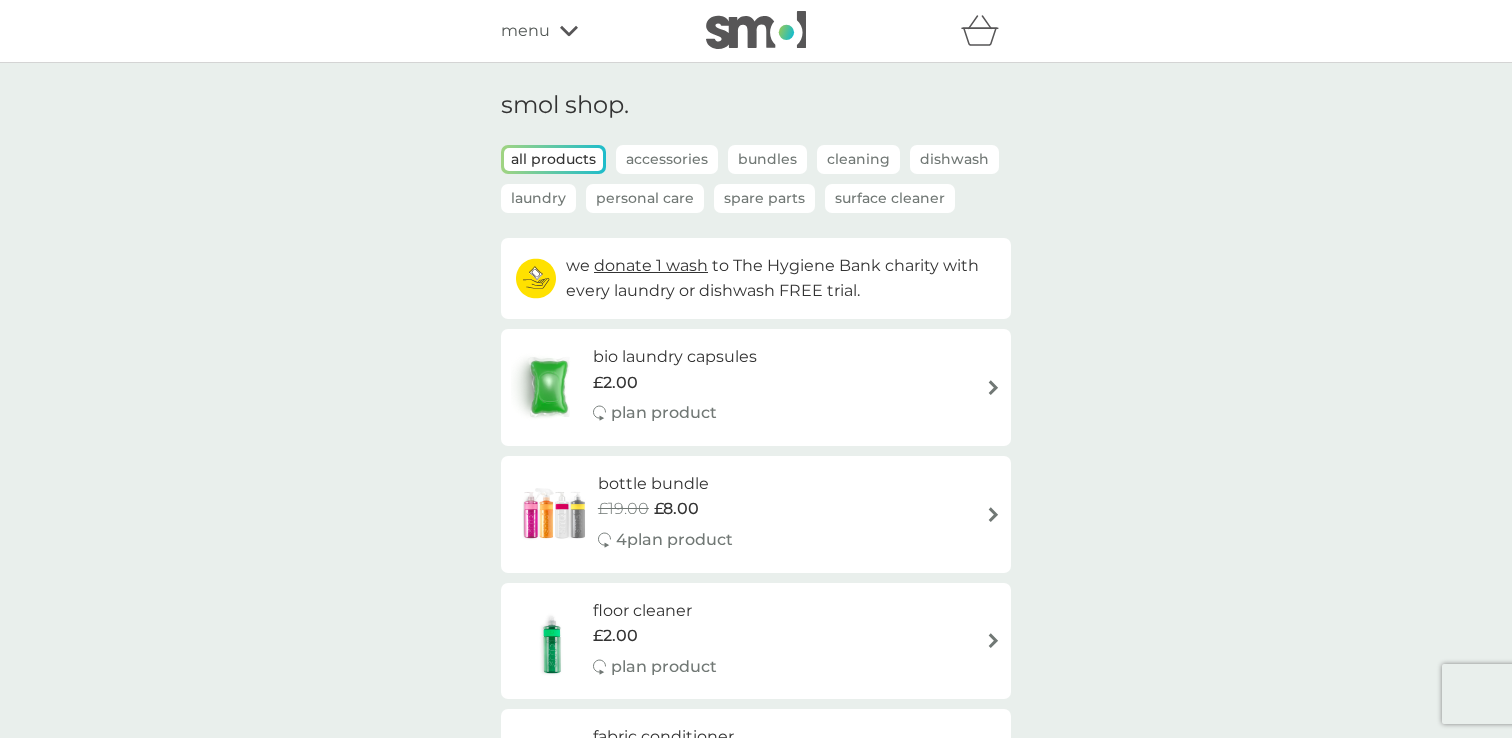 click on "menu" at bounding box center (525, 31) 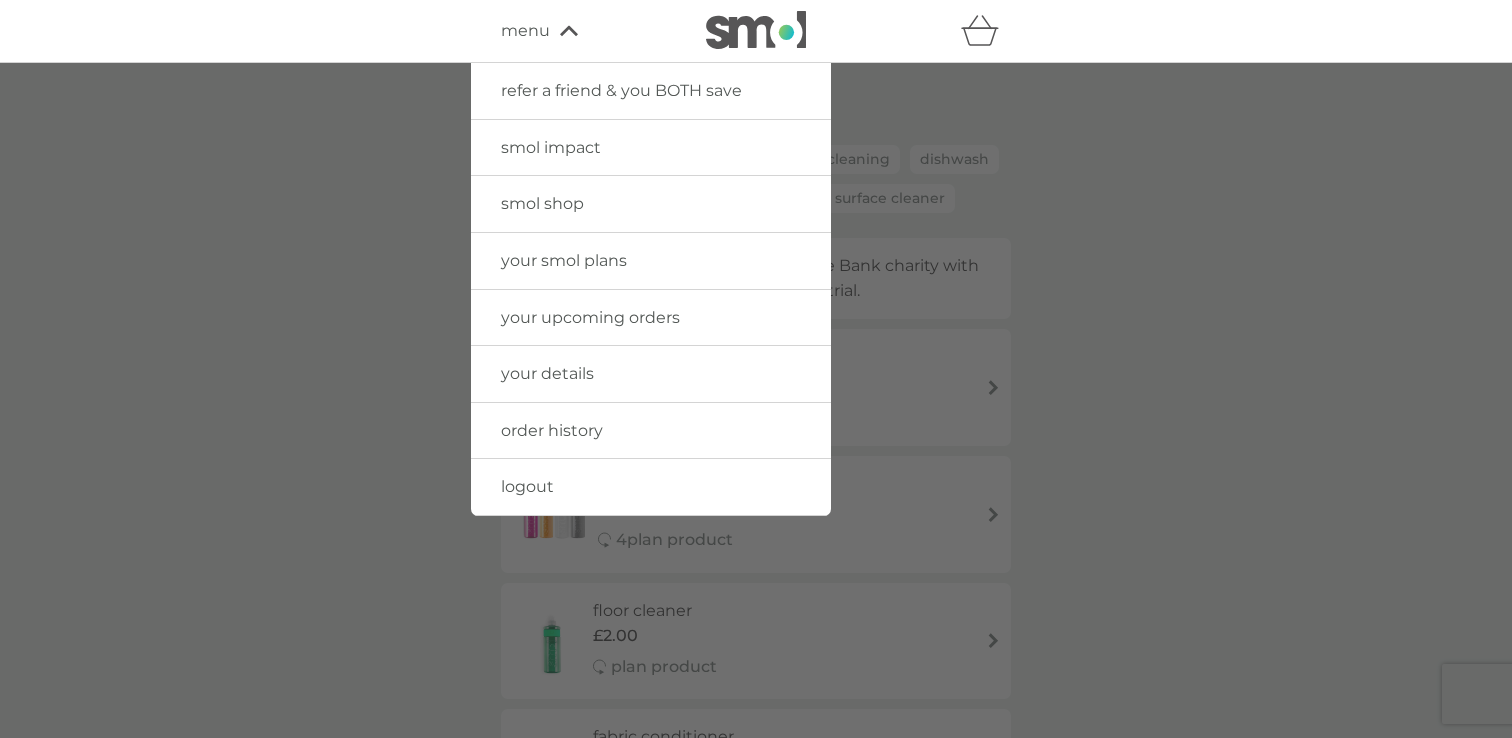 click at bounding box center (756, 432) 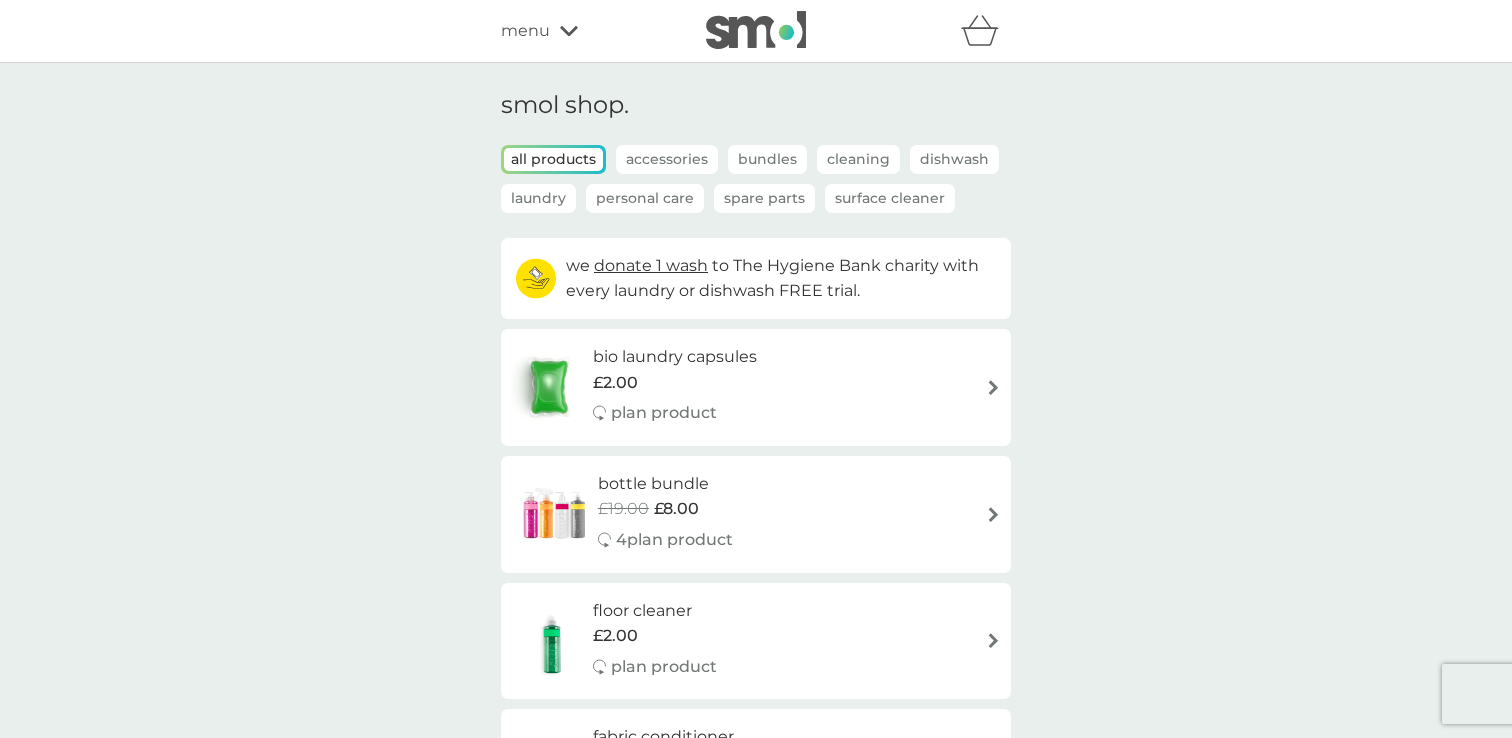click on "refer a friend & you BOTH save smol impact smol shop your smol plans your upcoming orders your details order history logout menu" at bounding box center [756, 31] 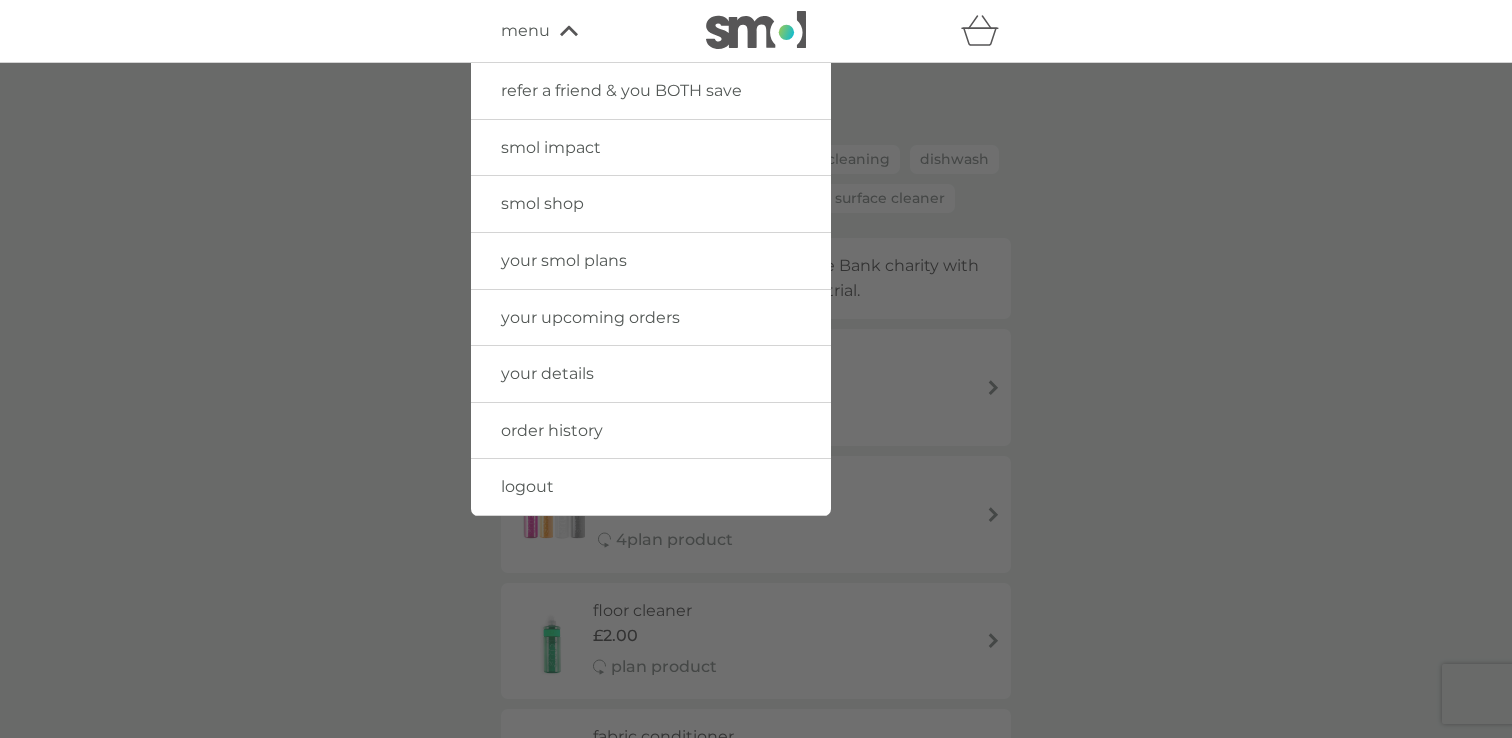 click on "your smol plans" at bounding box center [564, 260] 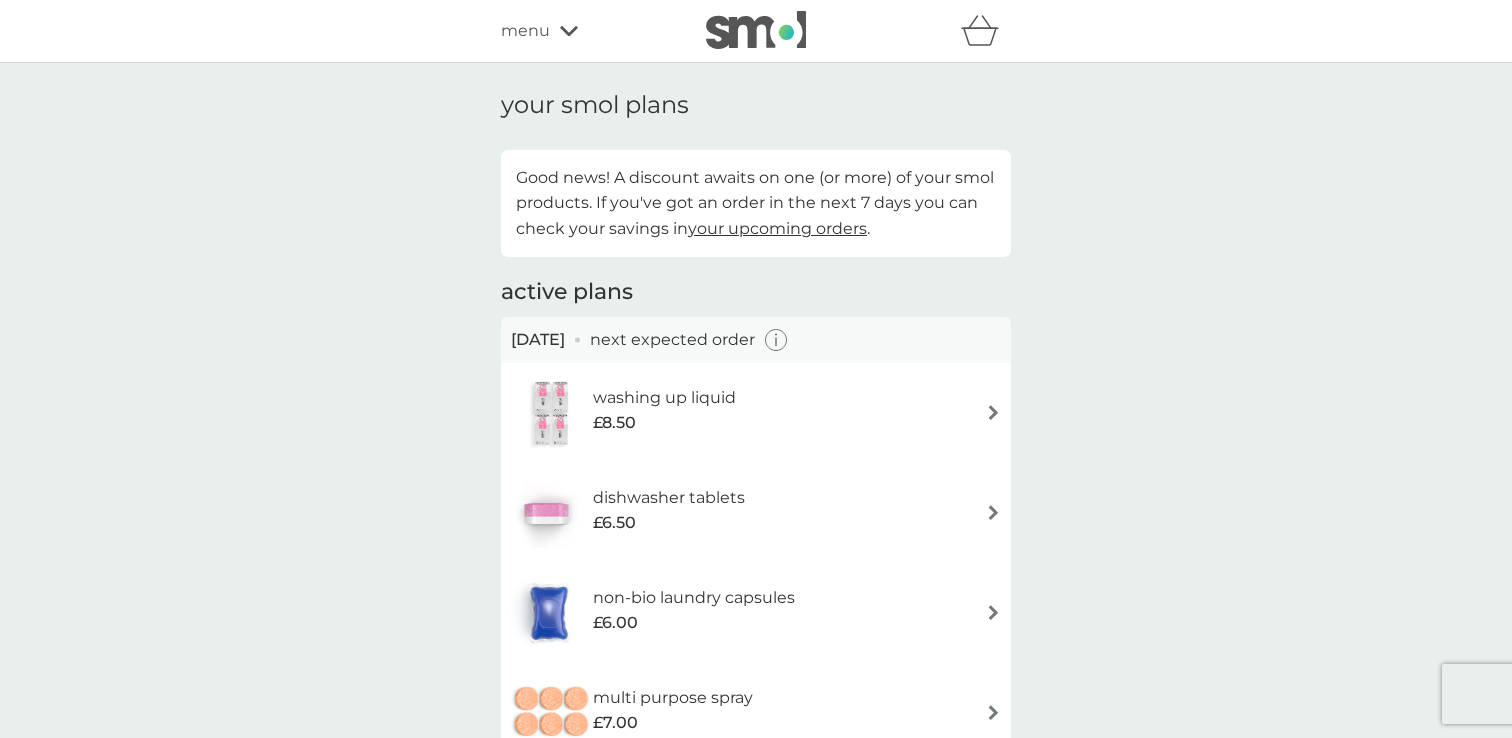 click on "washing up liquid £8.50" at bounding box center [633, 413] 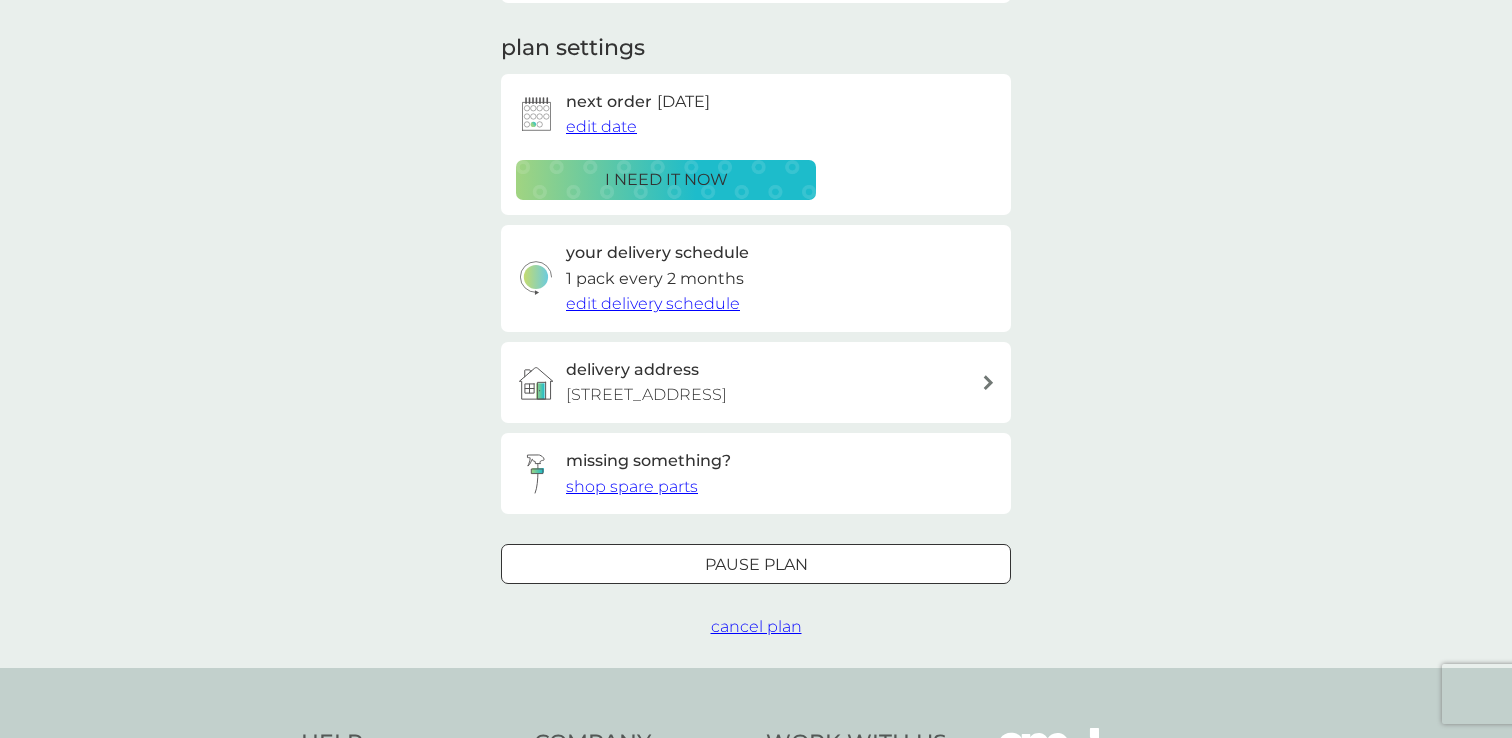 scroll, scrollTop: 300, scrollLeft: 0, axis: vertical 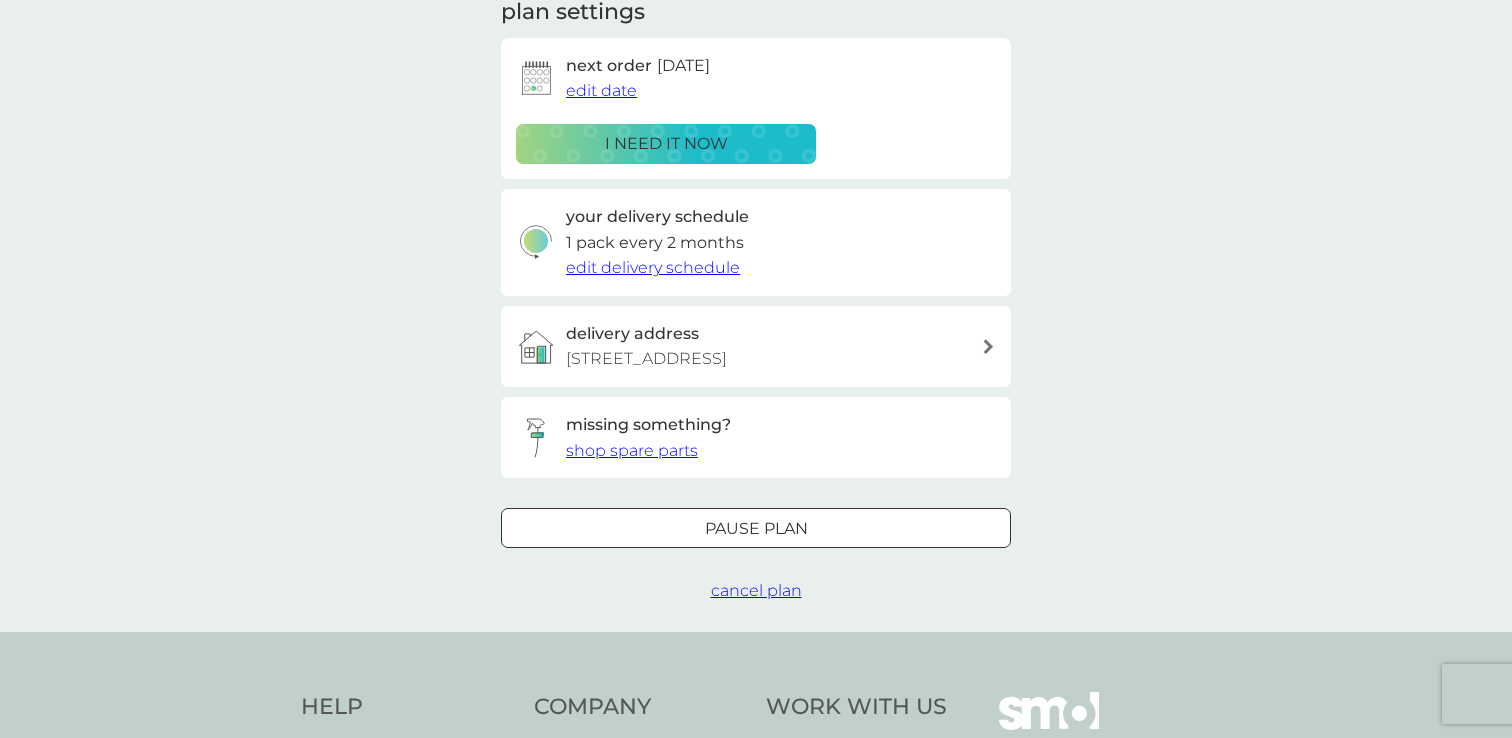 click on "missing something? shop spare parts" at bounding box center (648, 437) 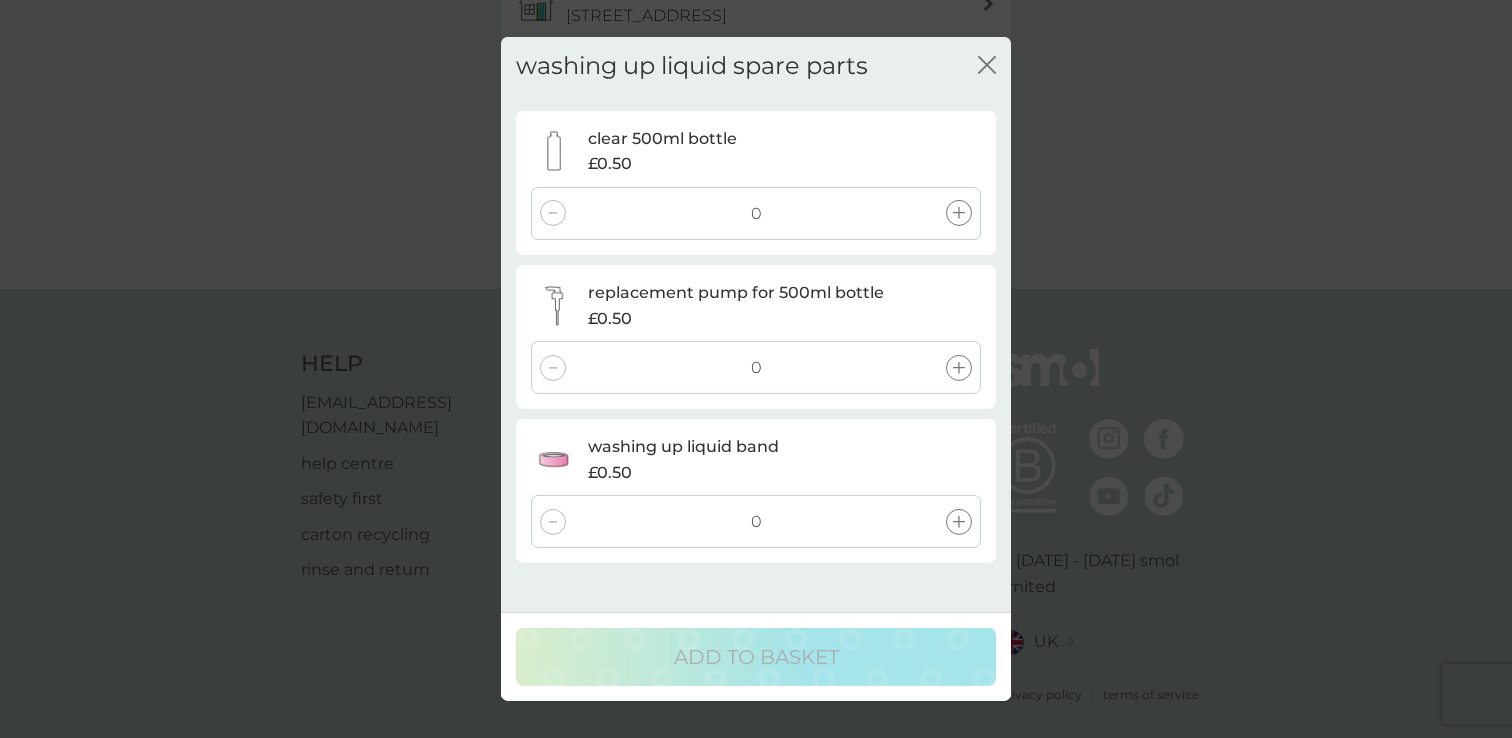 scroll, scrollTop: 0, scrollLeft: 0, axis: both 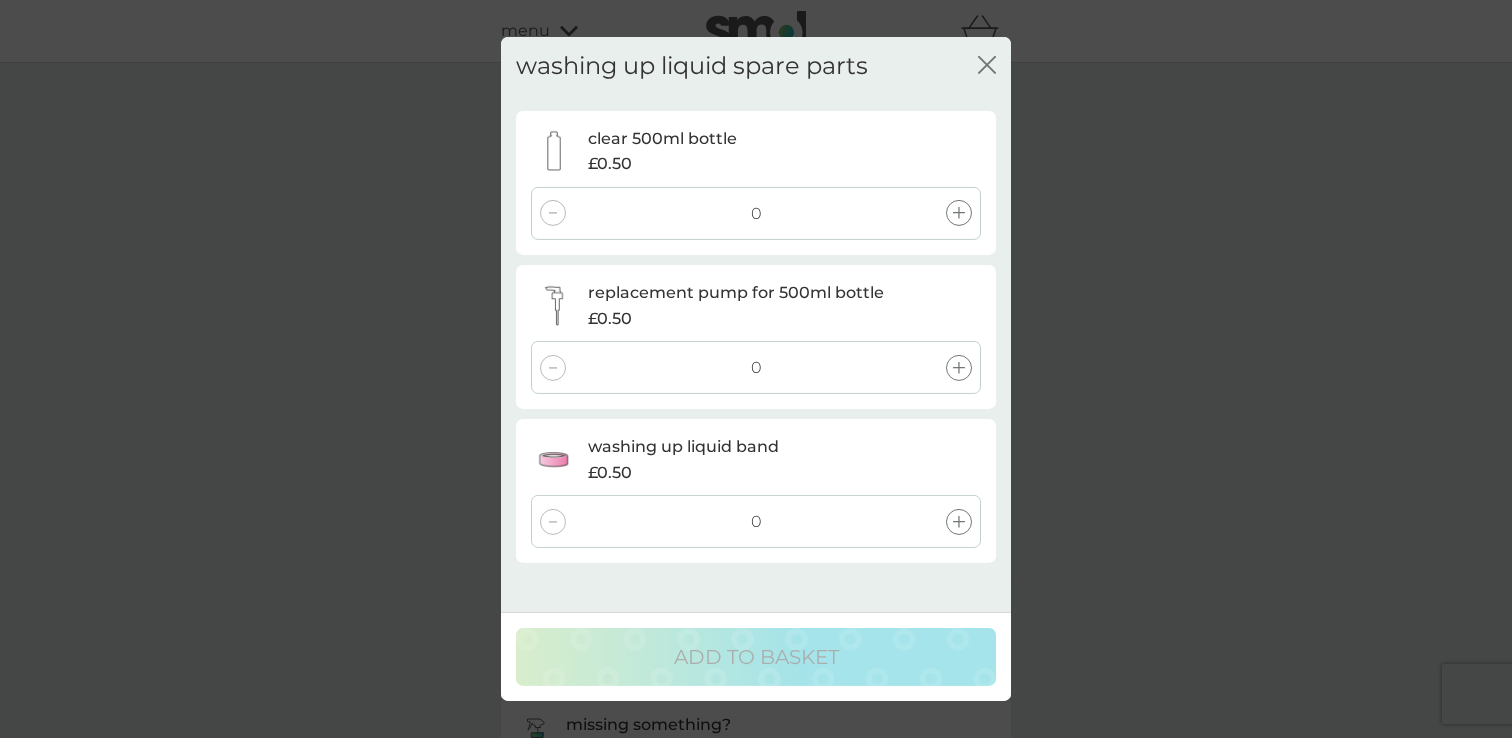 click 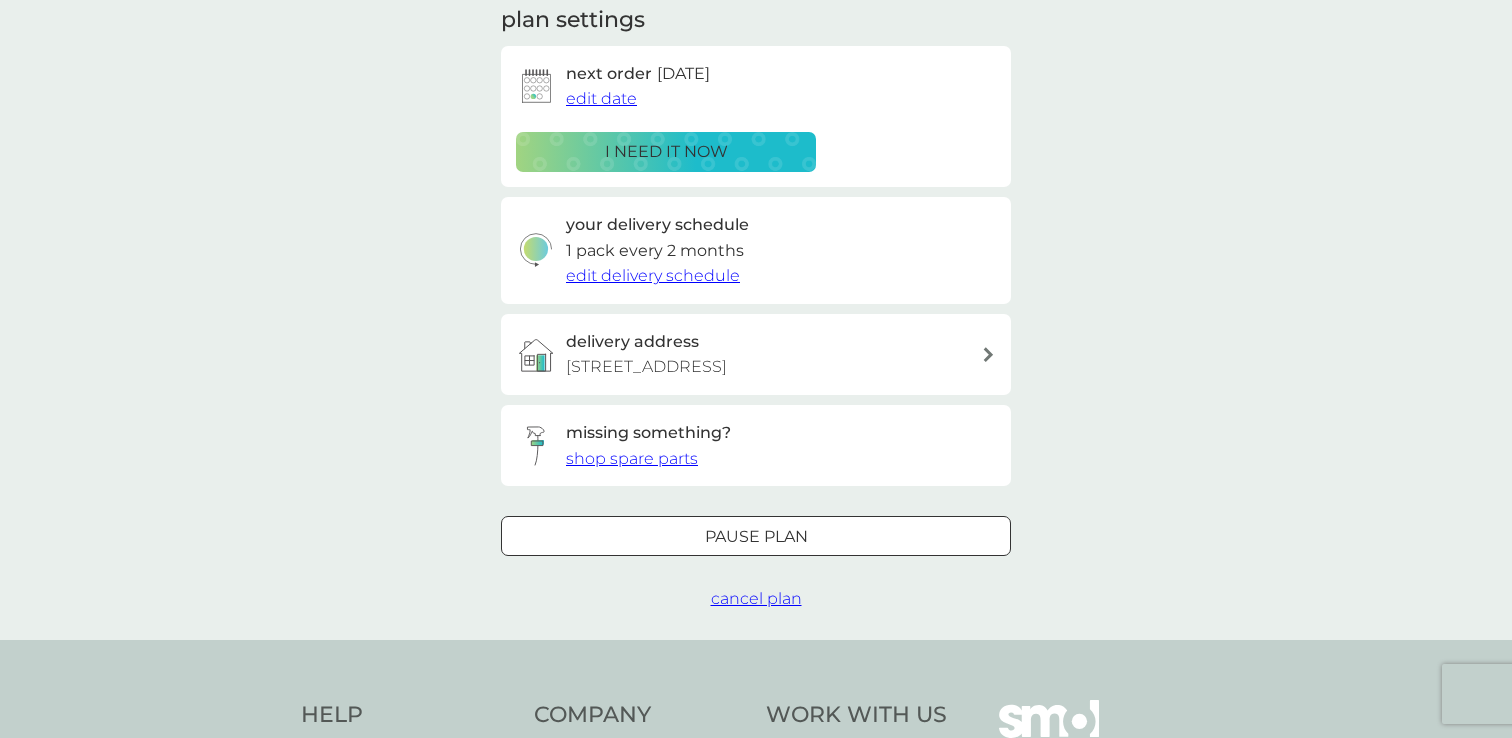 scroll, scrollTop: 342, scrollLeft: 0, axis: vertical 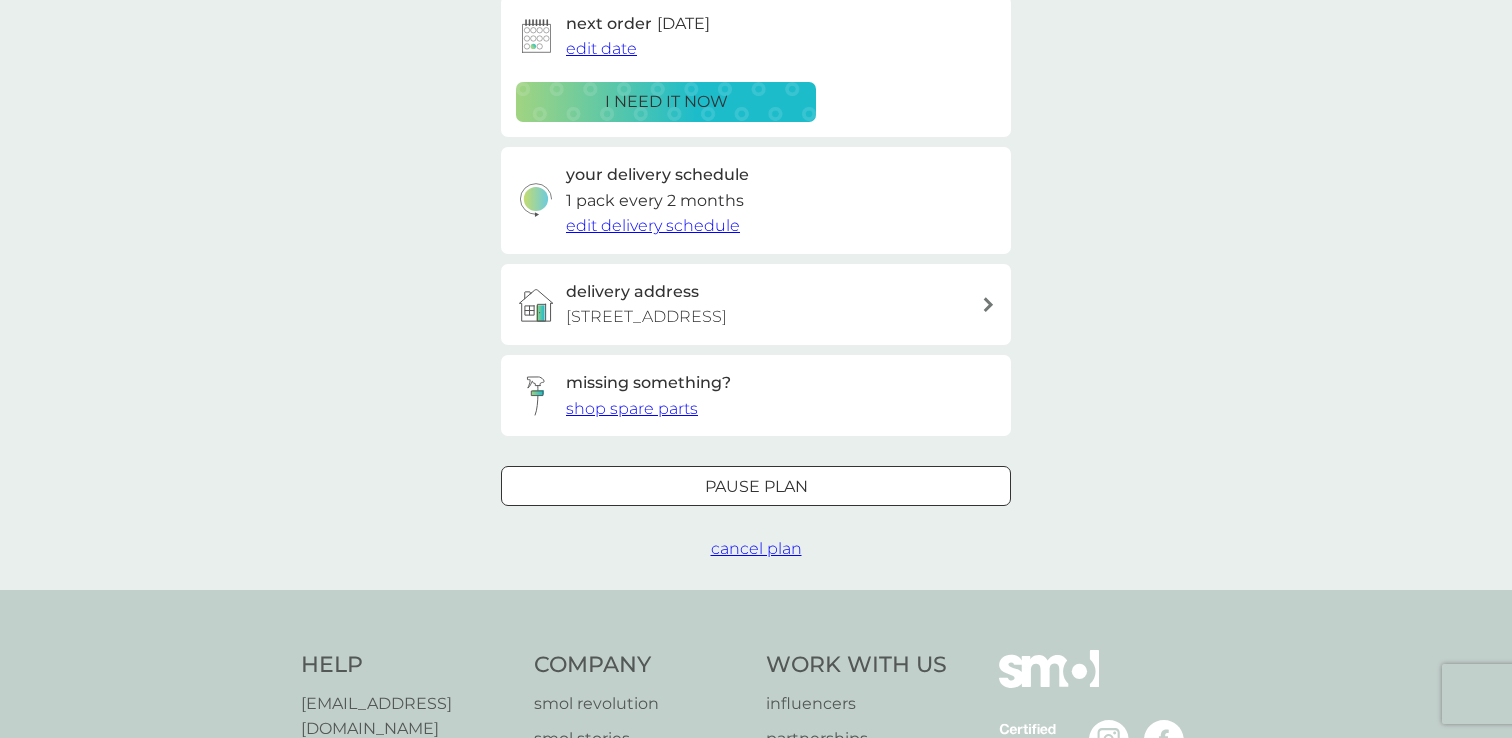 click on "missing something? shop spare parts" at bounding box center [756, 395] 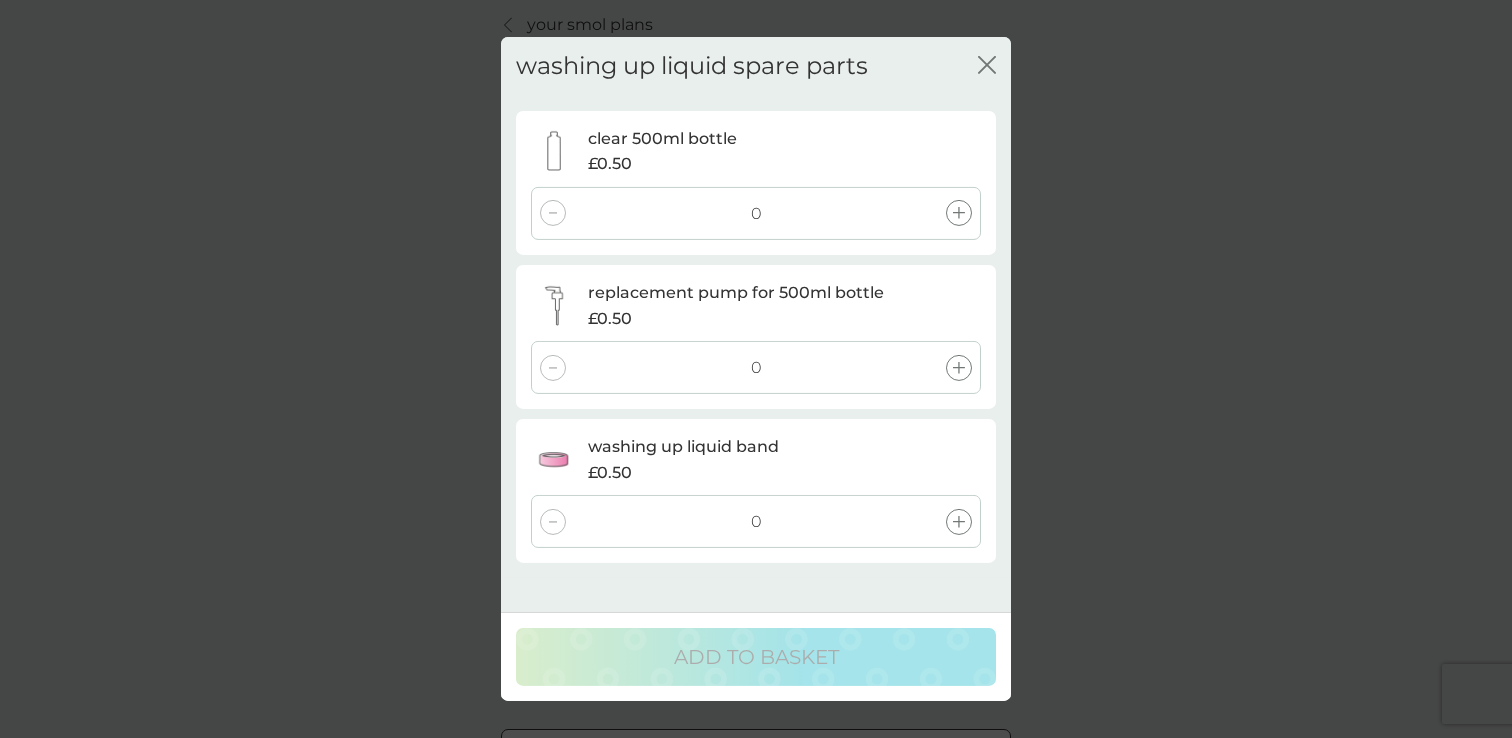 scroll, scrollTop: 32, scrollLeft: 0, axis: vertical 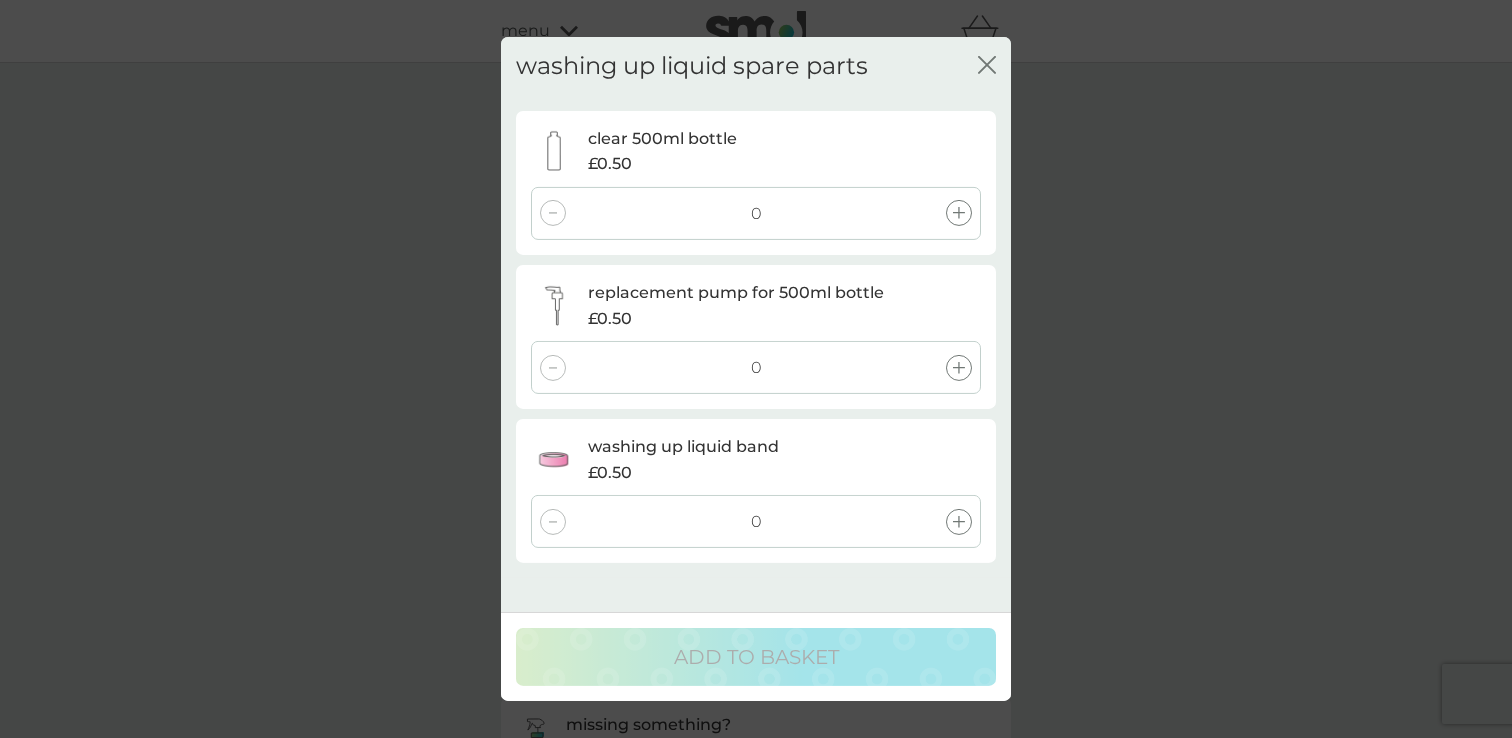 click 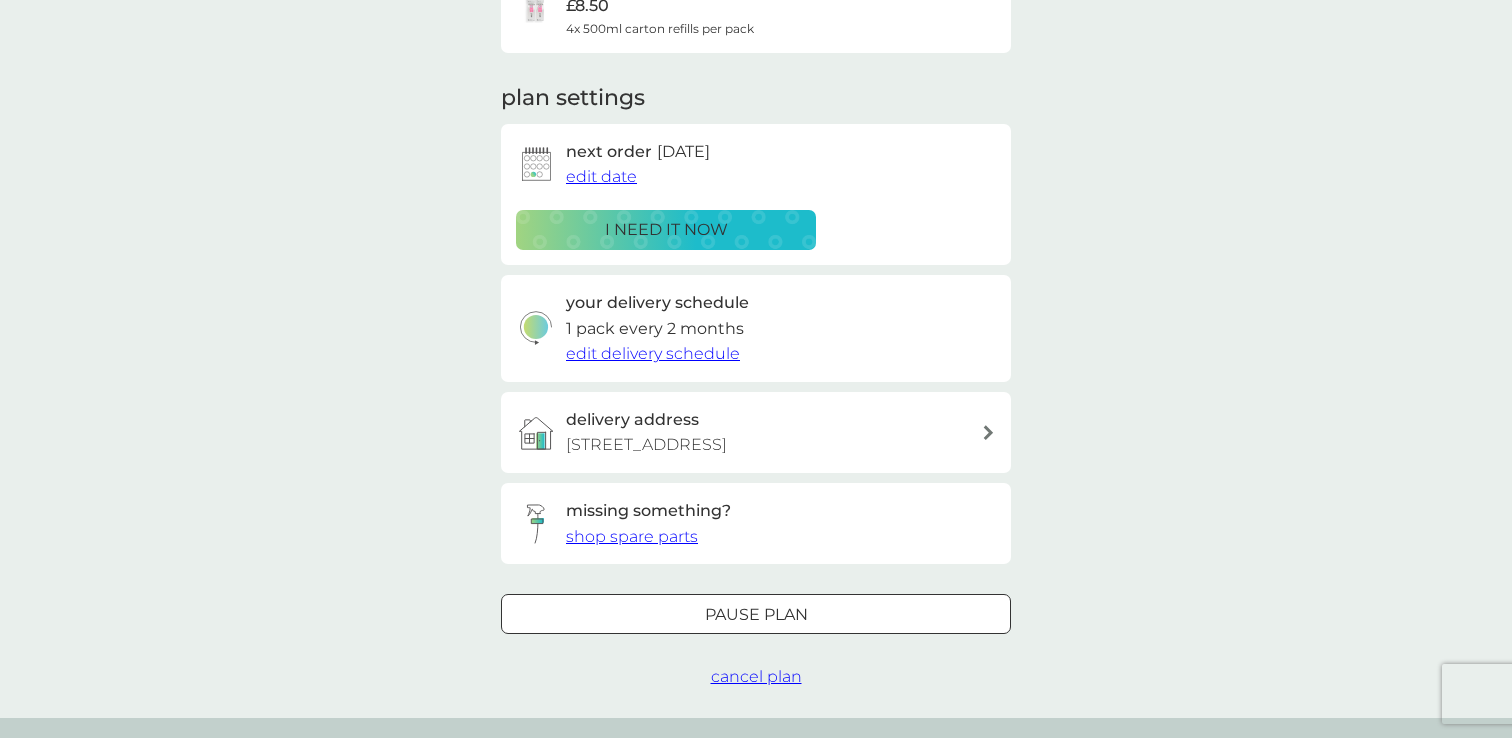 scroll, scrollTop: 283, scrollLeft: 0, axis: vertical 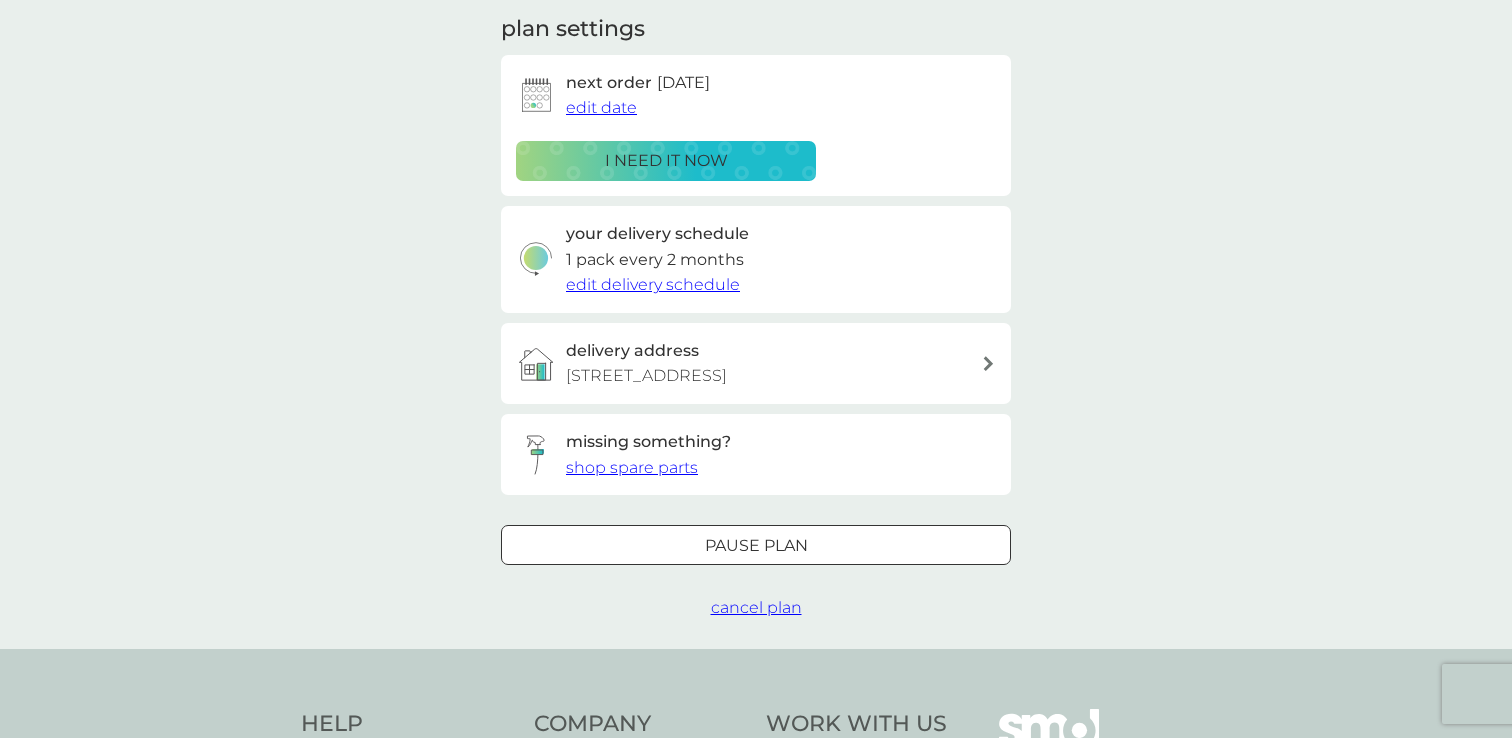 click on "shop spare parts" at bounding box center [632, 467] 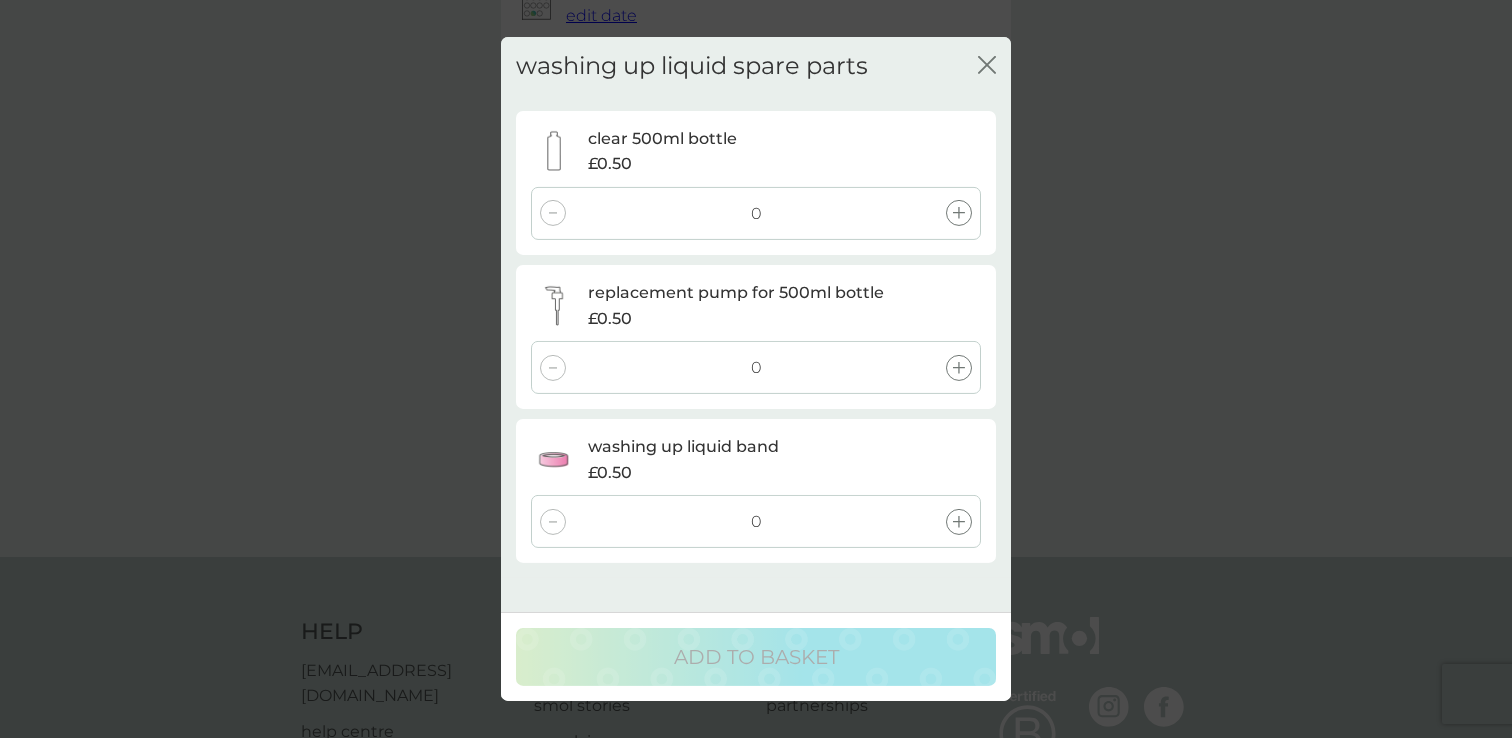 scroll, scrollTop: 0, scrollLeft: 0, axis: both 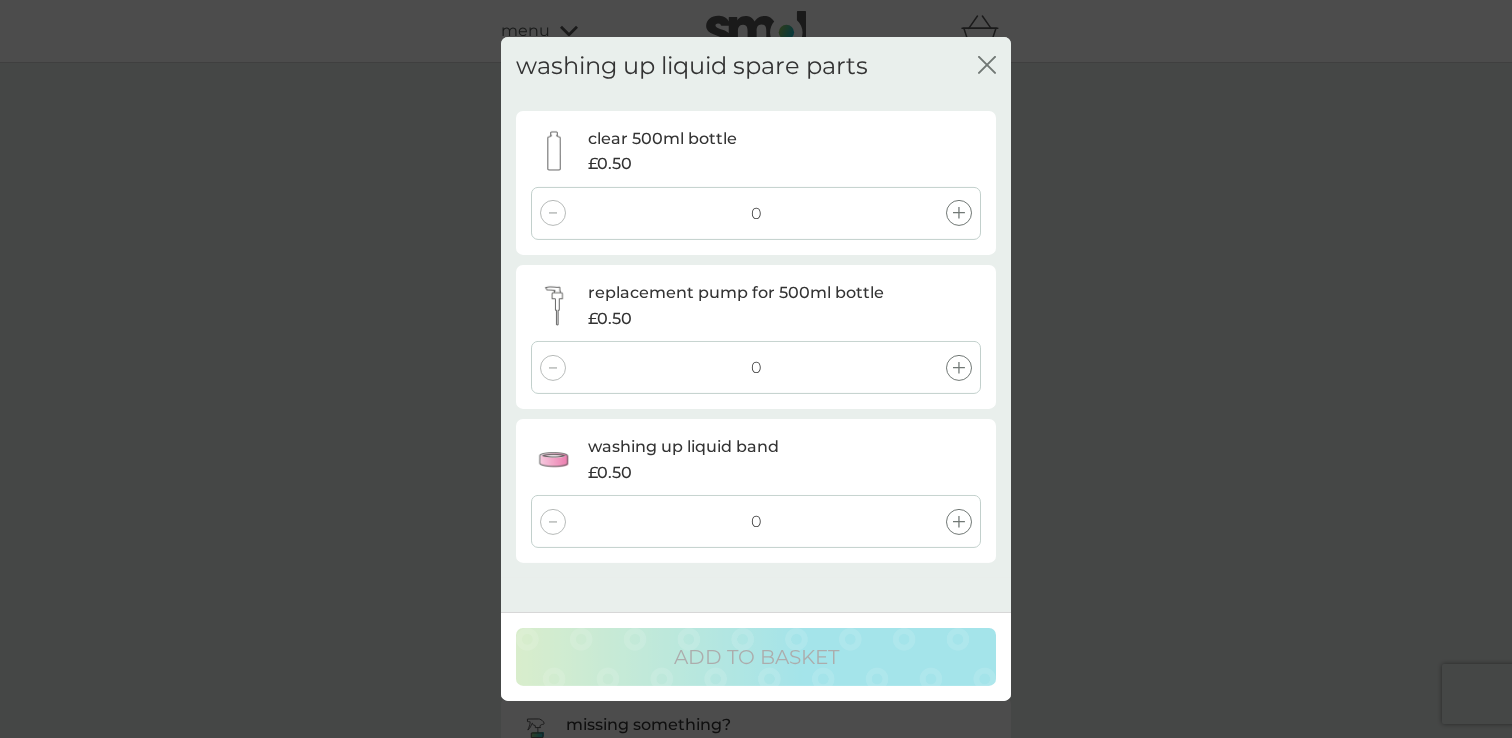 click on "close" 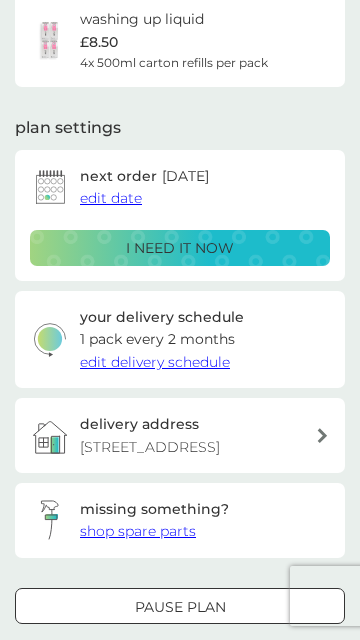 scroll, scrollTop: 171, scrollLeft: 0, axis: vertical 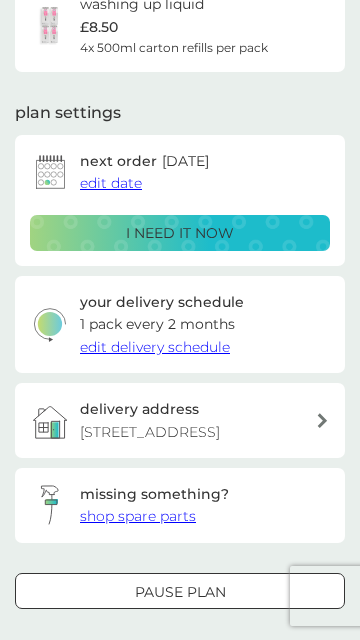 click on "missing something?" at bounding box center (154, 494) 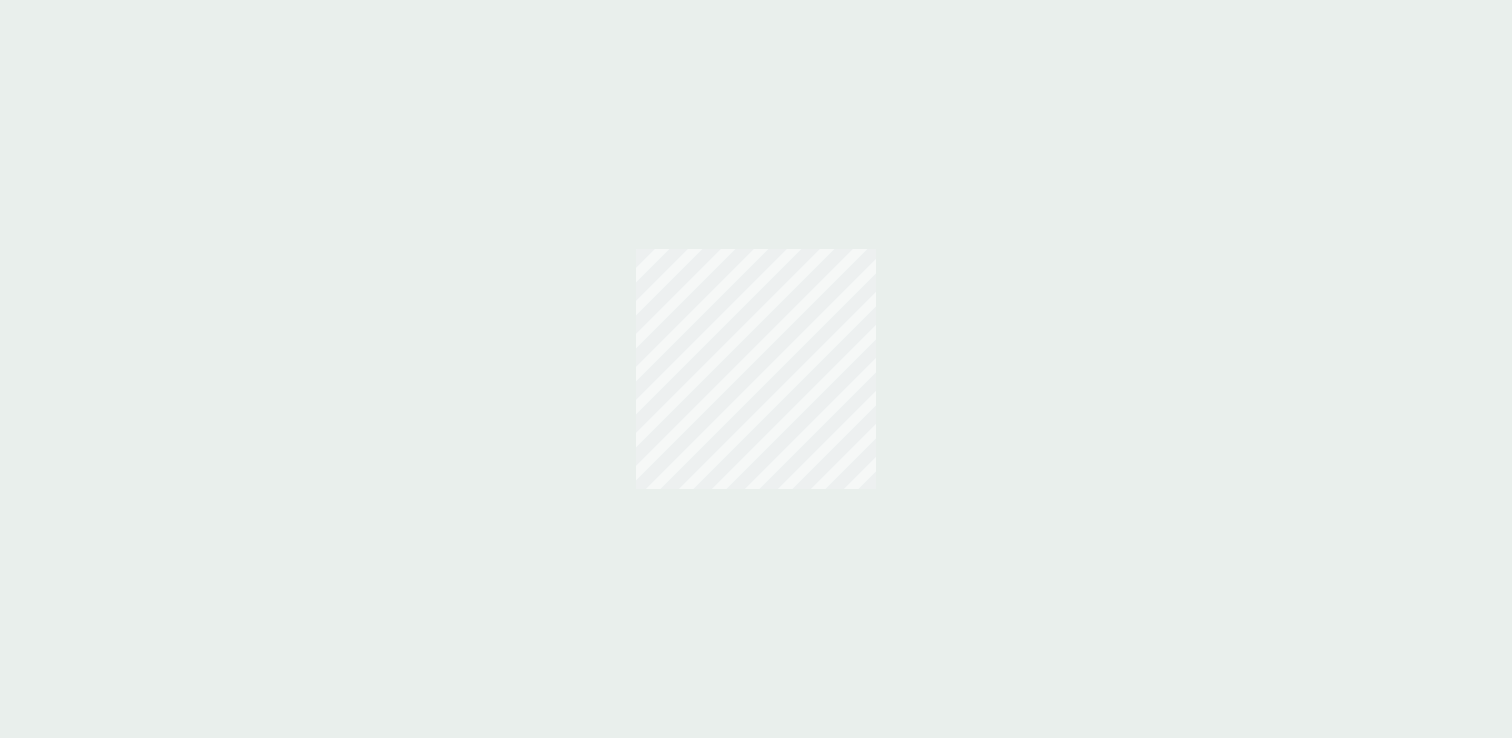 scroll, scrollTop: 0, scrollLeft: 0, axis: both 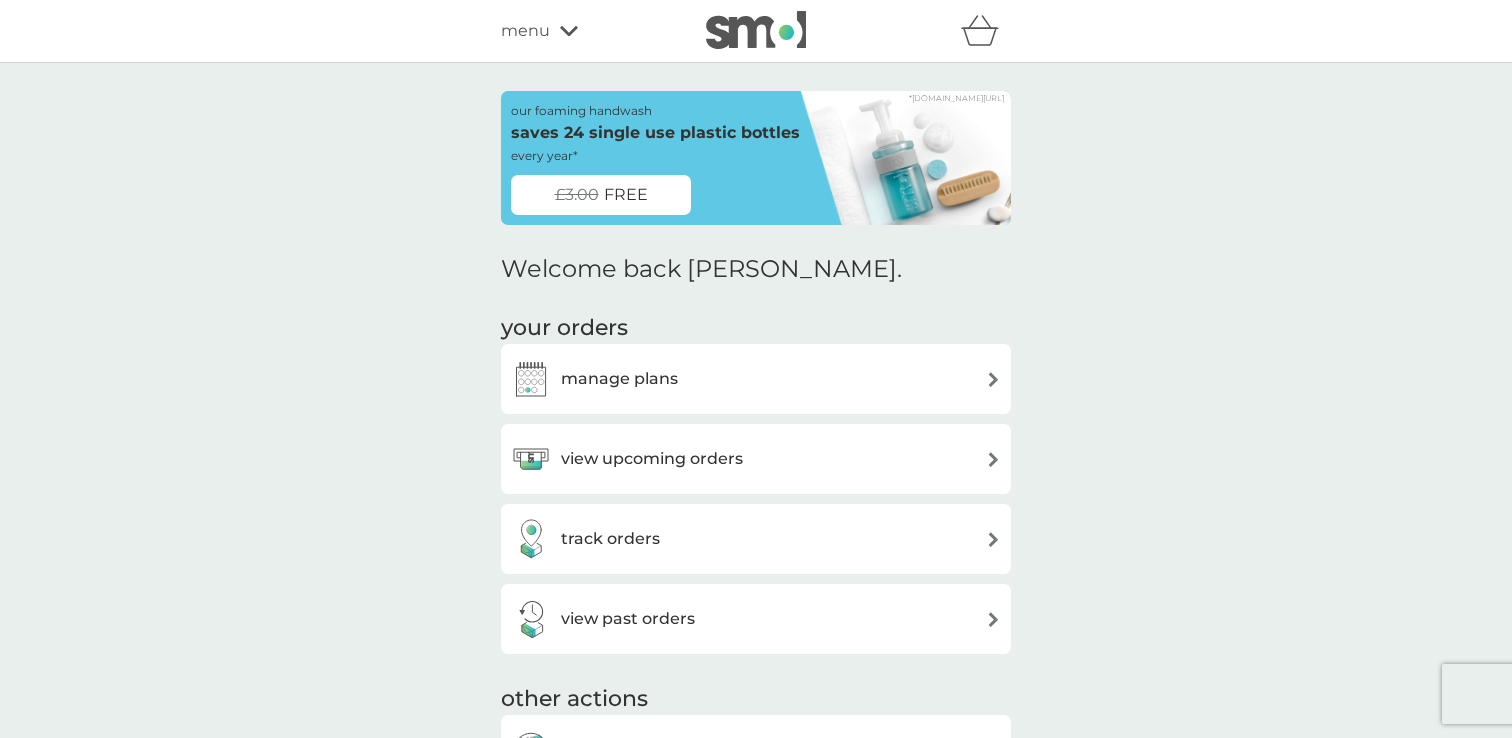 click on "our foaming handwash saves 24 single use plastic bottles every year* £3.00 FREE *[DOMAIN_NAME][URL] Welcome back [PERSON_NAME]. your orders manage plans view upcoming orders track orders view past orders other actions track our impact refer a friend & you BOTH save shop smol products manage account would you also like ... non-bio laundry capsules £2.00 plan product fragrance-free laundry capsules £2.00 plan product dishwasher tablets £2.00 FREE plan product floor cleaner £2.00 plan product bottle bundle £19.00 £8.00 4  plan product multi purpose spray £2.00 plan product foaming bathroom spray £2.00 plan product washing up liquid £2.00 plan product fabric conditioner £5.75 £3.00 plan product stain gel £6.25 £3.00 plan product cloths £10.50 plan product sponges £6.25 plan product dishbrush £10.00 plan product donate a wash £0.30 plan add on hand soap £8.50 plan product body bars £8.50 plan product shampoo bars £8.50 plan product toothpaste £12.50 plan product toothbrushes £7.50 plan product" at bounding box center (756, 2182) 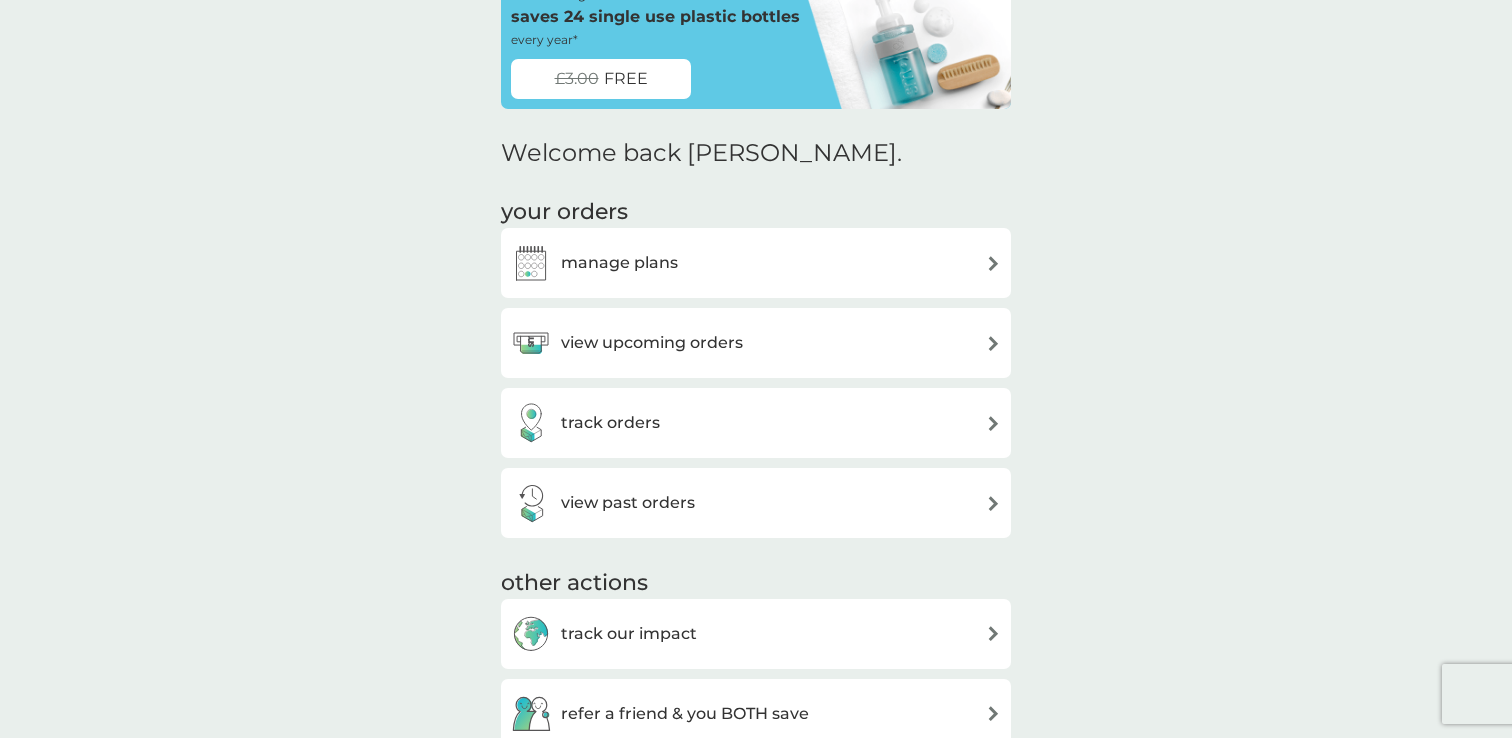scroll, scrollTop: 0, scrollLeft: 0, axis: both 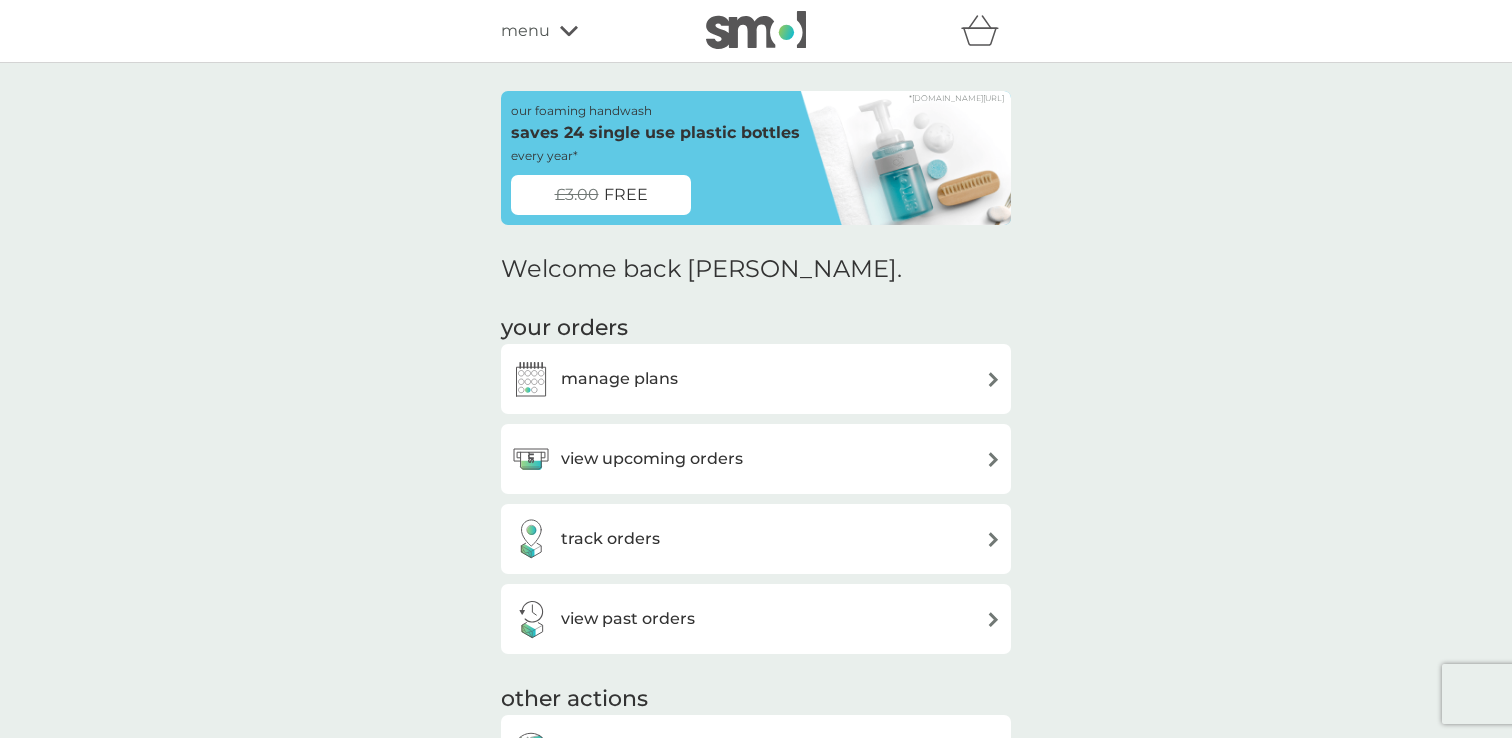 click on "£3.00 FREE" at bounding box center (601, 195) 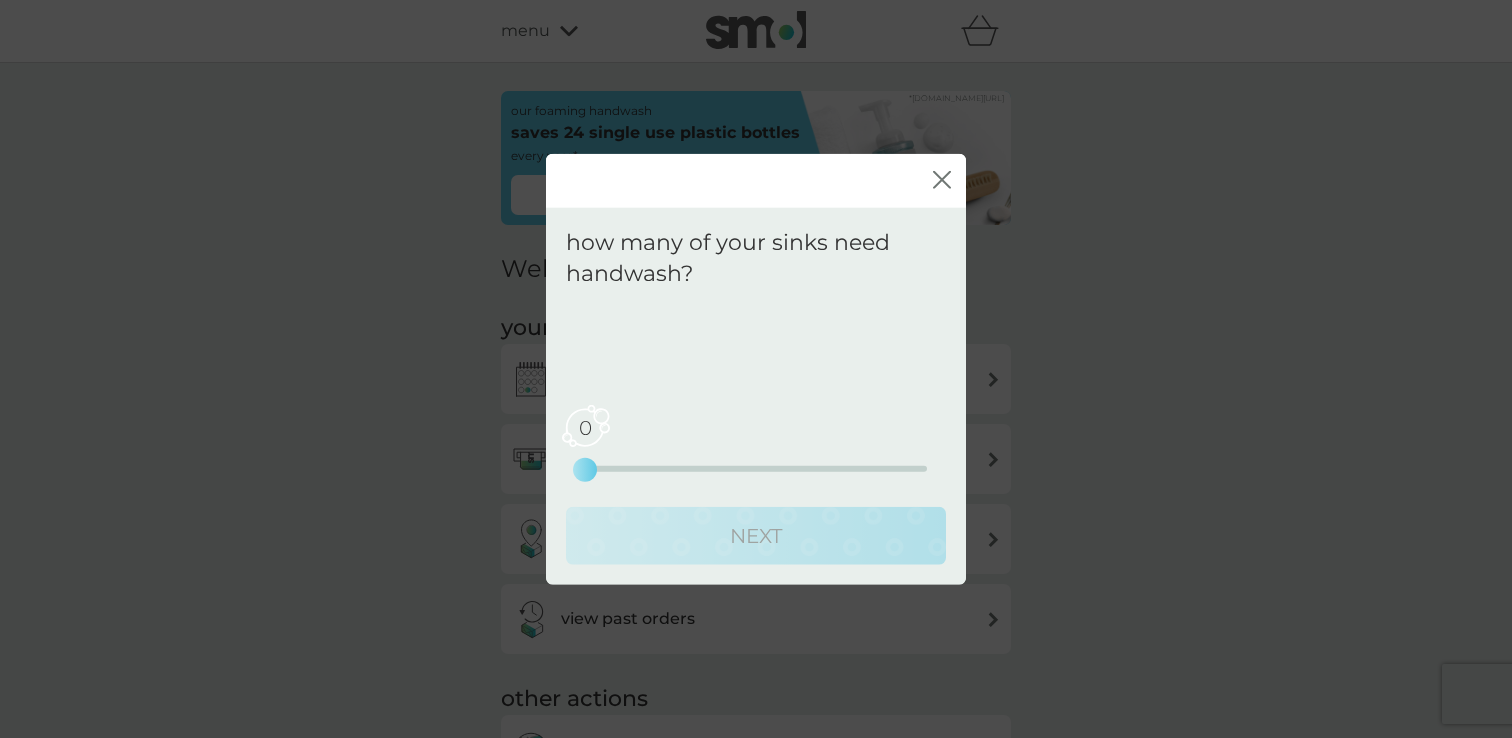 click on "close" 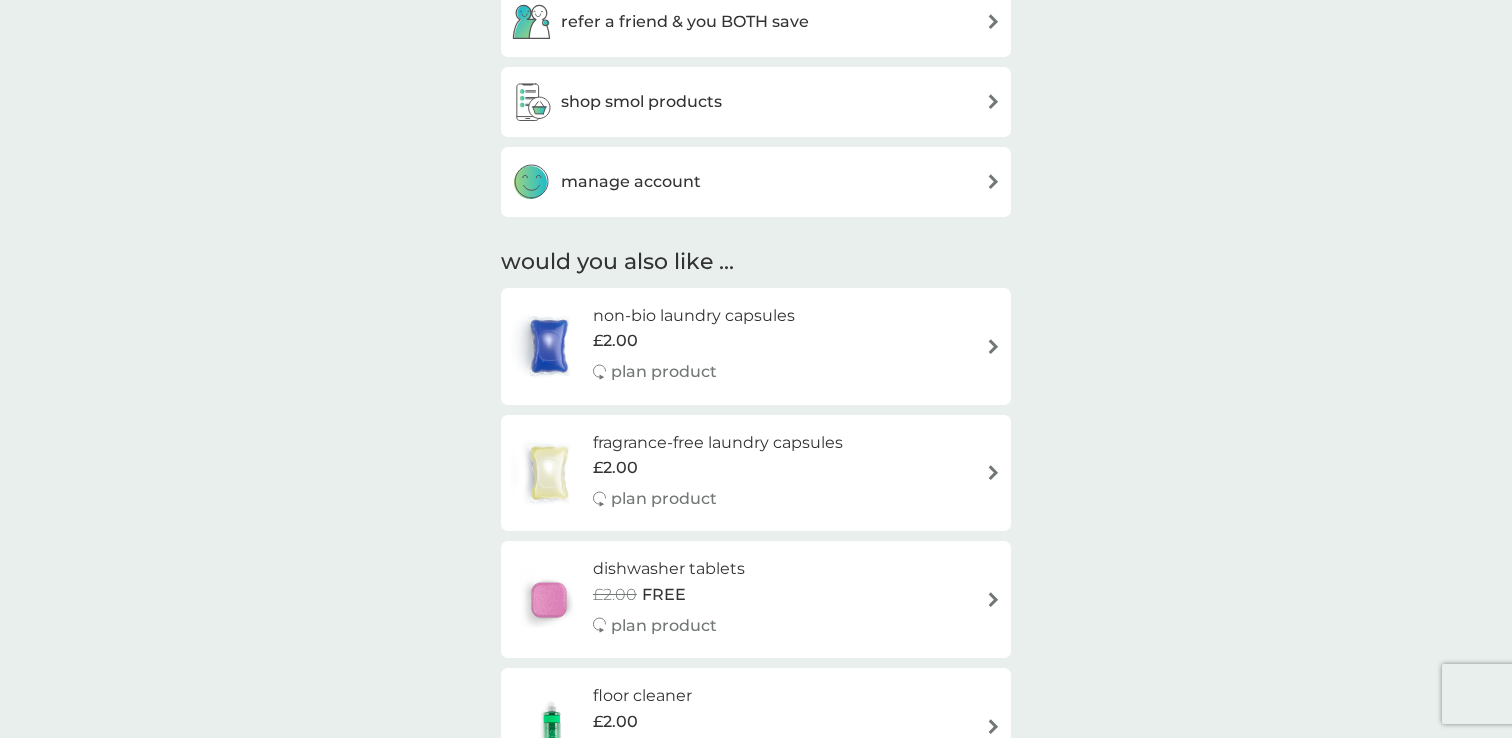scroll, scrollTop: 0, scrollLeft: 0, axis: both 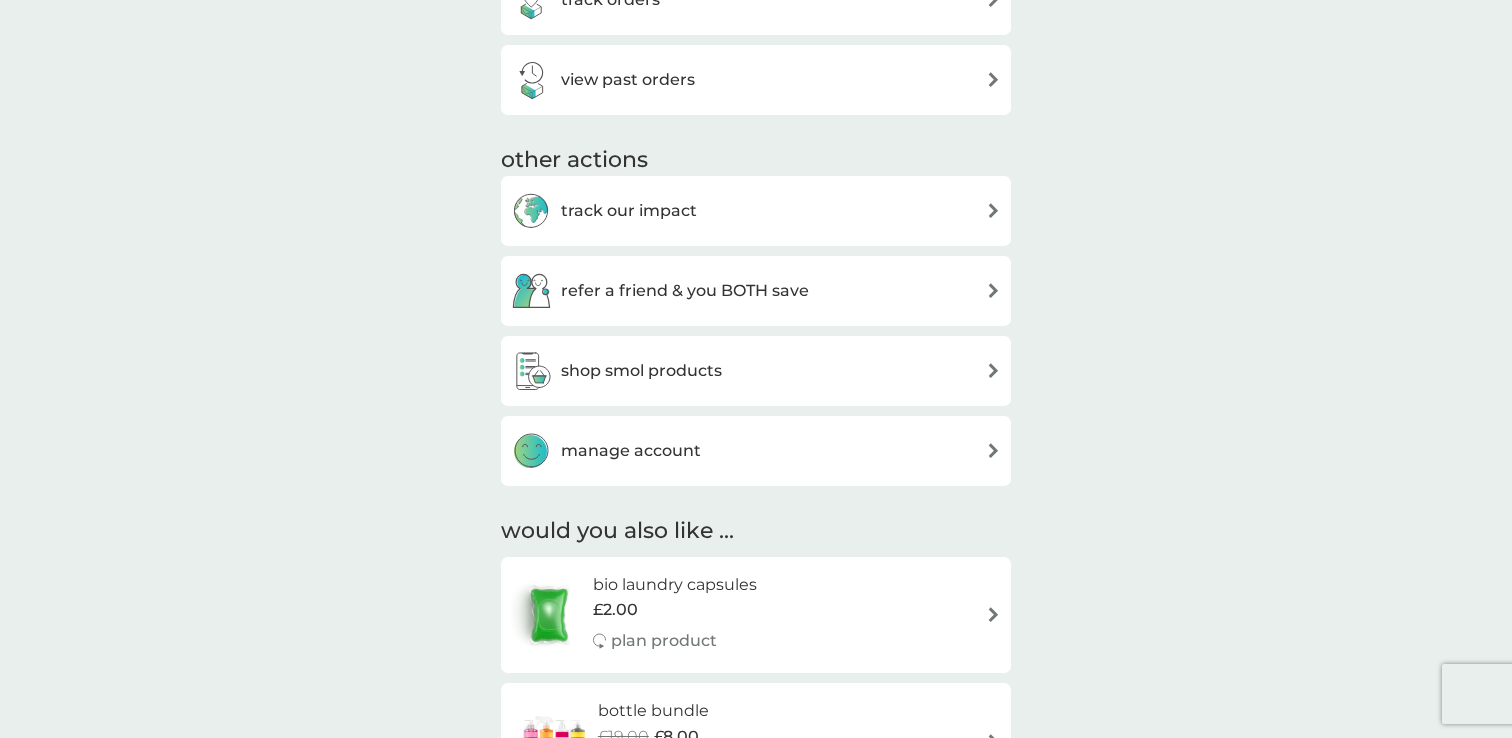 click on "shop smol products" at bounding box center [616, 371] 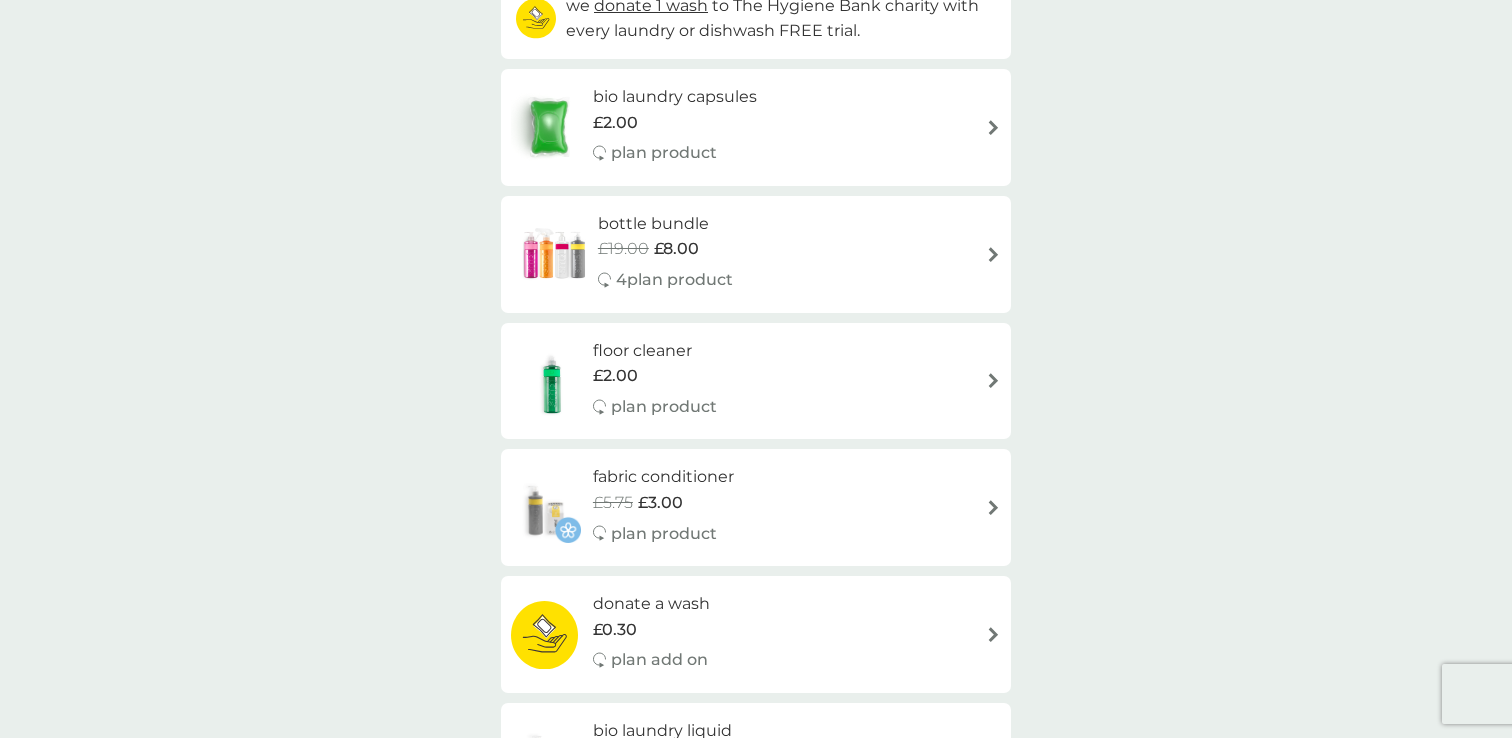 scroll, scrollTop: 413, scrollLeft: 0, axis: vertical 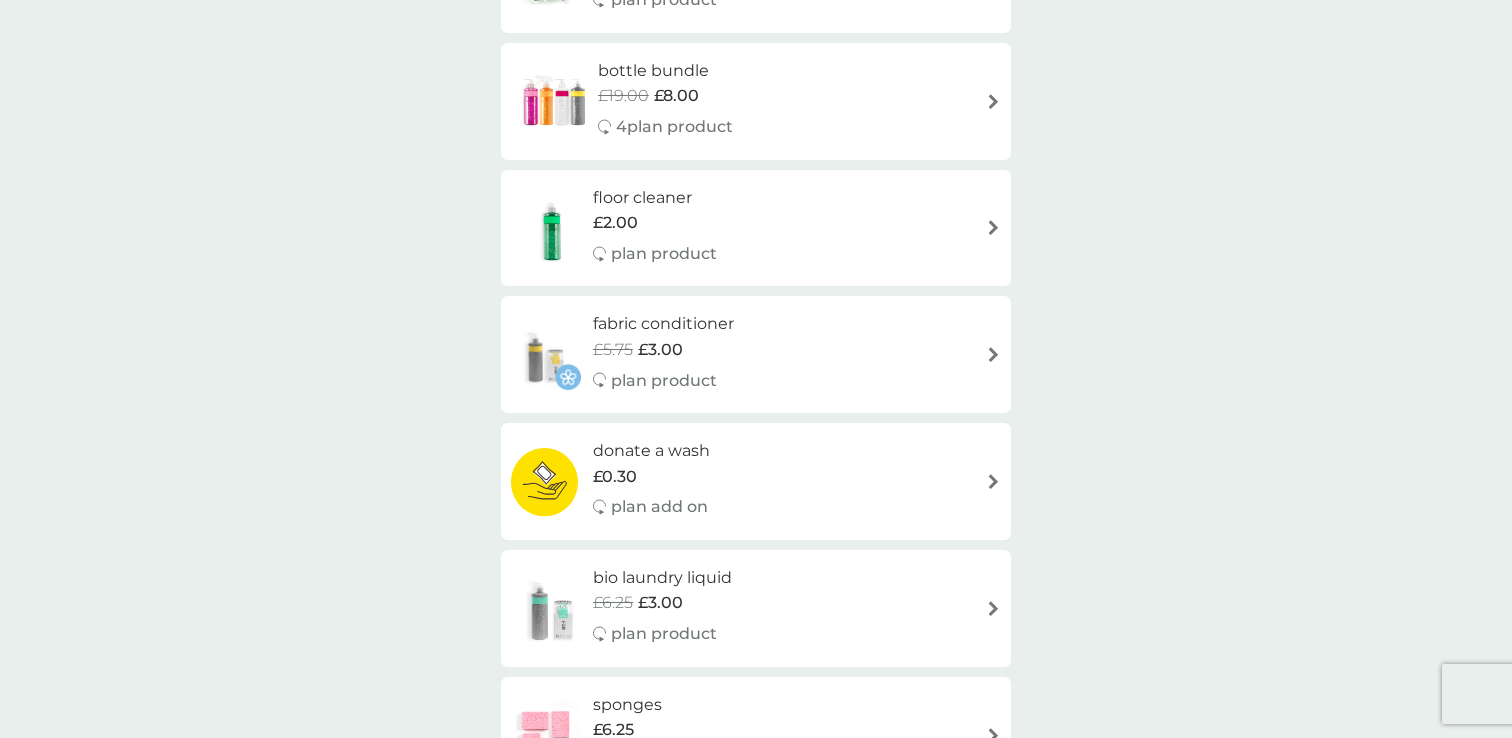 click on "fabric conditioner £5.75 £3.00 plan product" at bounding box center [756, 354] 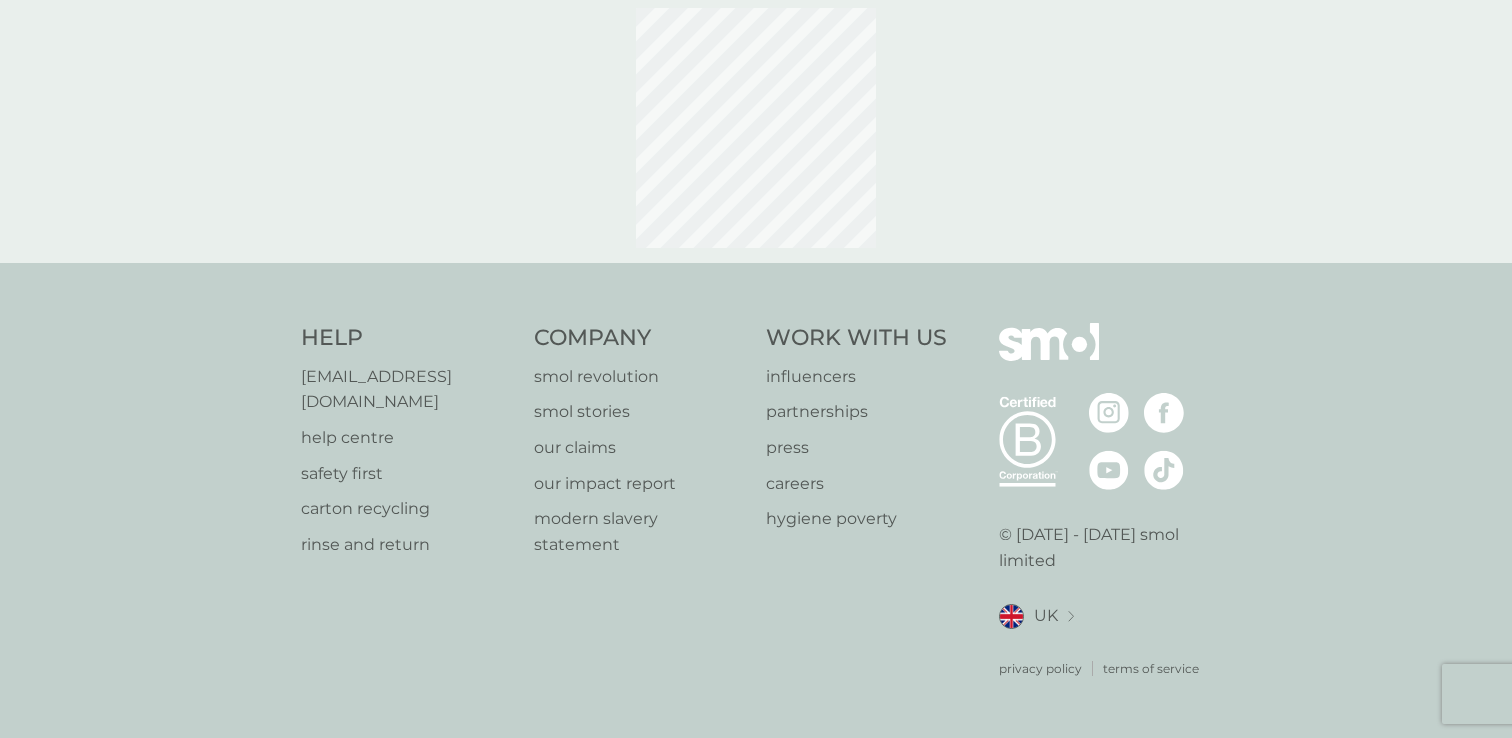 scroll, scrollTop: 0, scrollLeft: 0, axis: both 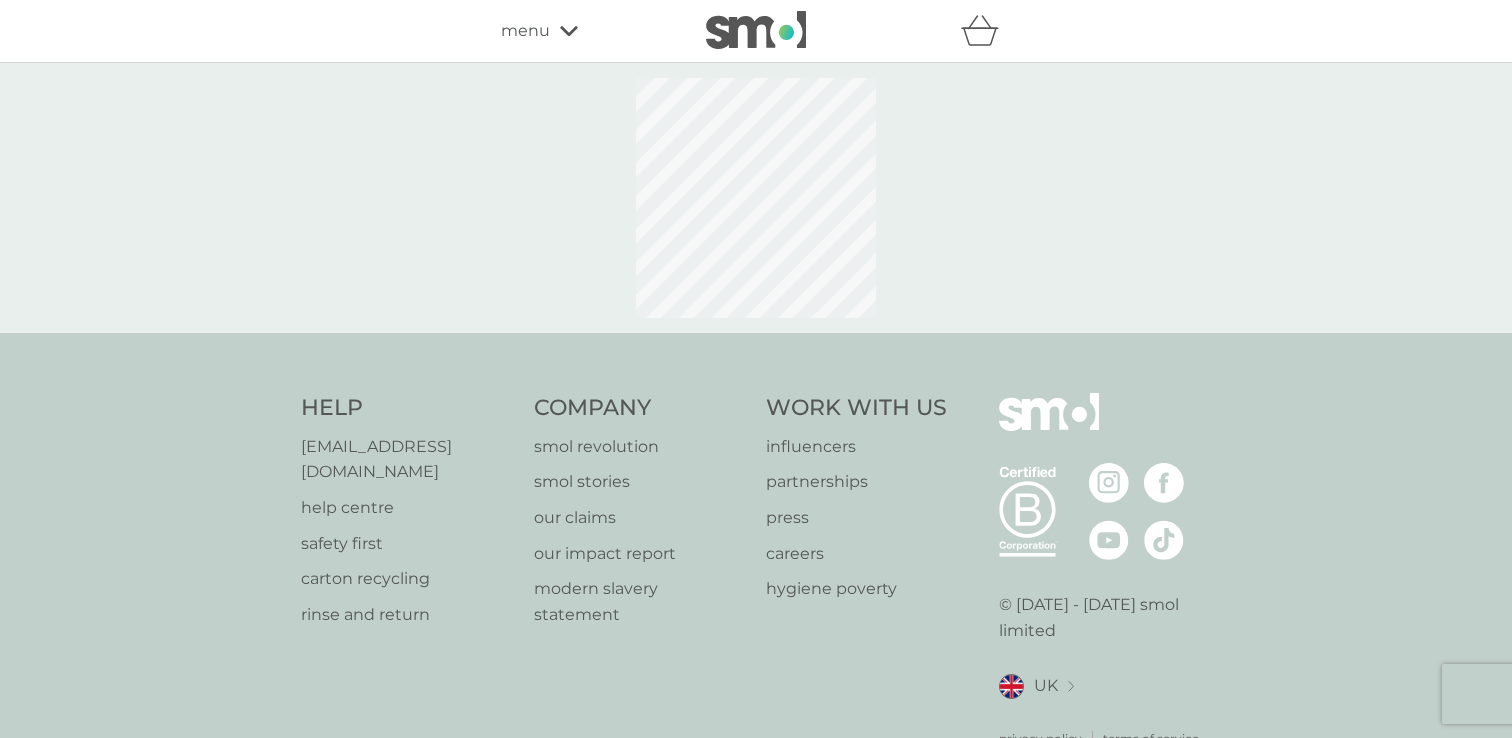 select on "182" 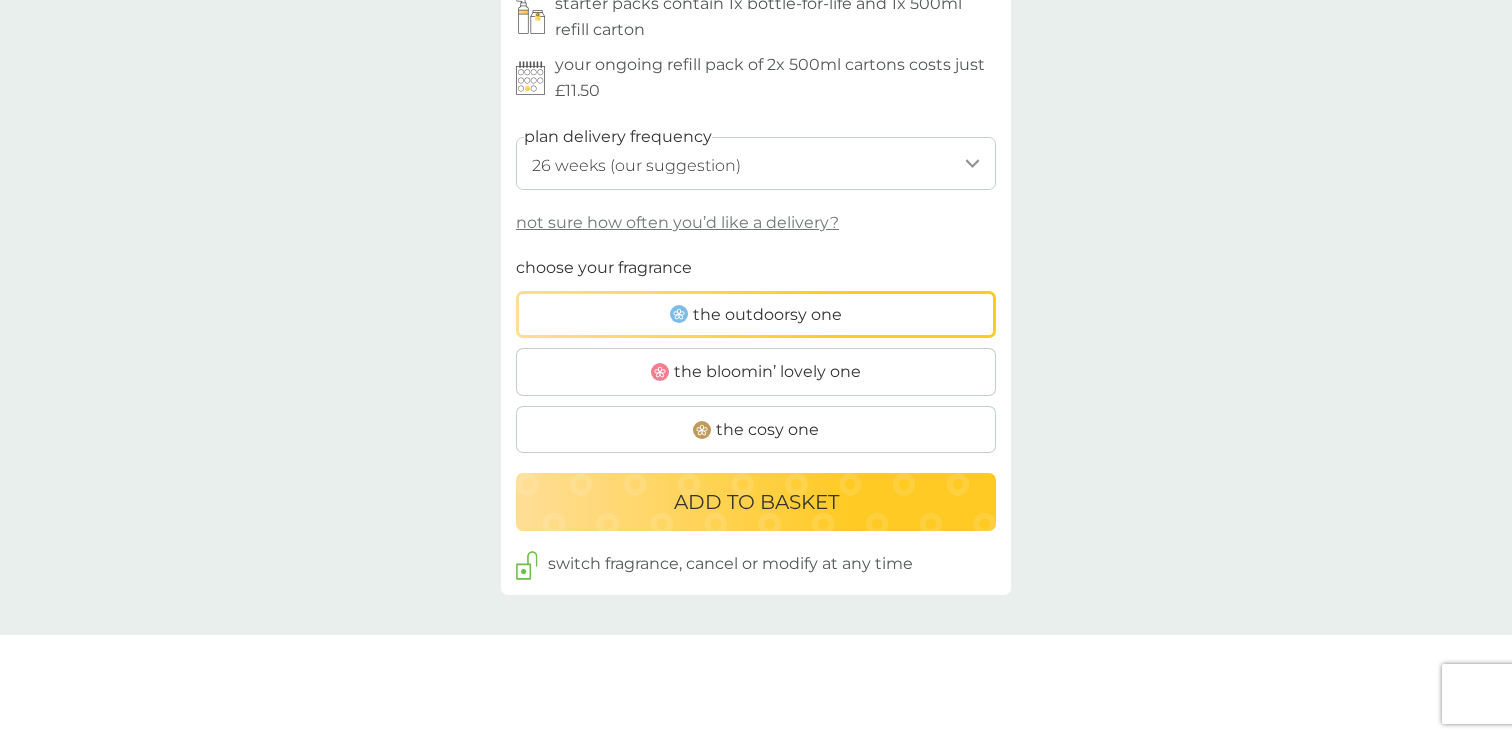 scroll, scrollTop: 1131, scrollLeft: 0, axis: vertical 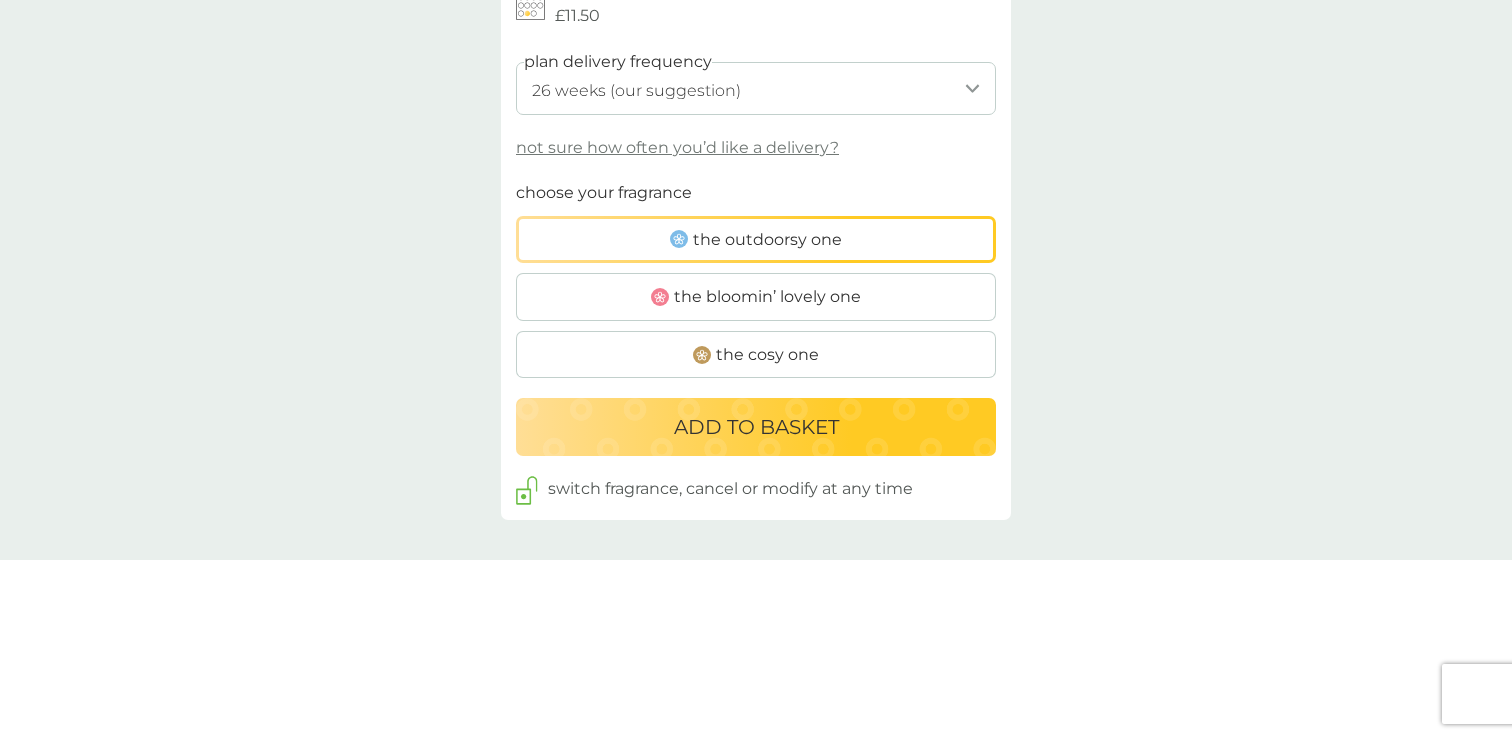 click on "ADD TO BASKET" at bounding box center [756, 427] 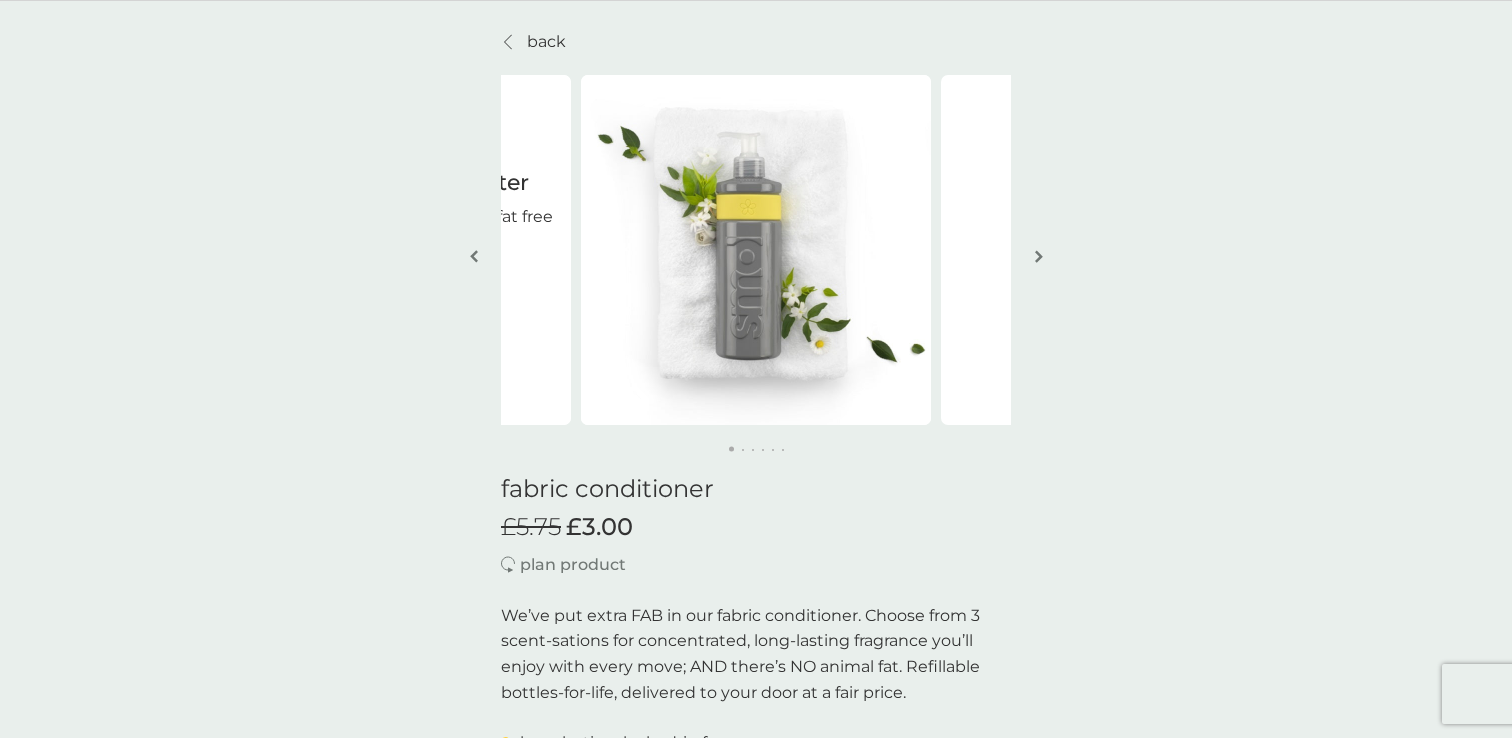 scroll, scrollTop: 0, scrollLeft: 0, axis: both 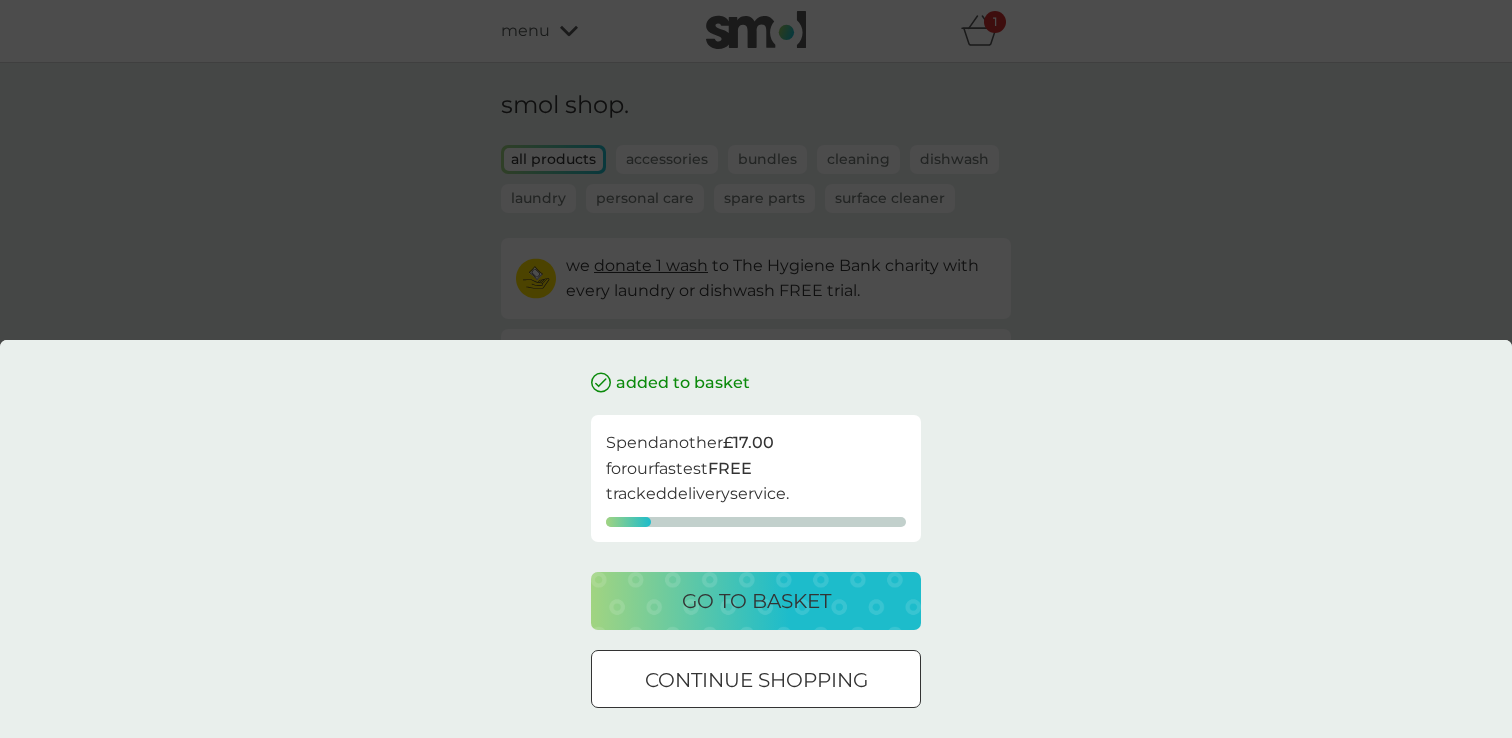 click on "go to basket" at bounding box center [756, 601] 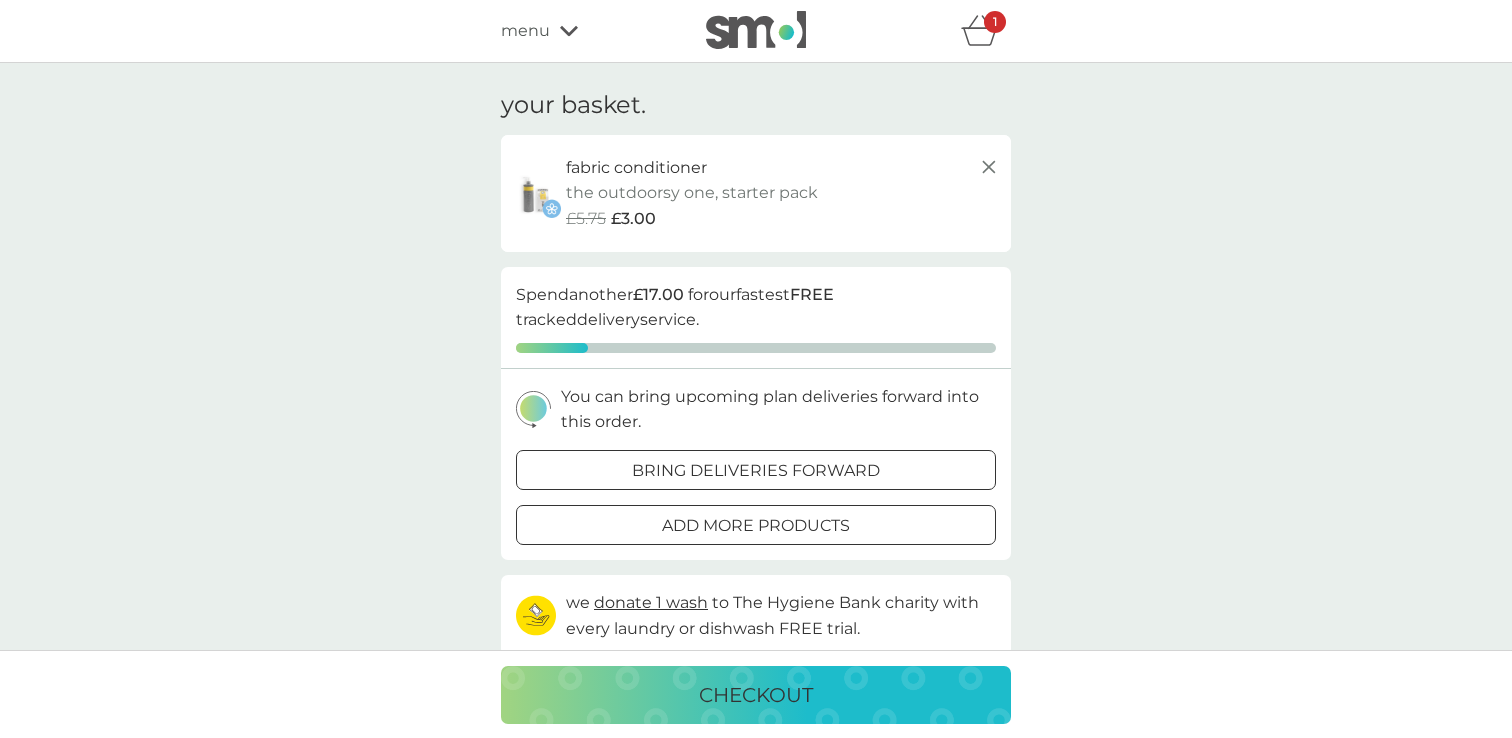 click 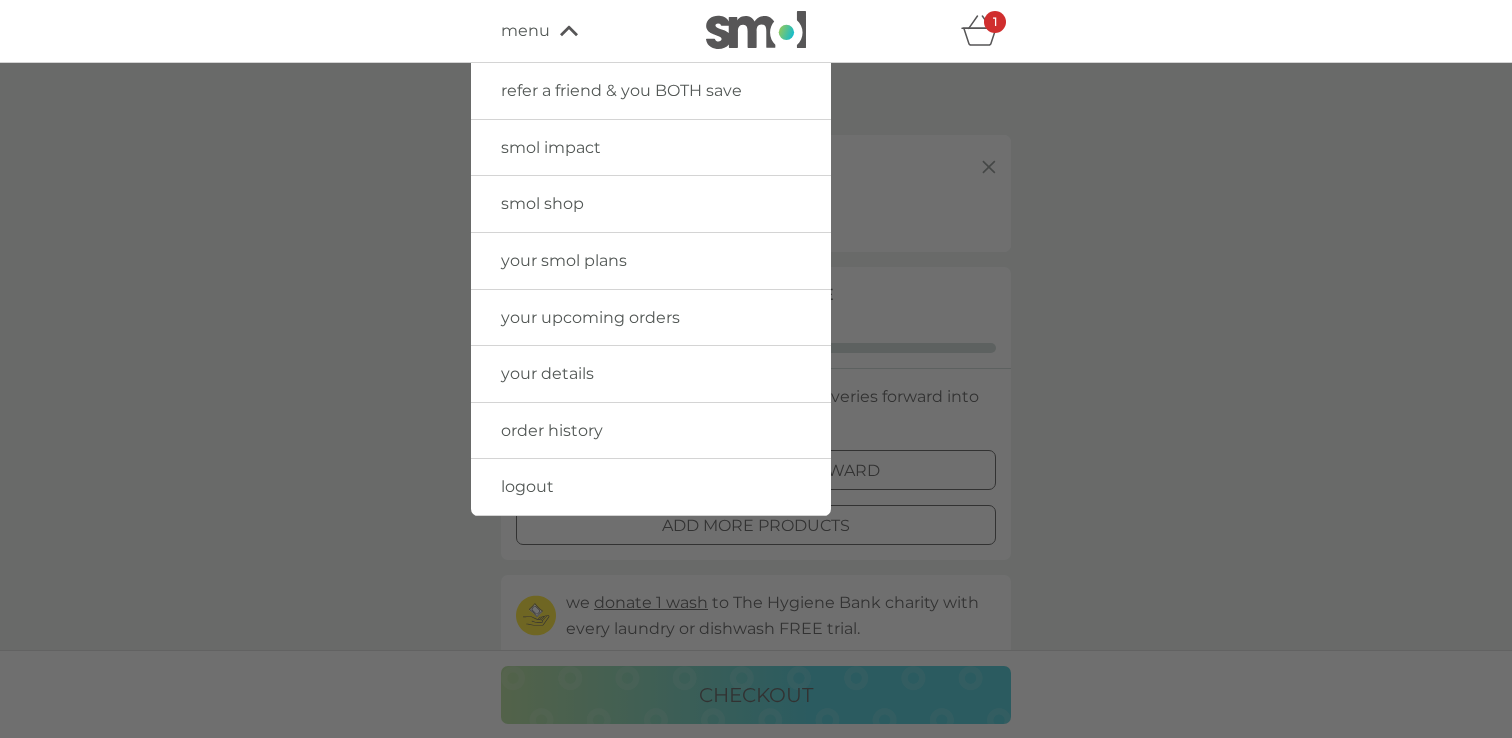 click at bounding box center [756, 30] 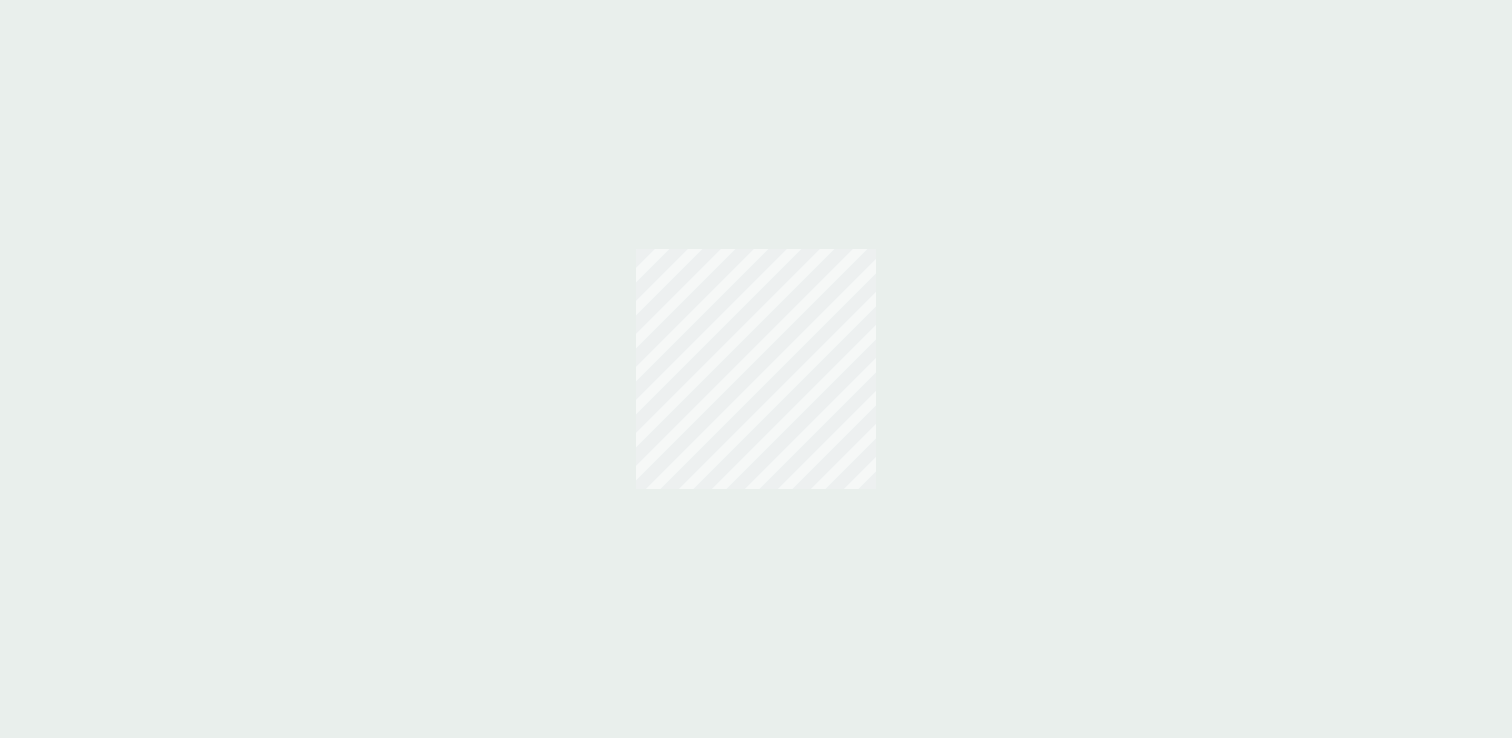 scroll, scrollTop: 0, scrollLeft: 0, axis: both 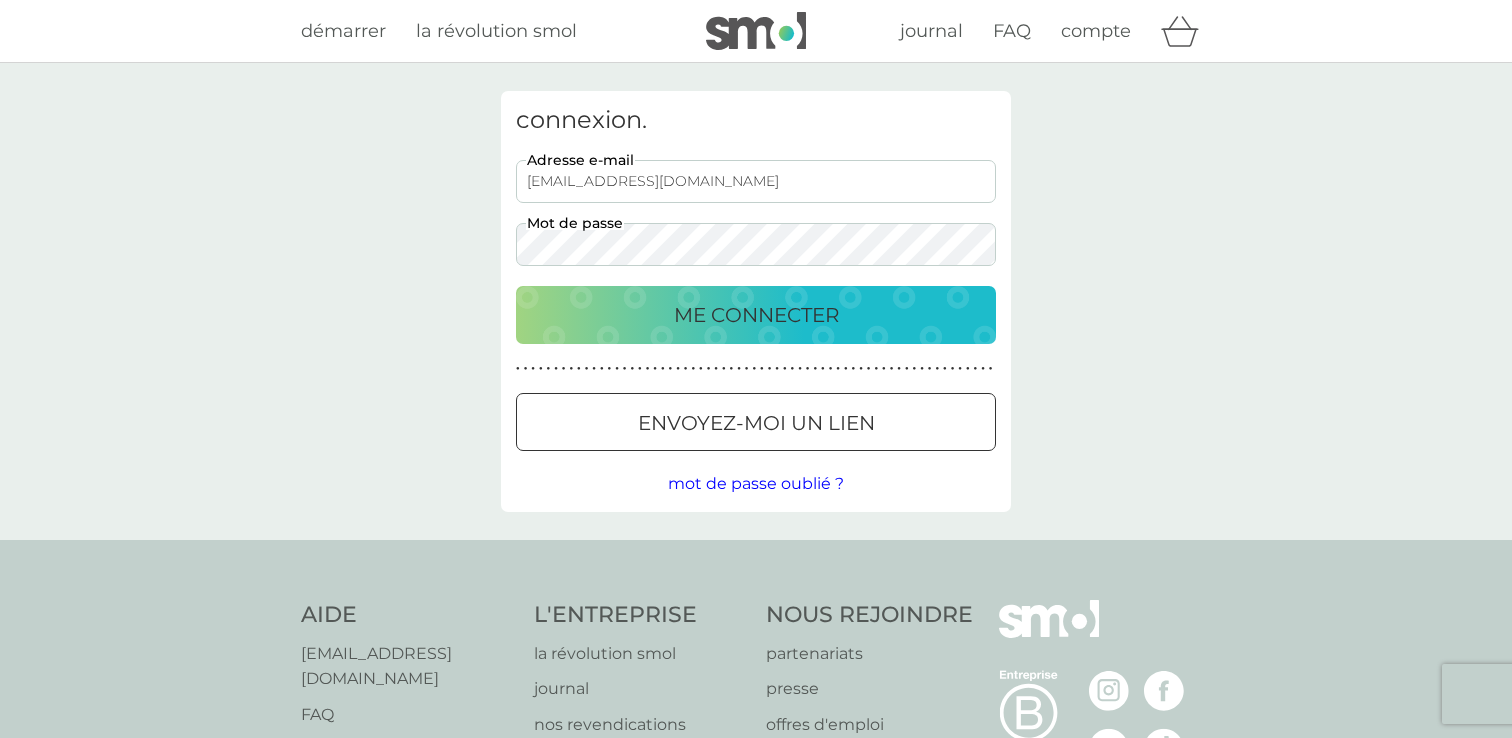 click on "dom+frcheckout2@smolproducts.com" at bounding box center [756, 181] 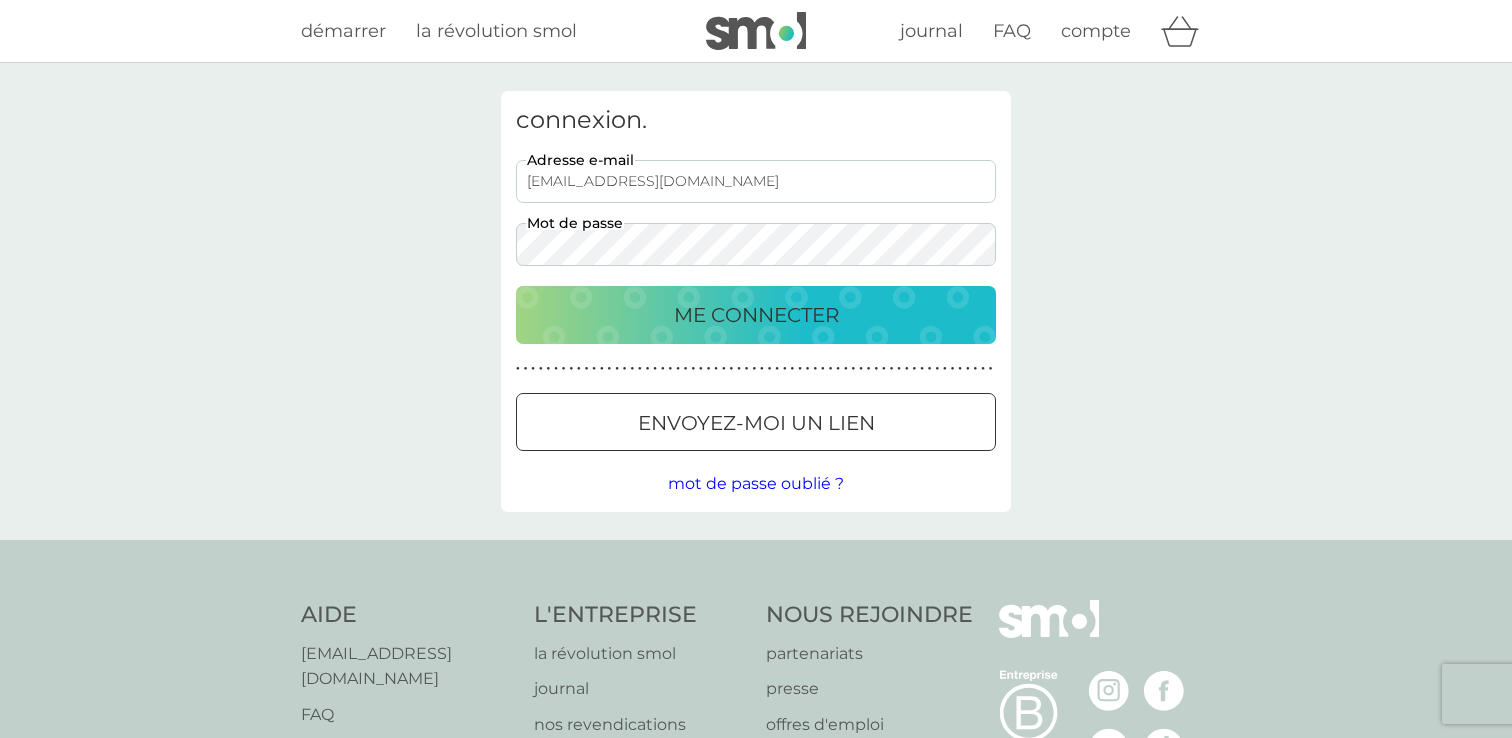 type on "[EMAIL_ADDRESS][DOMAIN_NAME]" 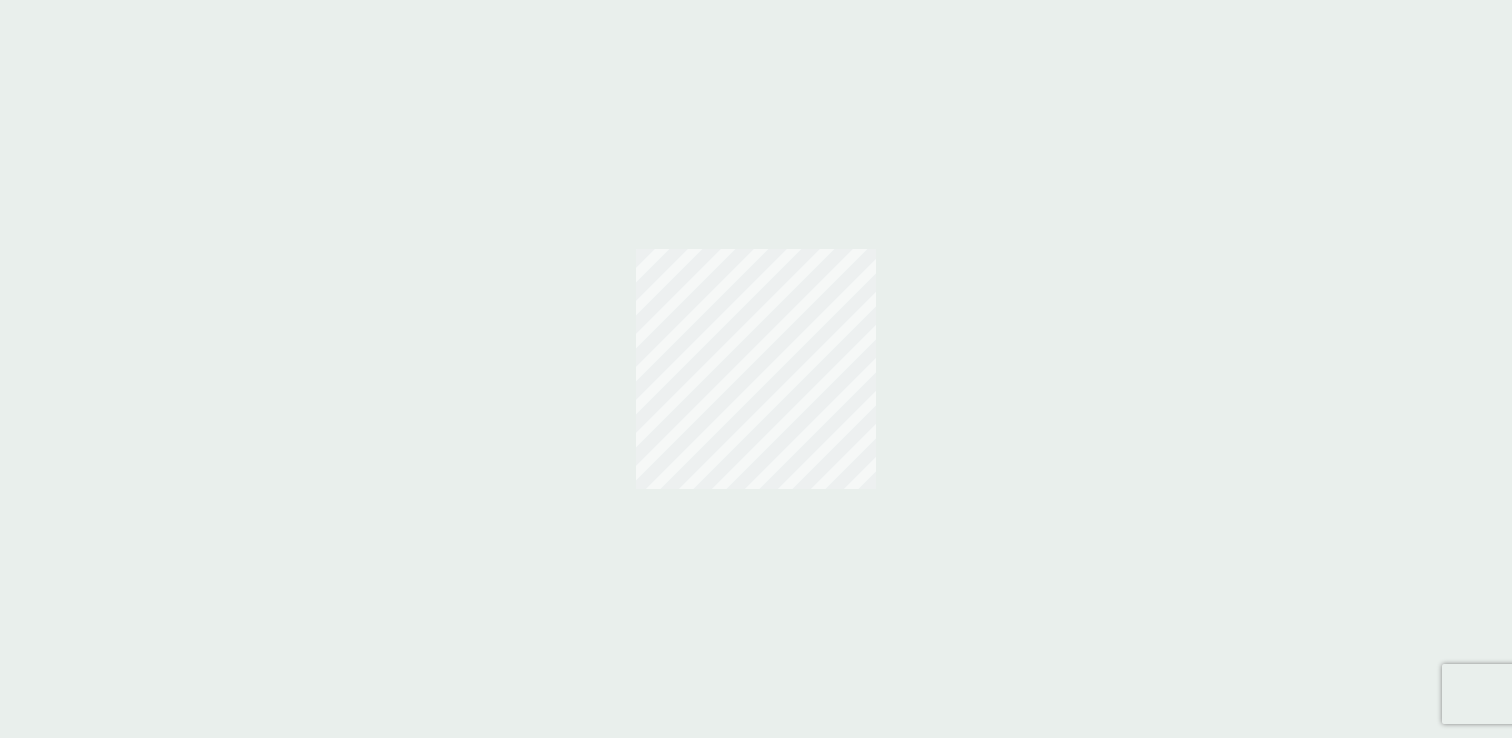 scroll, scrollTop: 0, scrollLeft: 0, axis: both 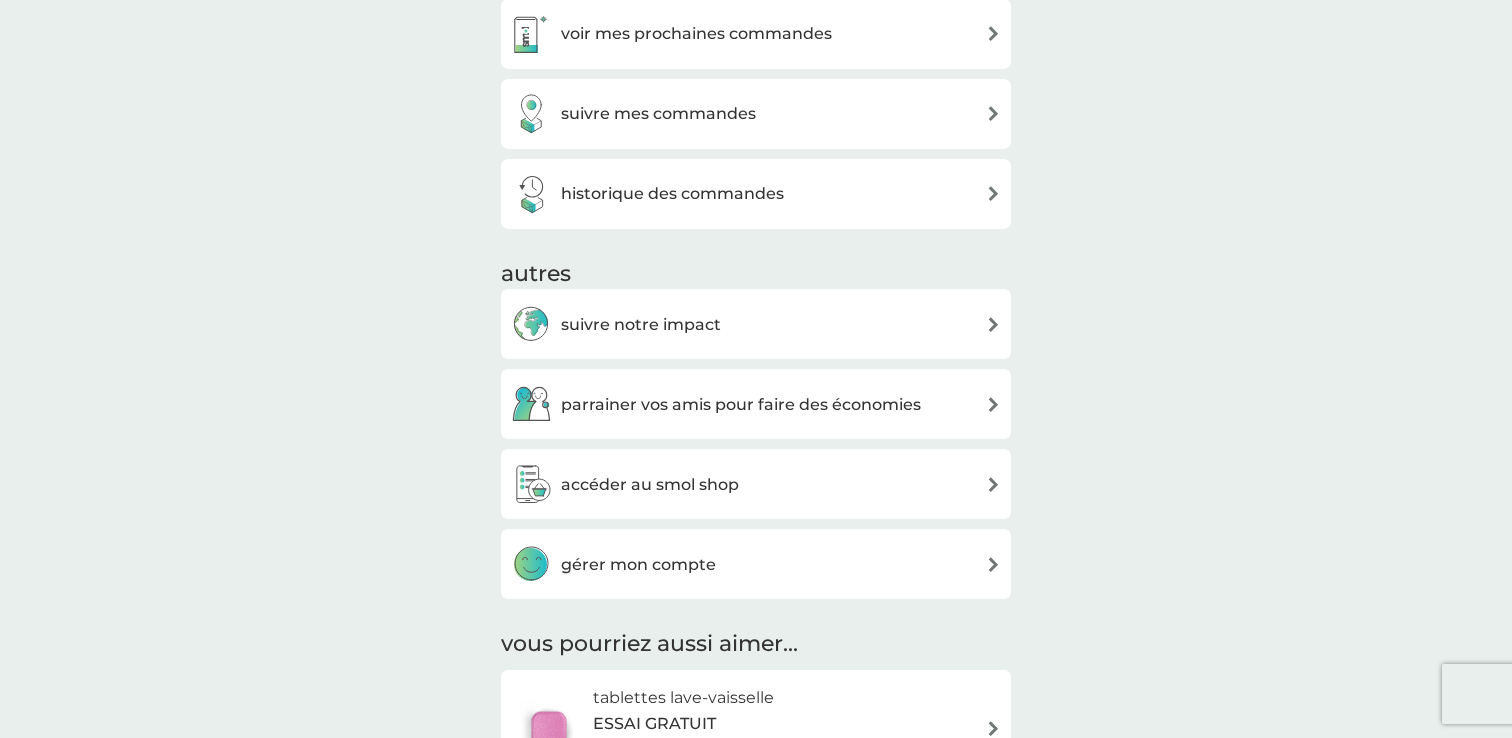 click on "gérer mon compte" at bounding box center (756, 564) 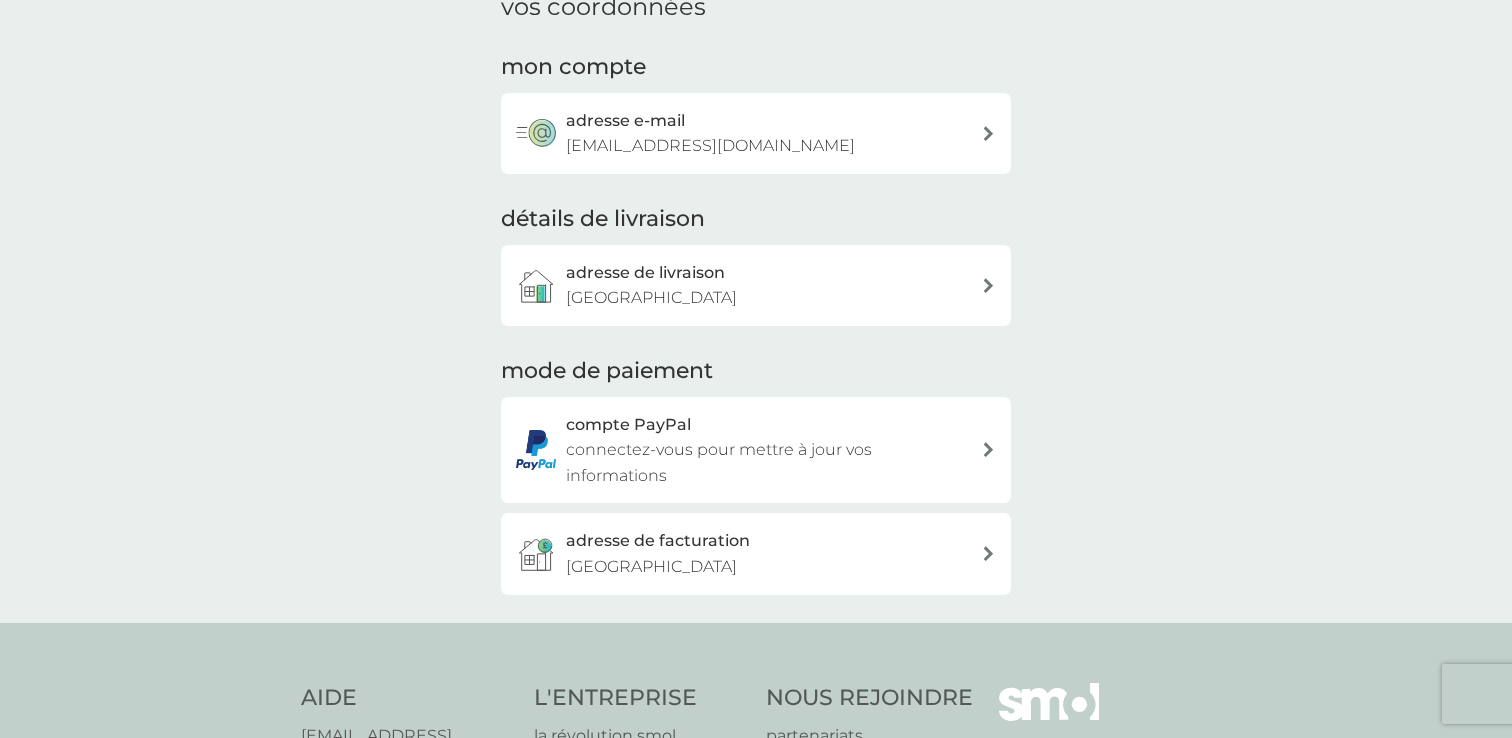 scroll, scrollTop: 116, scrollLeft: 0, axis: vertical 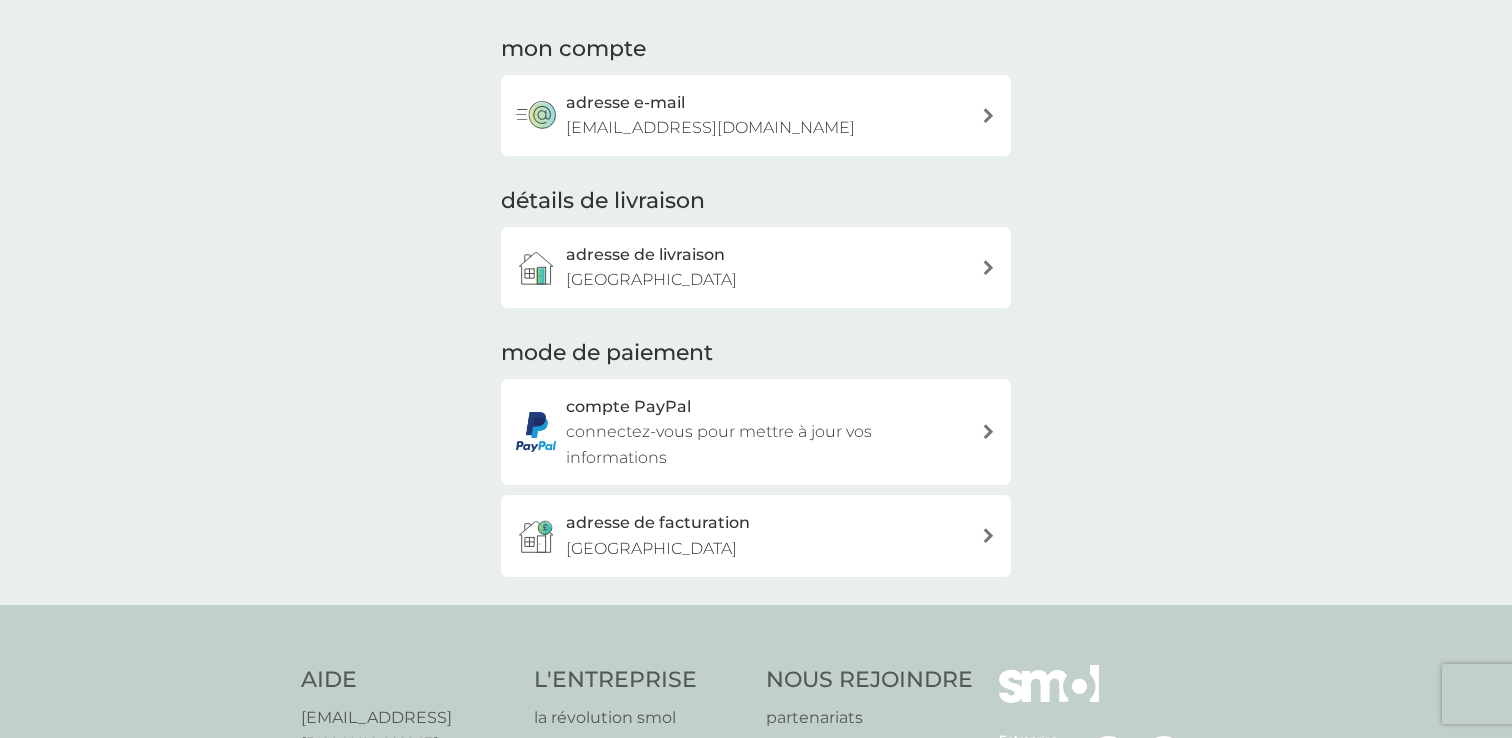 click on "compte PayPal connectez-vous pour mettre à jour vos informations" at bounding box center [766, 432] 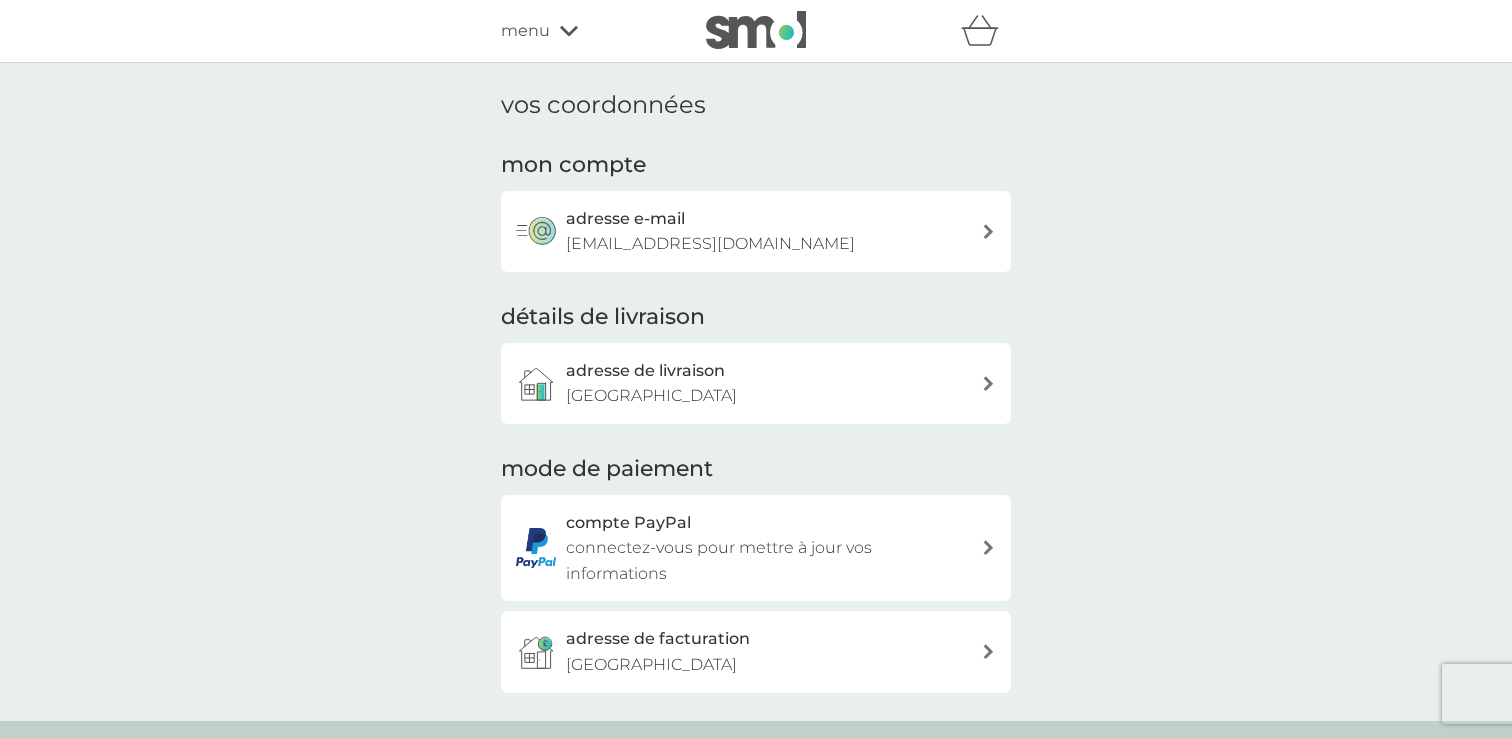 click at bounding box center (756, 31) 